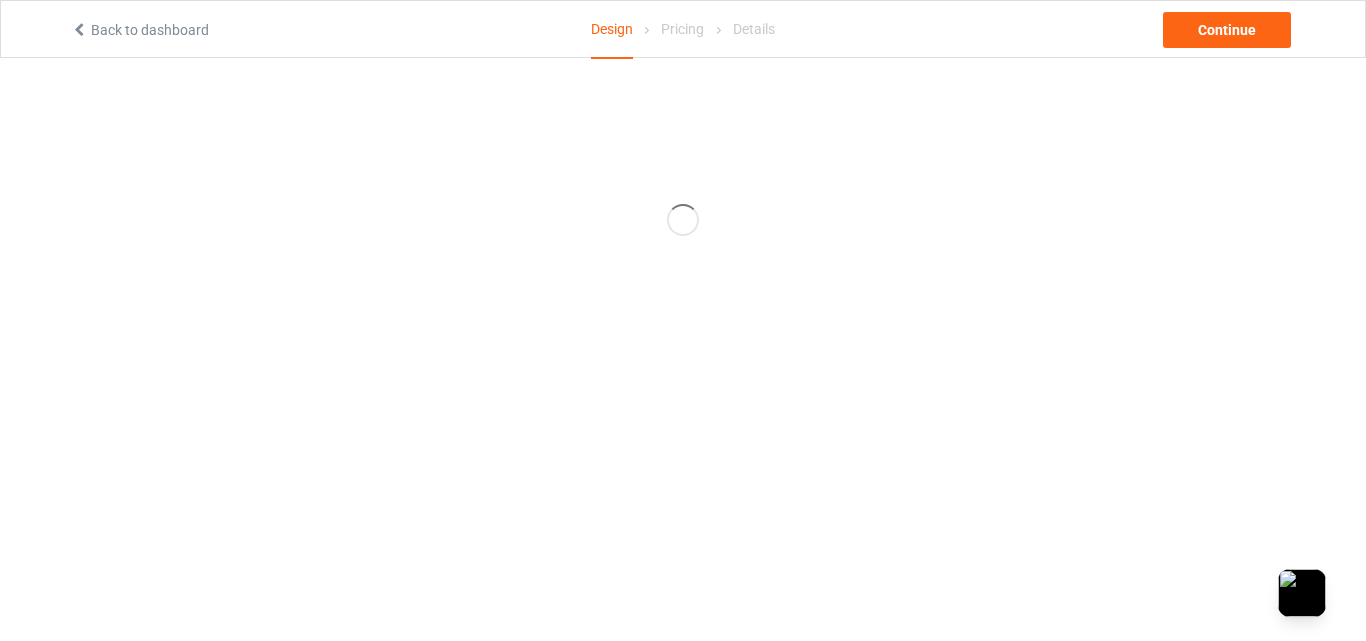 scroll, scrollTop: 0, scrollLeft: 0, axis: both 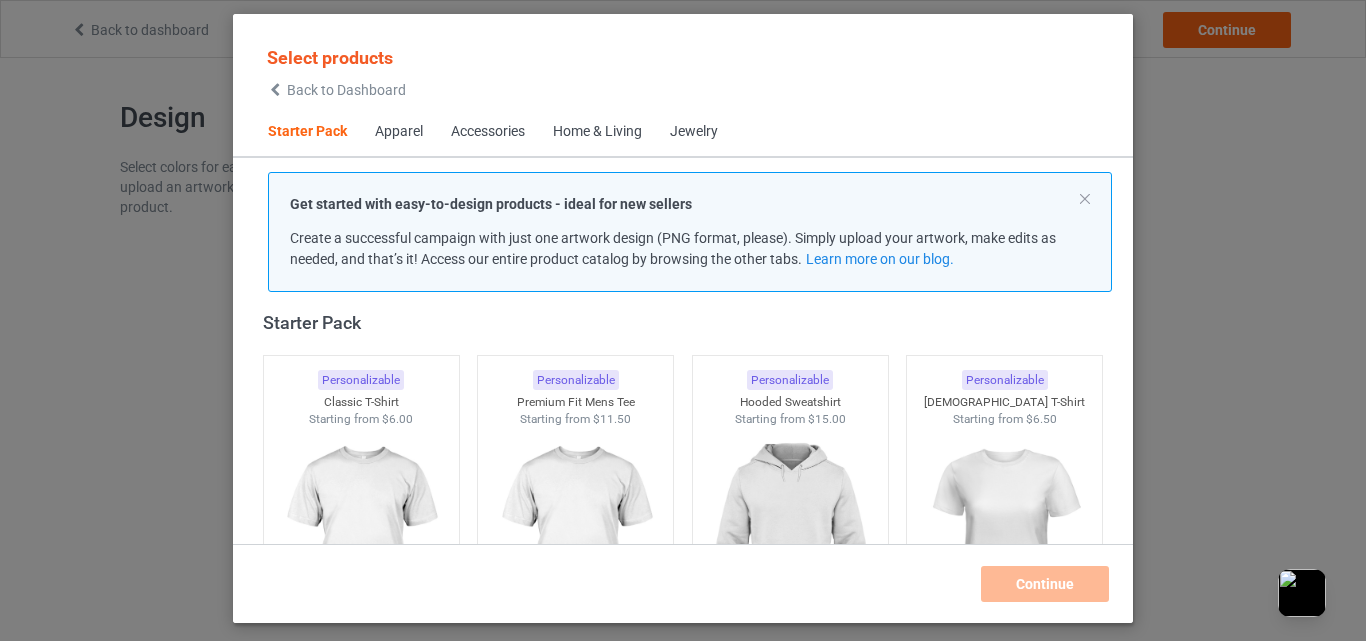 click at bounding box center [275, 90] 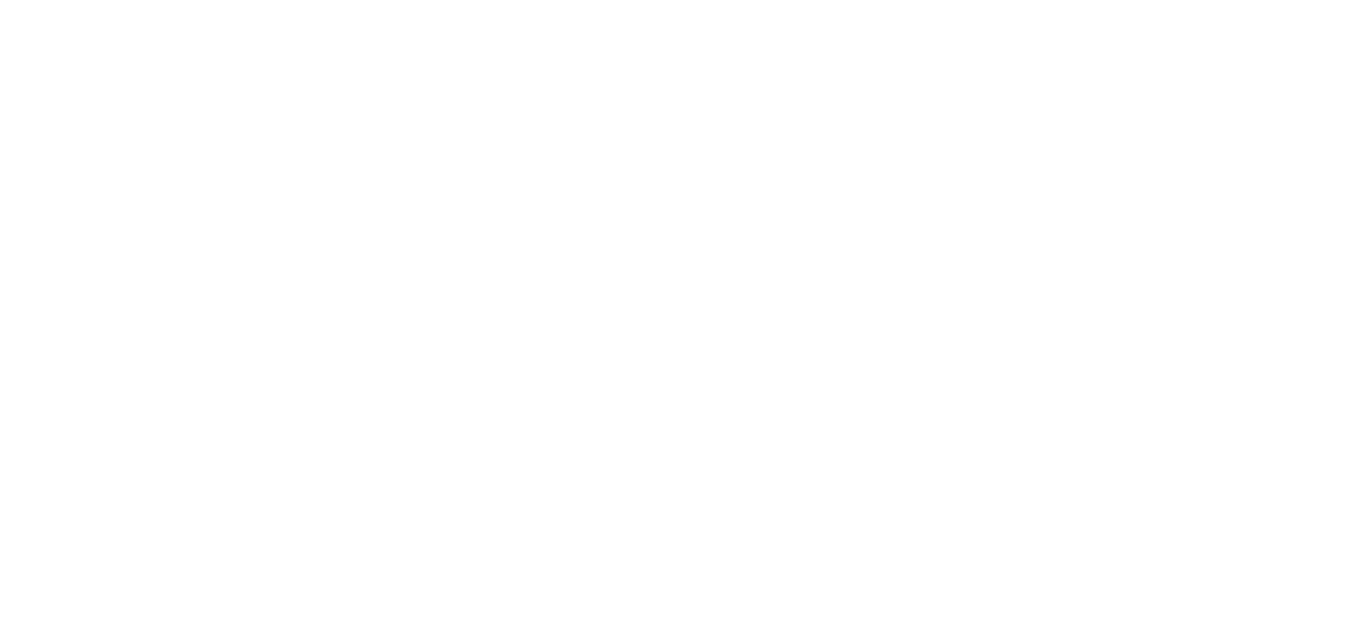 scroll, scrollTop: 0, scrollLeft: 0, axis: both 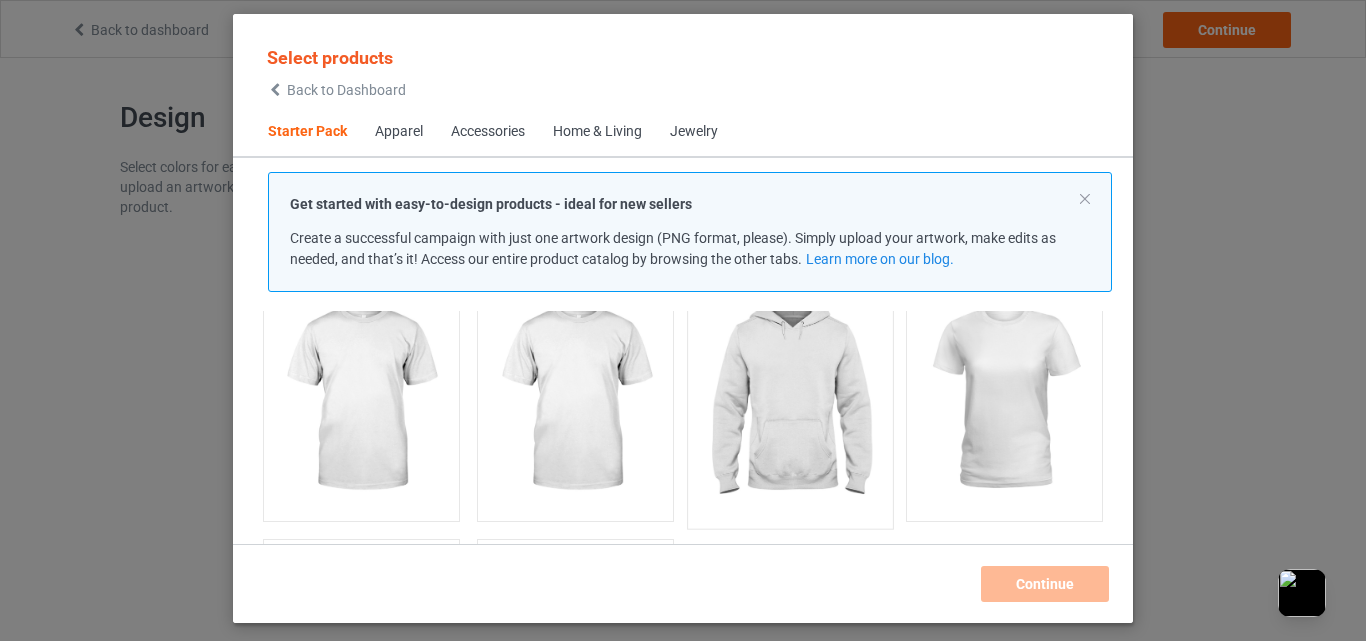 drag, startPoint x: 407, startPoint y: 357, endPoint x: 733, endPoint y: 396, distance: 328.32452 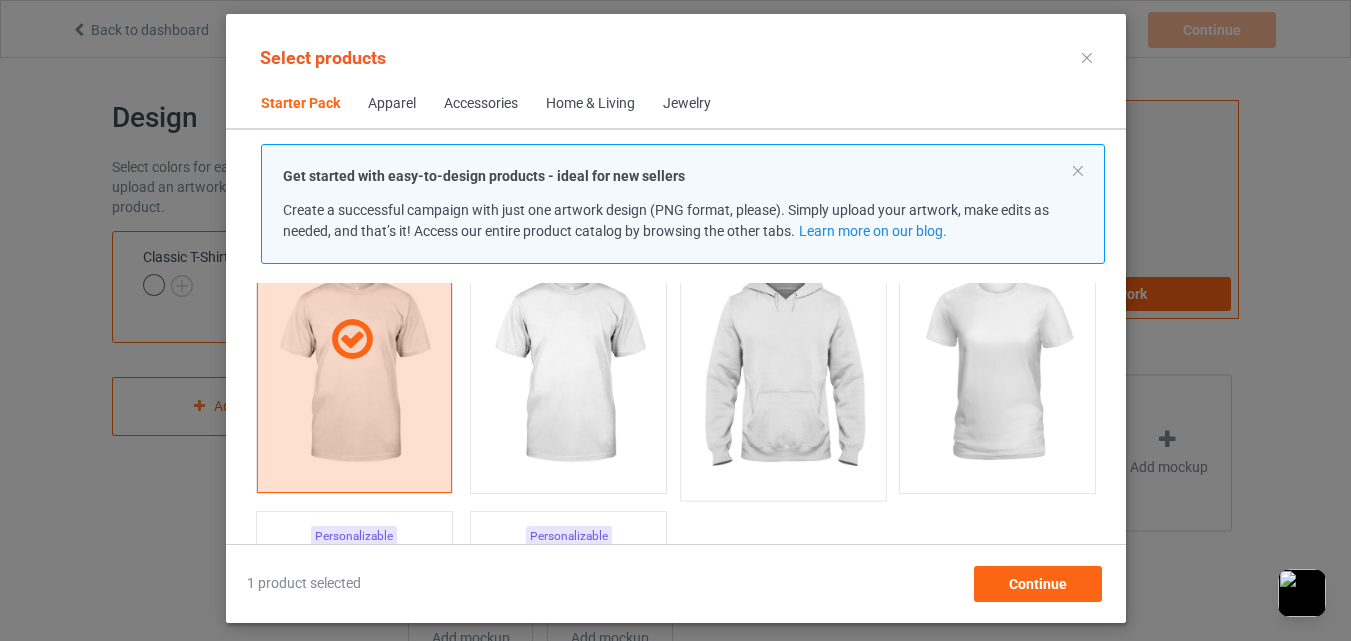 click at bounding box center [783, 372] 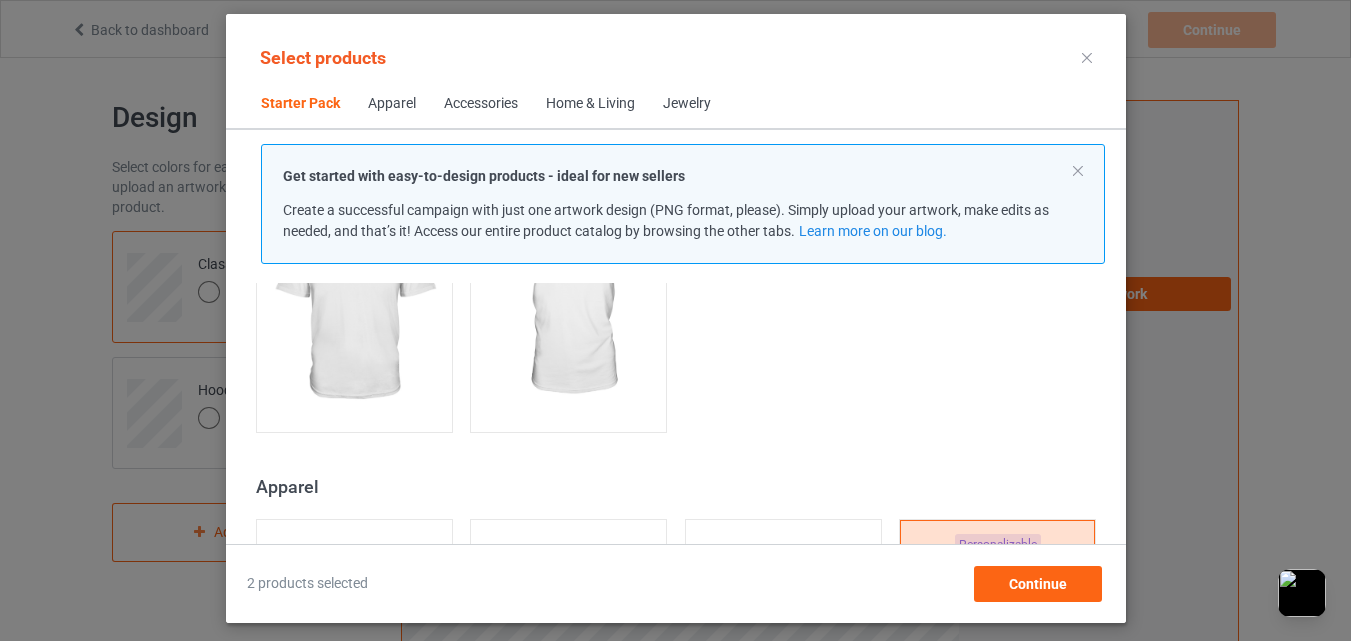 scroll, scrollTop: 667, scrollLeft: 0, axis: vertical 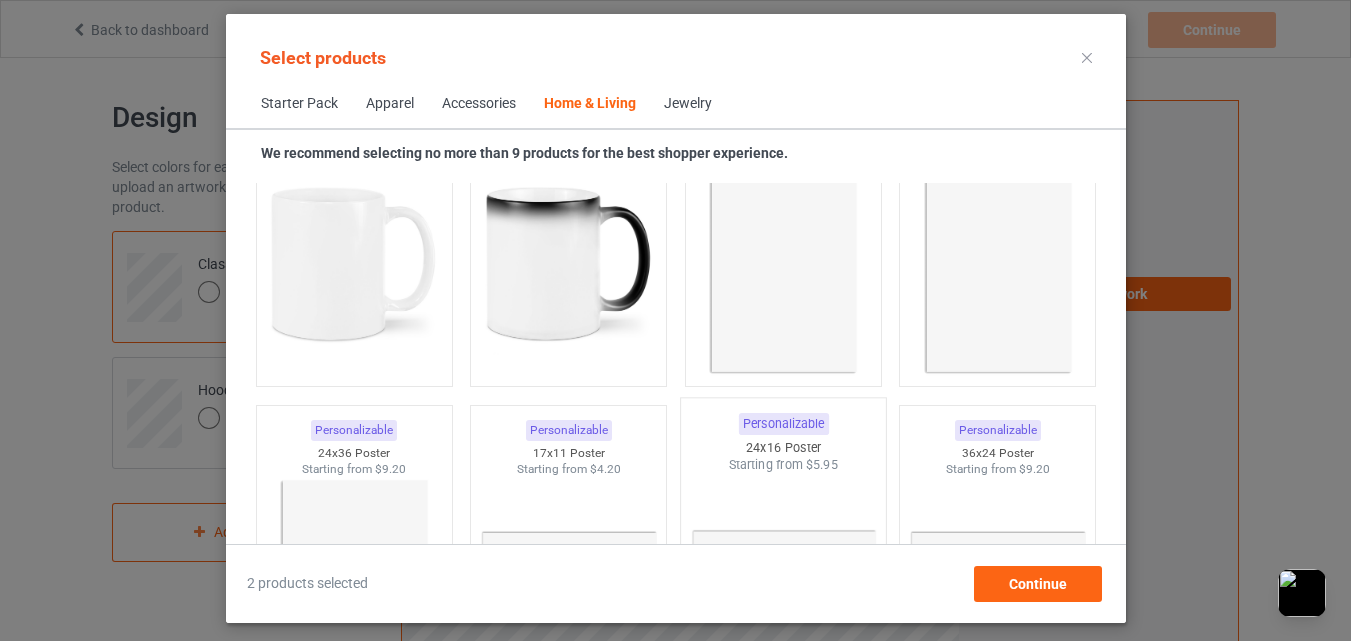 click at bounding box center [568, 264] 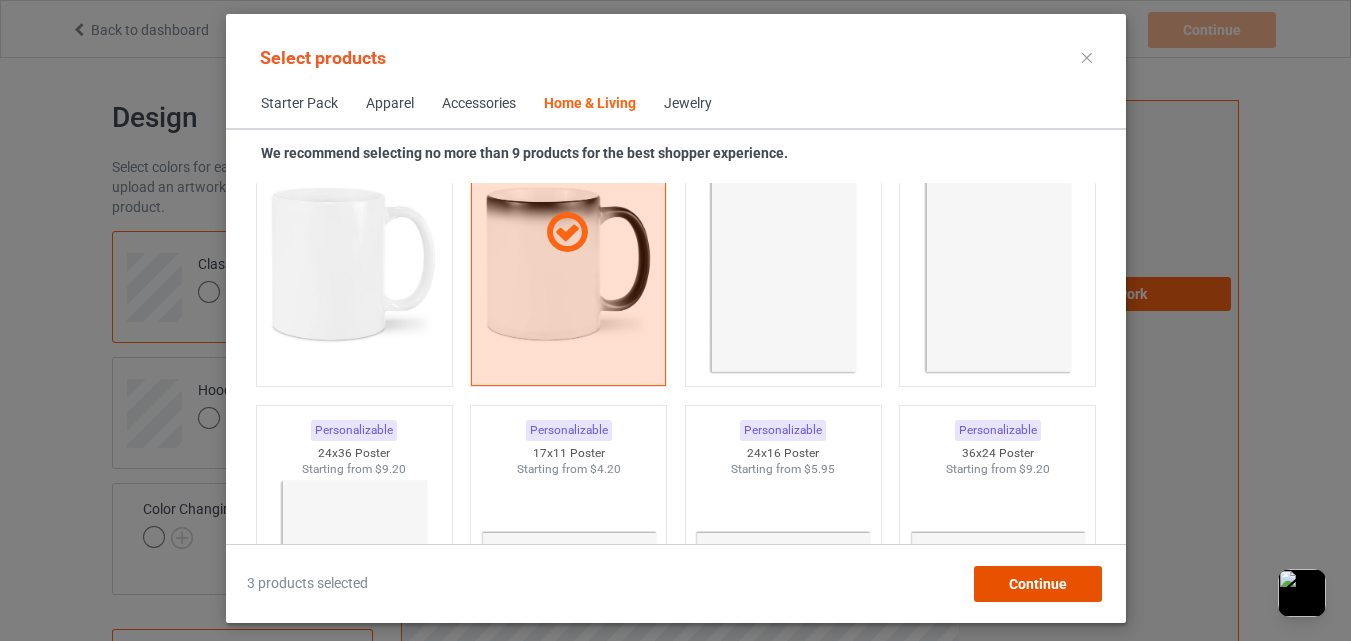click on "Continue" at bounding box center (1037, 584) 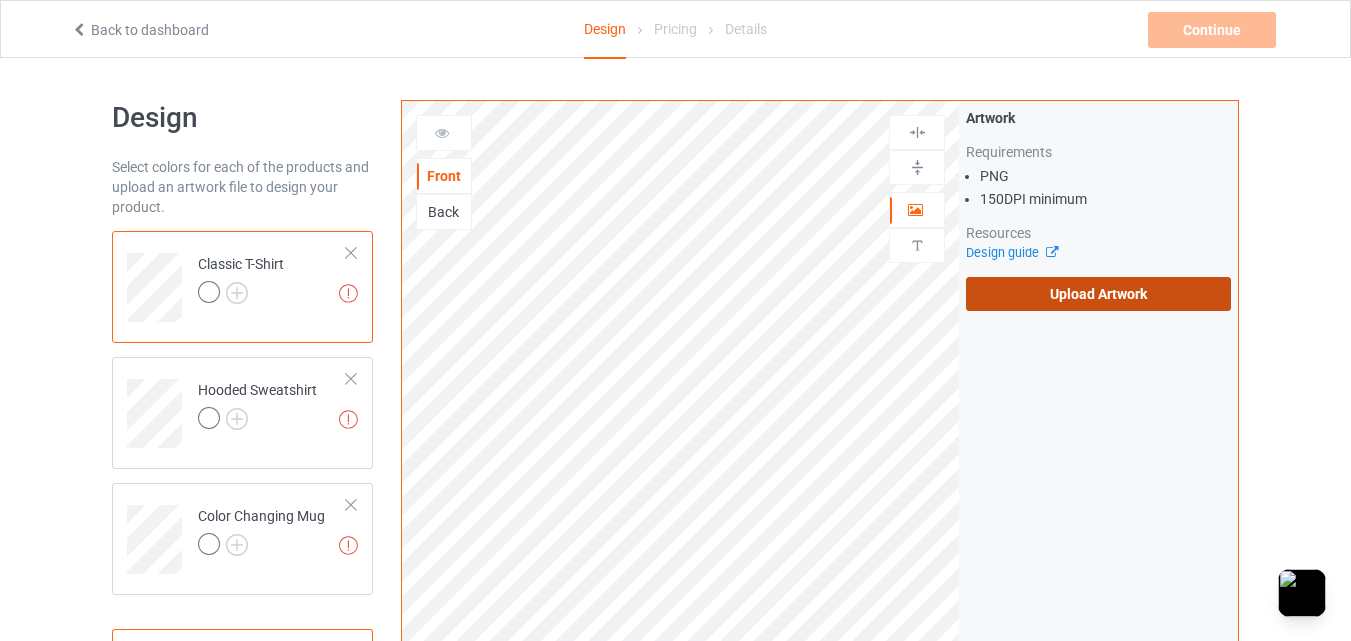 click on "Upload Artwork" at bounding box center (1098, 294) 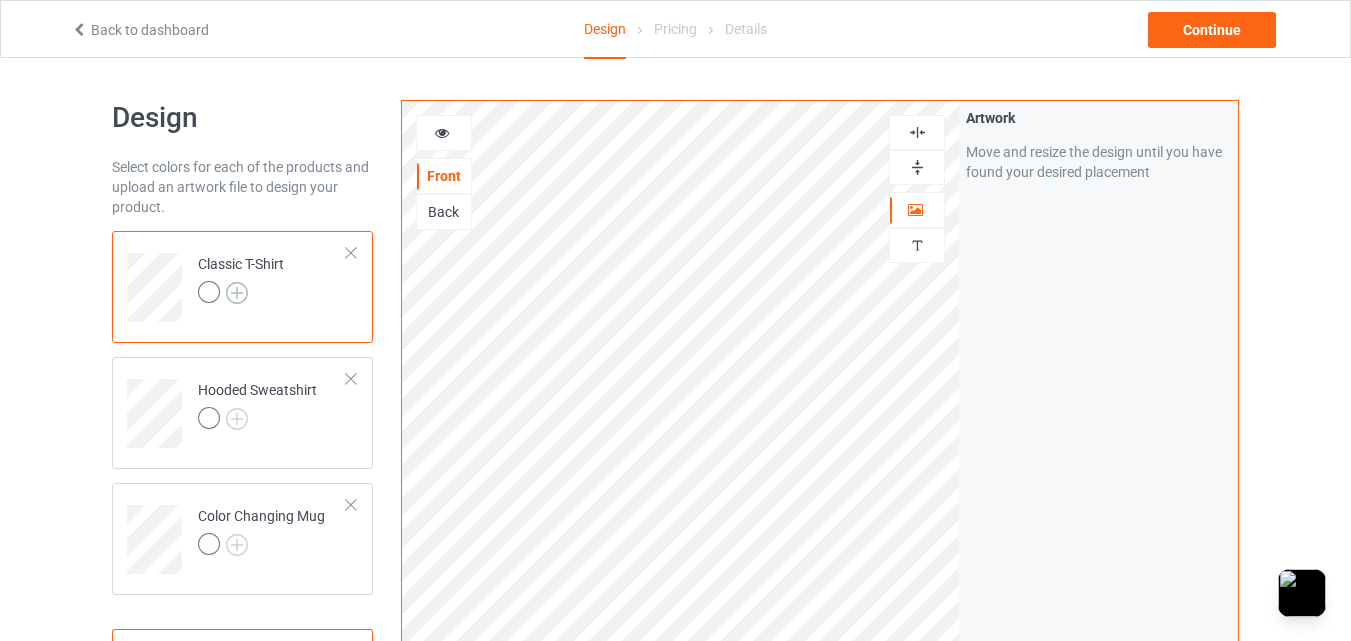 click at bounding box center (237, 293) 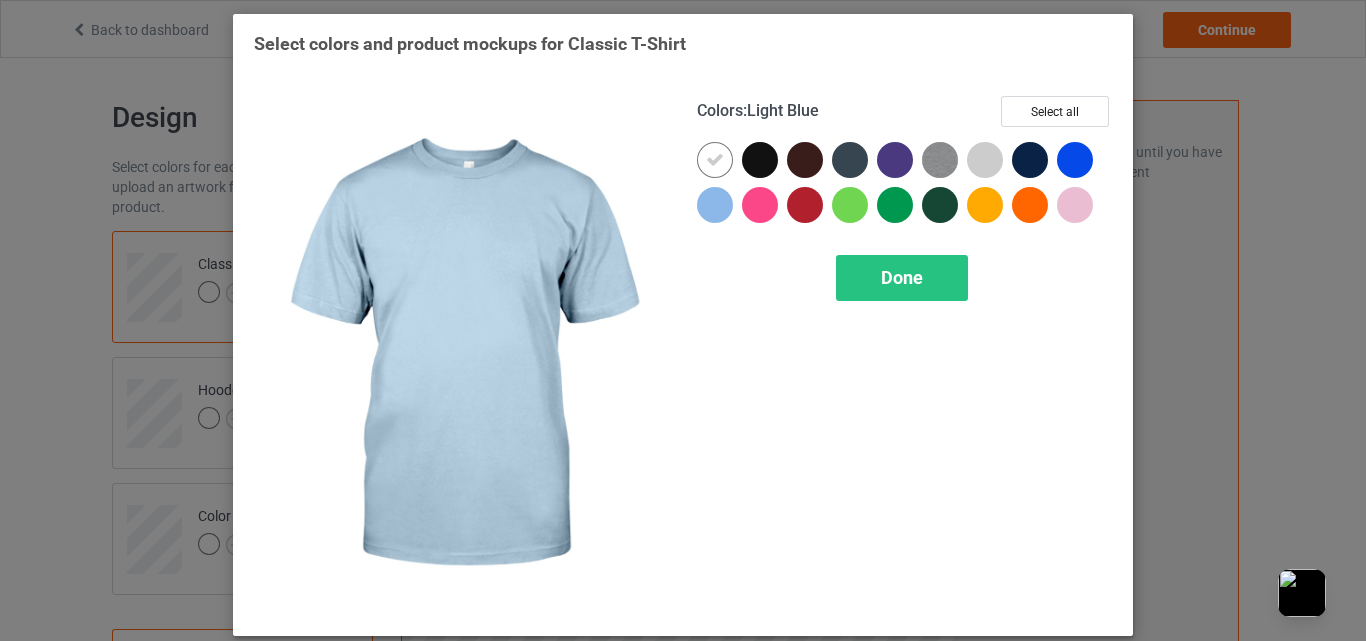 click at bounding box center (715, 205) 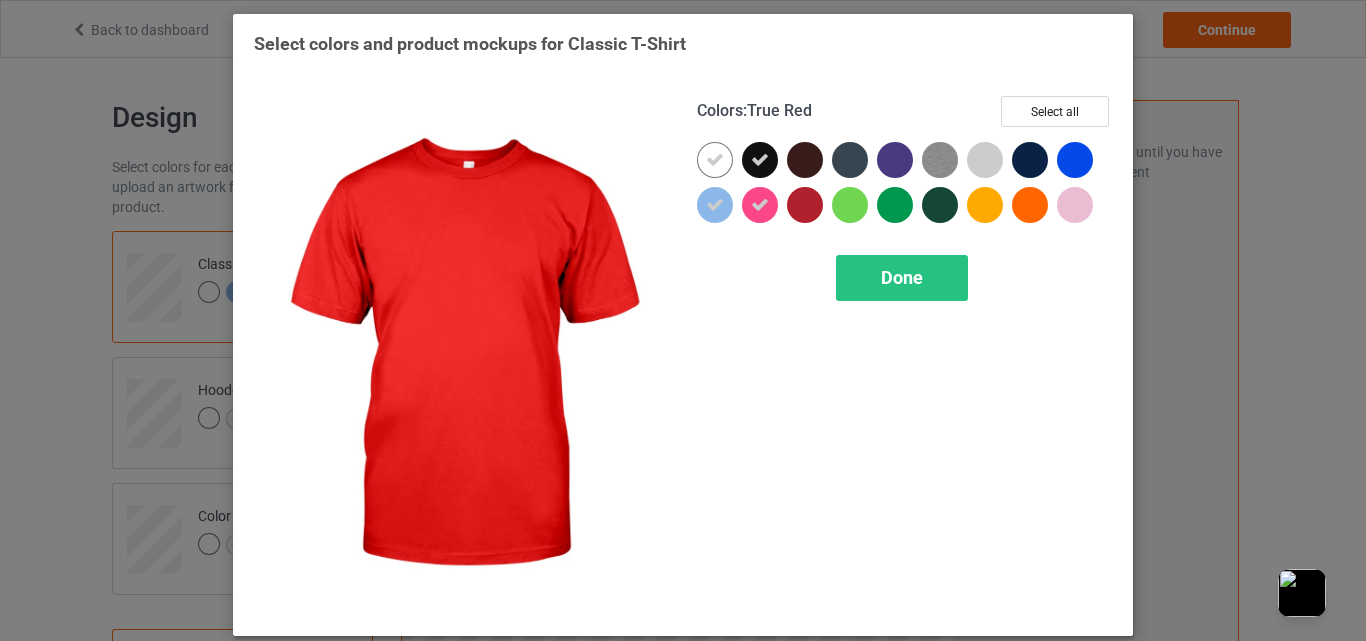 click at bounding box center (805, 205) 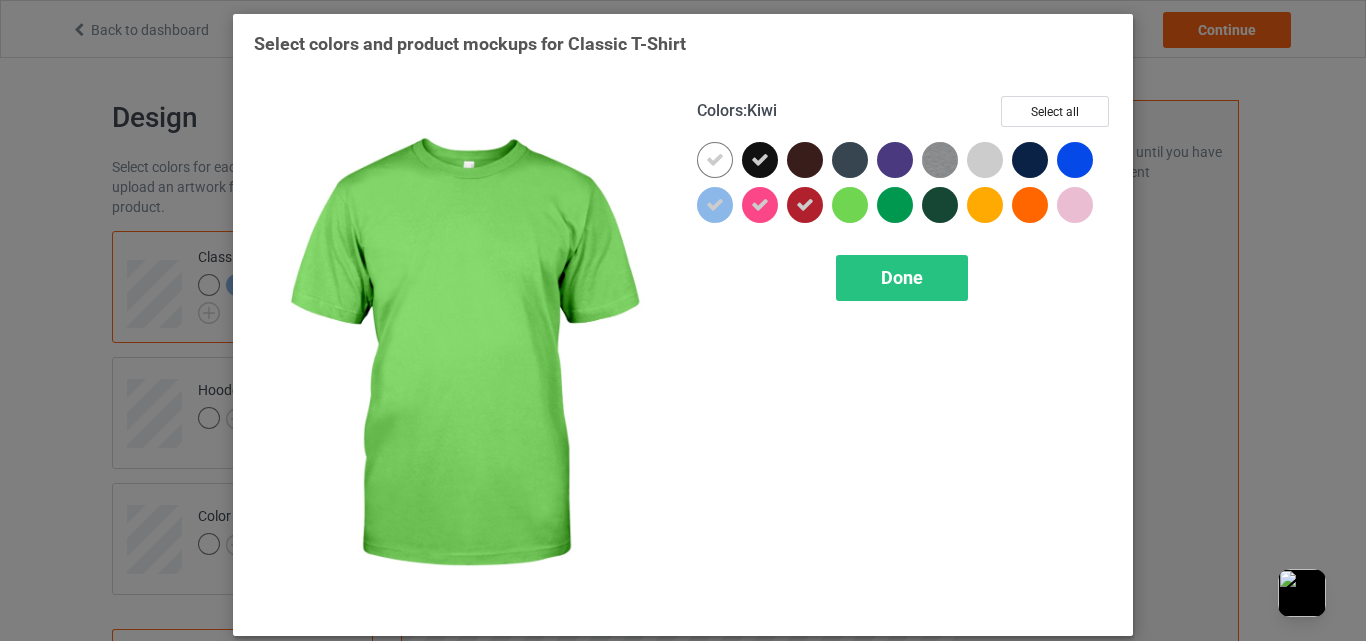 click at bounding box center (850, 205) 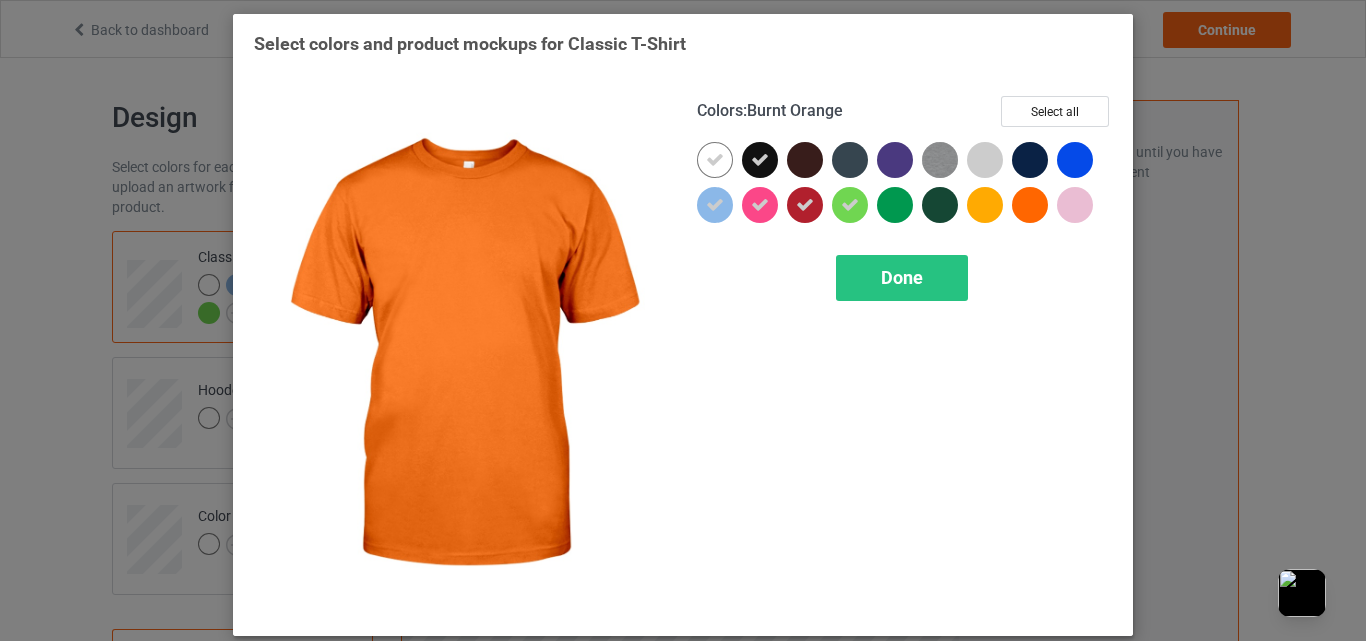 click at bounding box center (1030, 205) 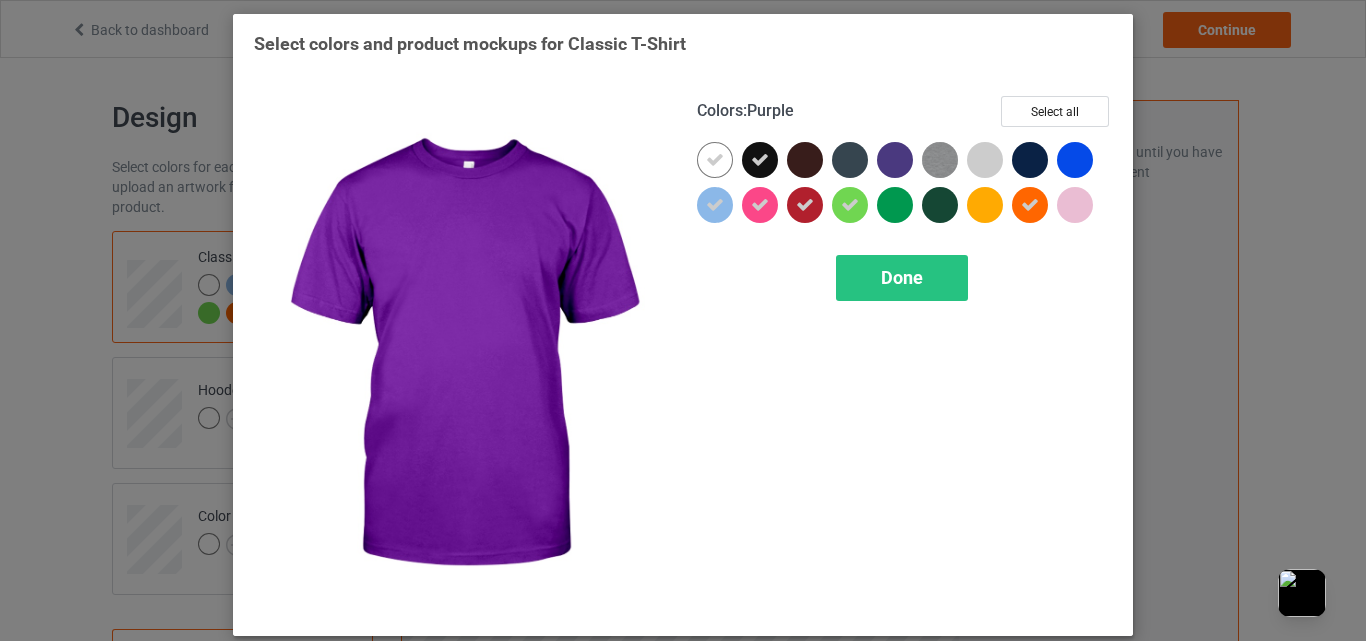 click at bounding box center (895, 160) 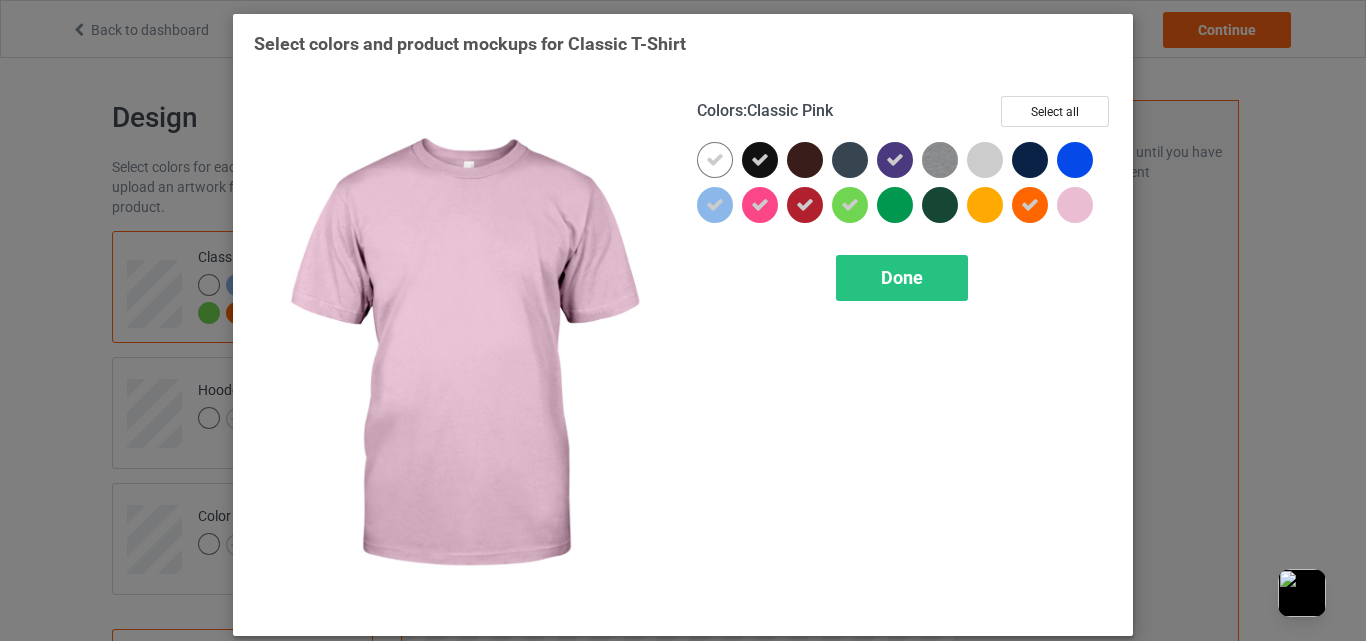 click at bounding box center [1075, 205] 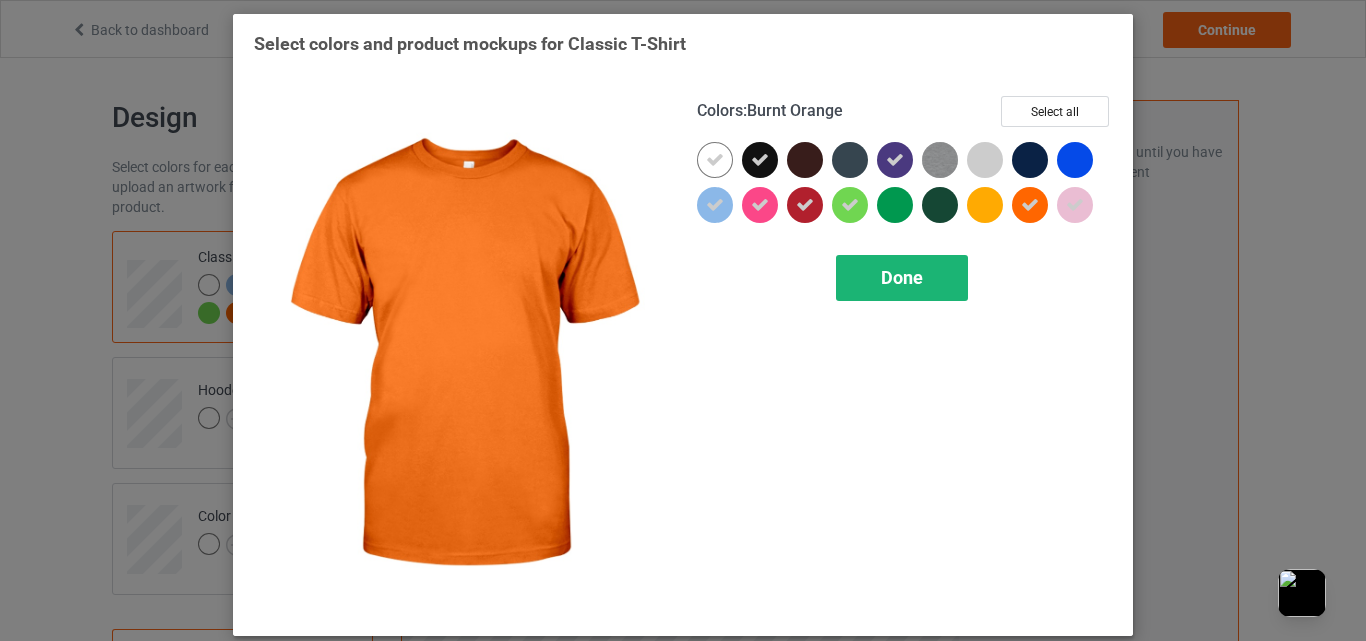 click on "Done" at bounding box center [902, 278] 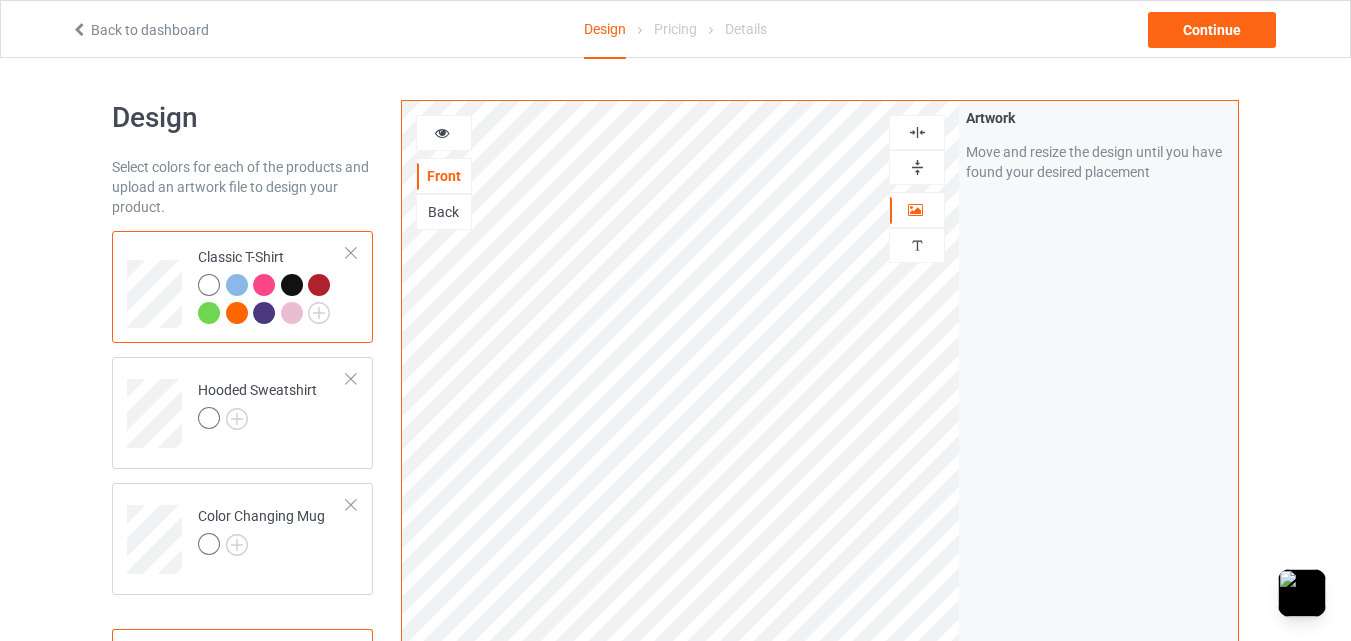 click at bounding box center [442, 130] 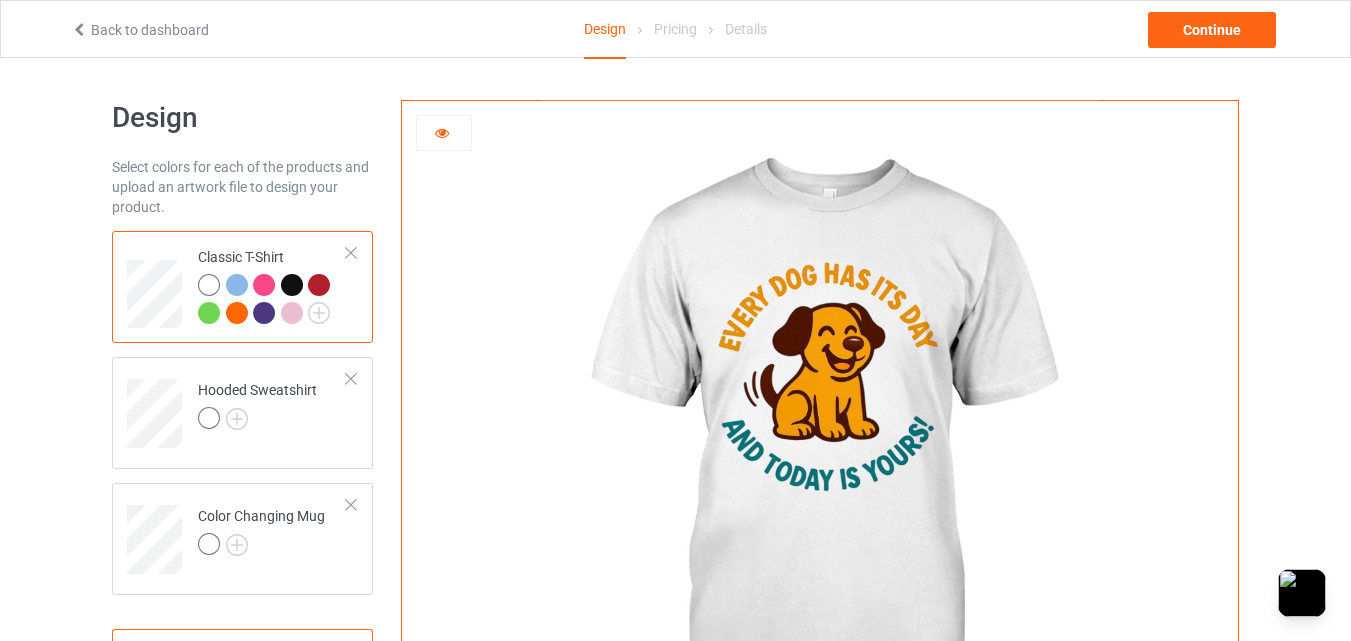click at bounding box center [237, 285] 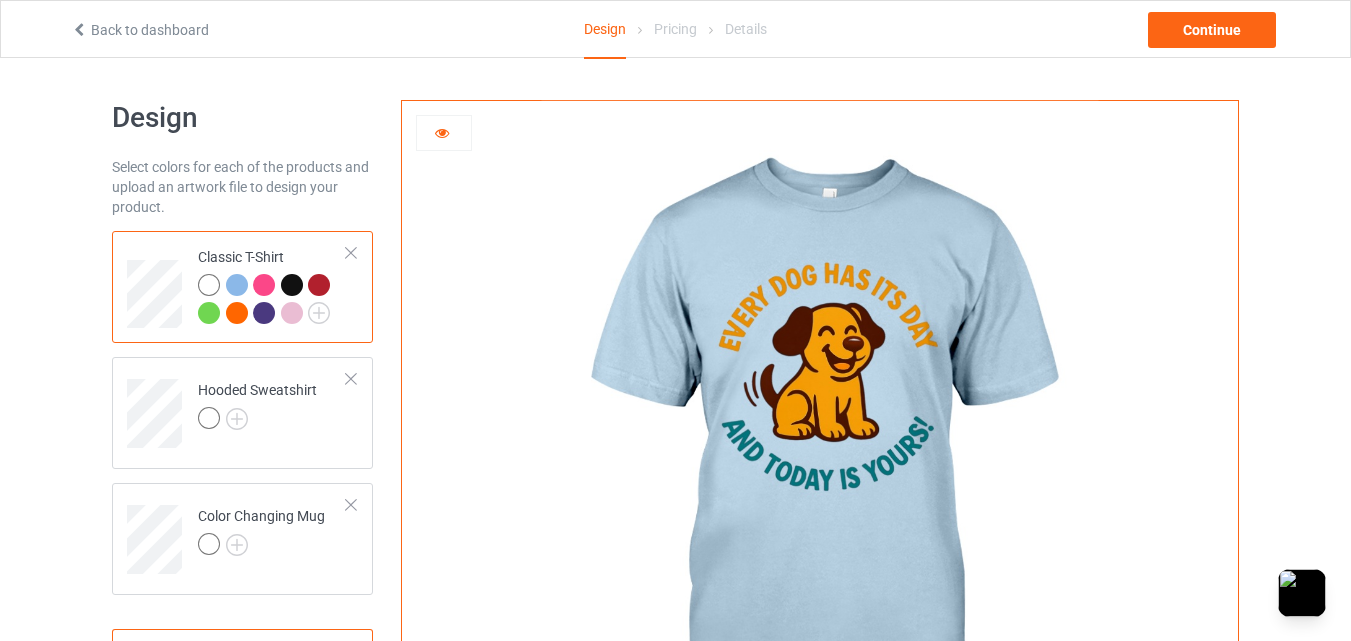 click at bounding box center [264, 285] 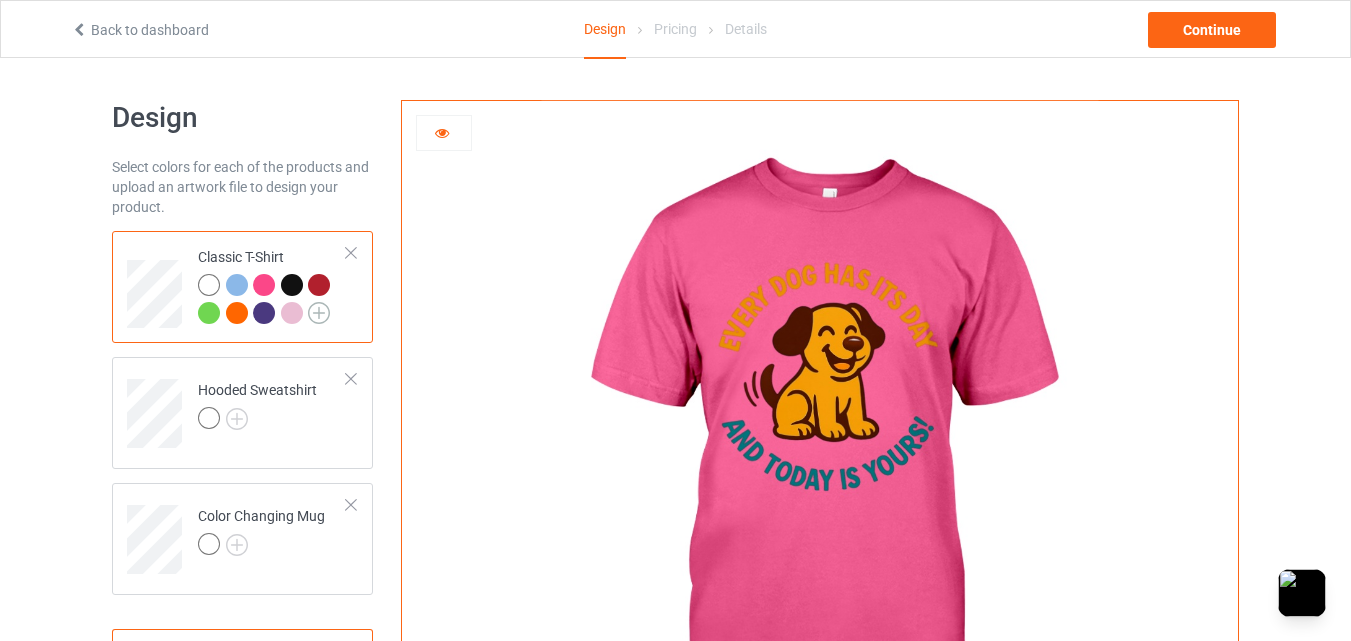 click at bounding box center (319, 313) 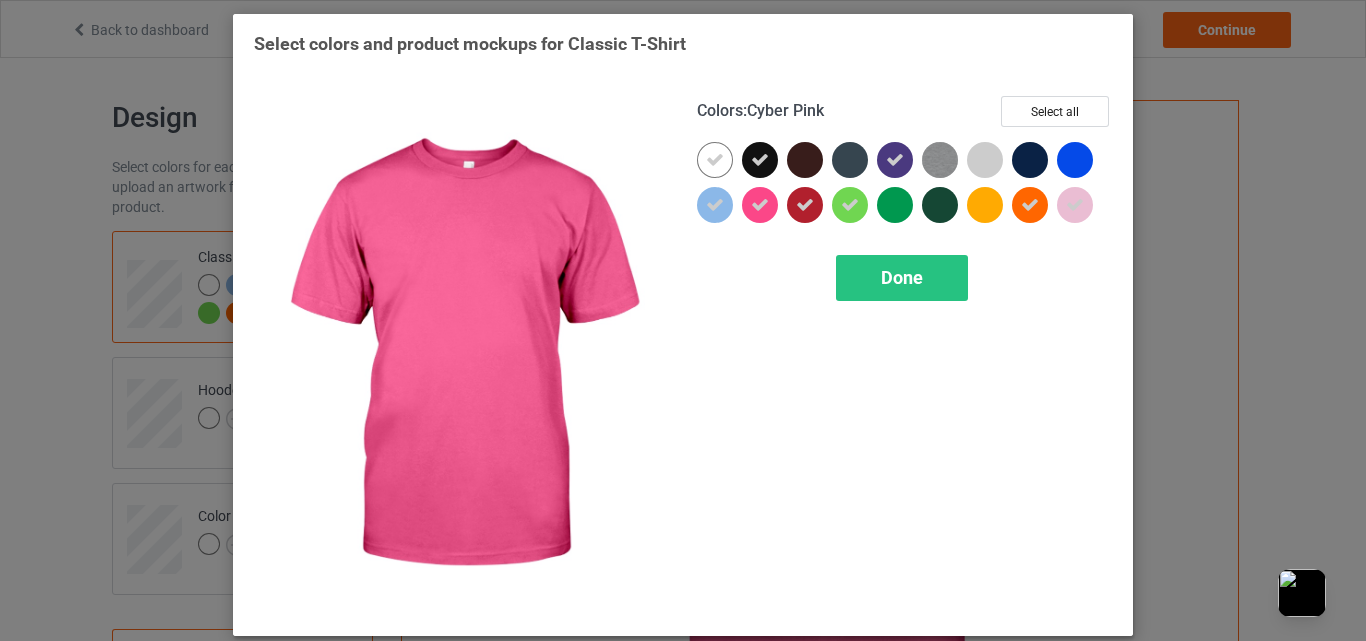 click at bounding box center (760, 205) 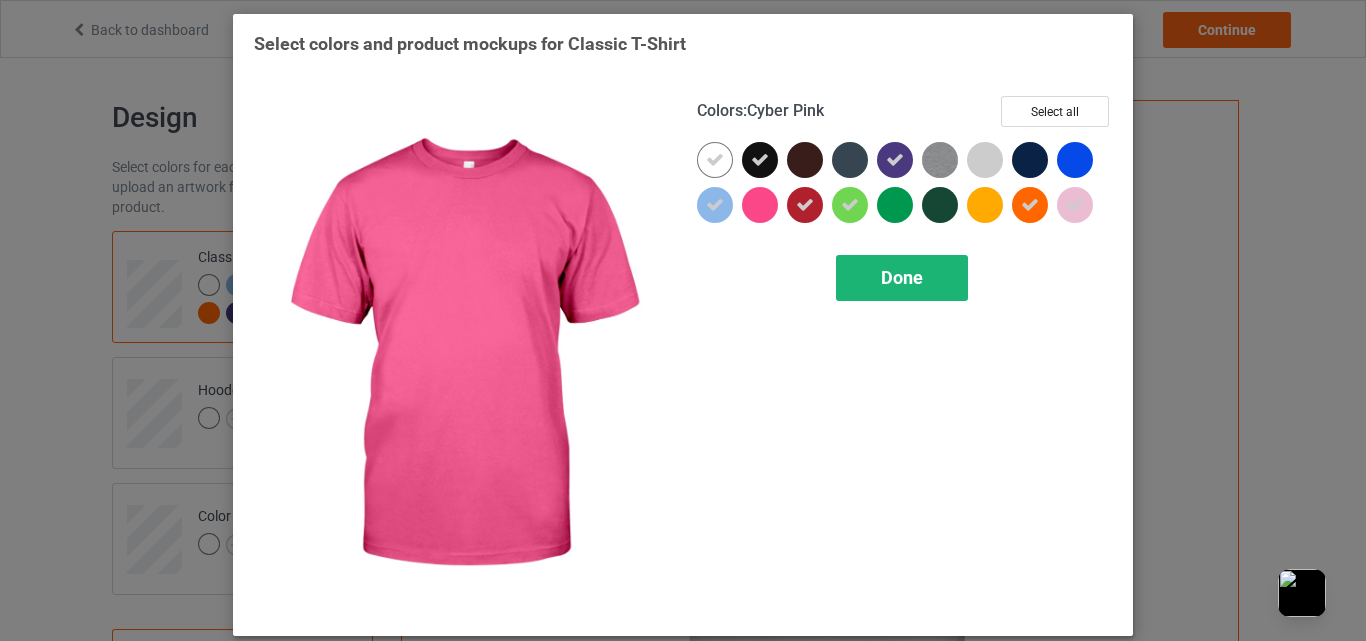 click on "Done" at bounding box center (902, 278) 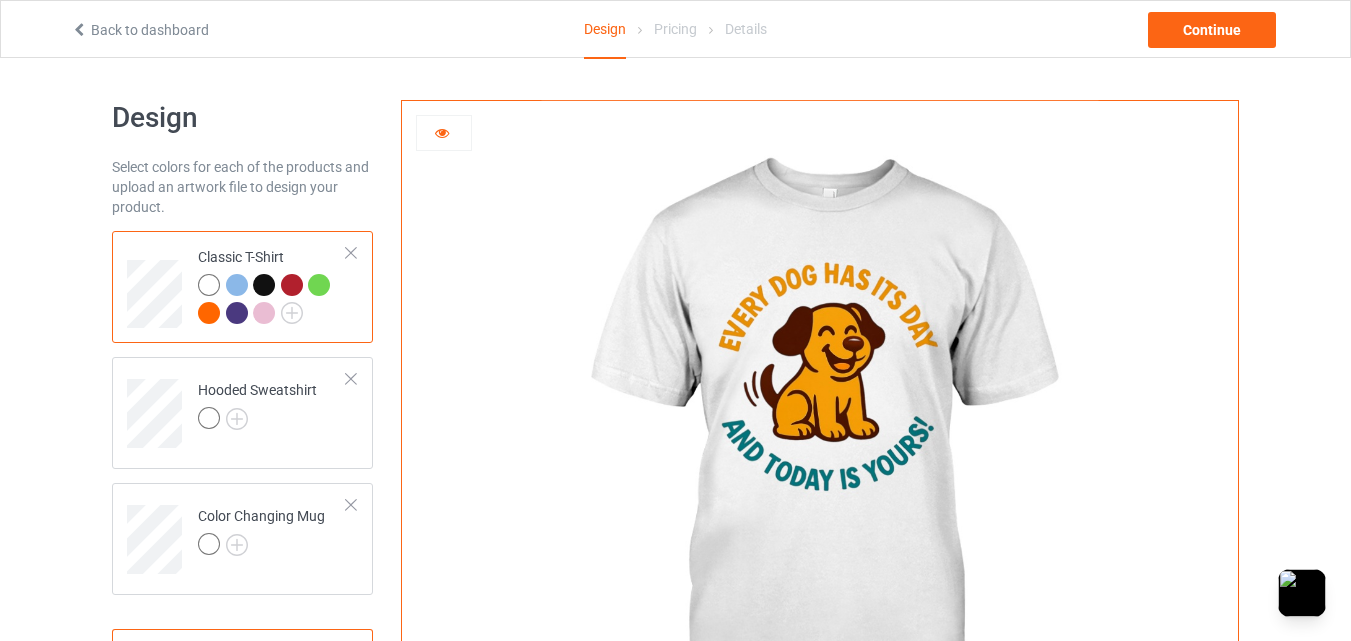 click at bounding box center [264, 285] 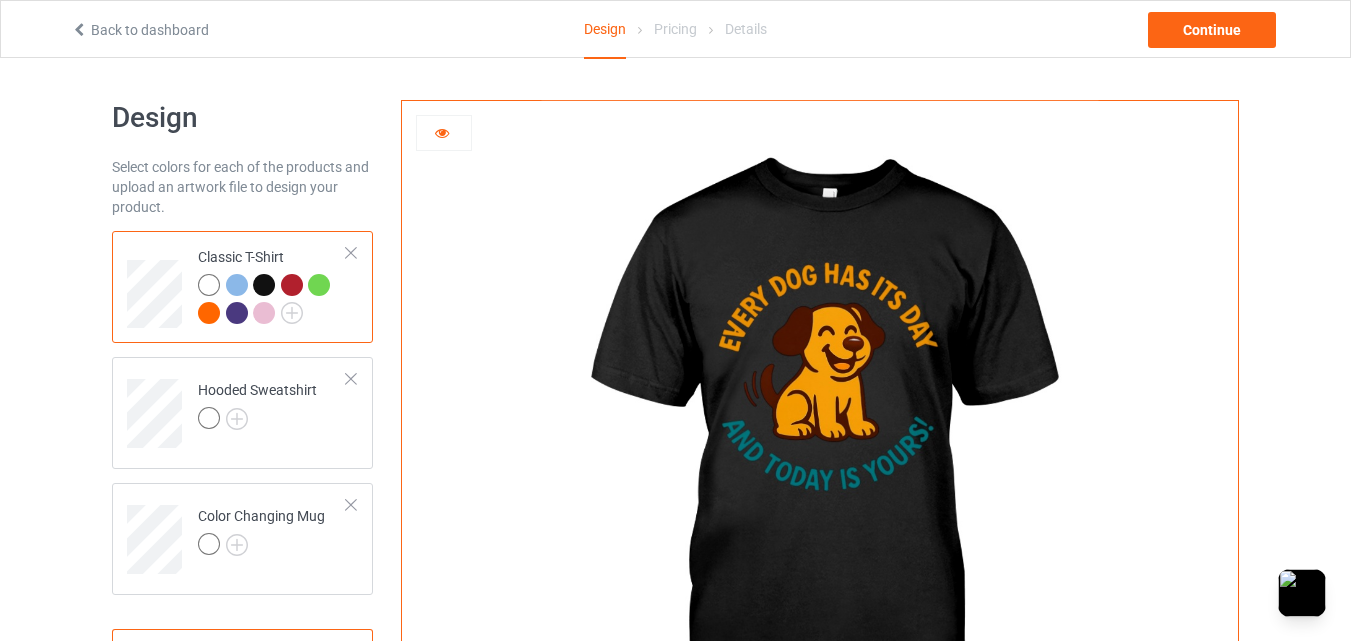click at bounding box center [292, 285] 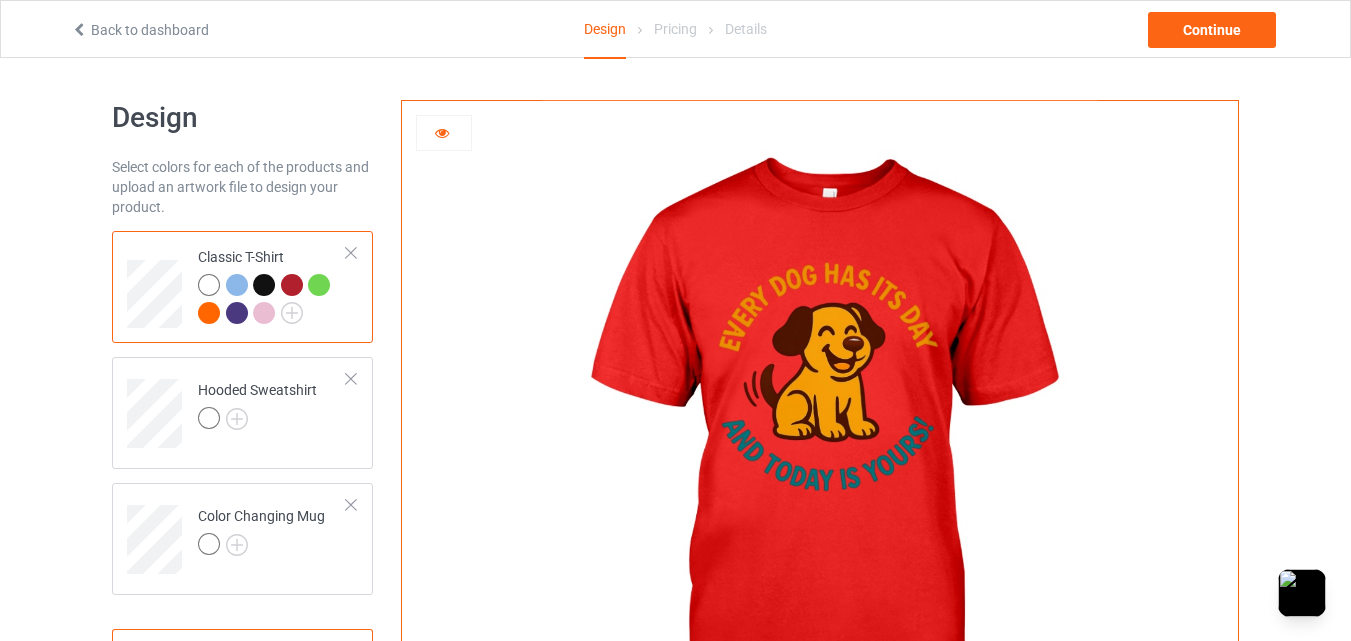 click at bounding box center (319, 285) 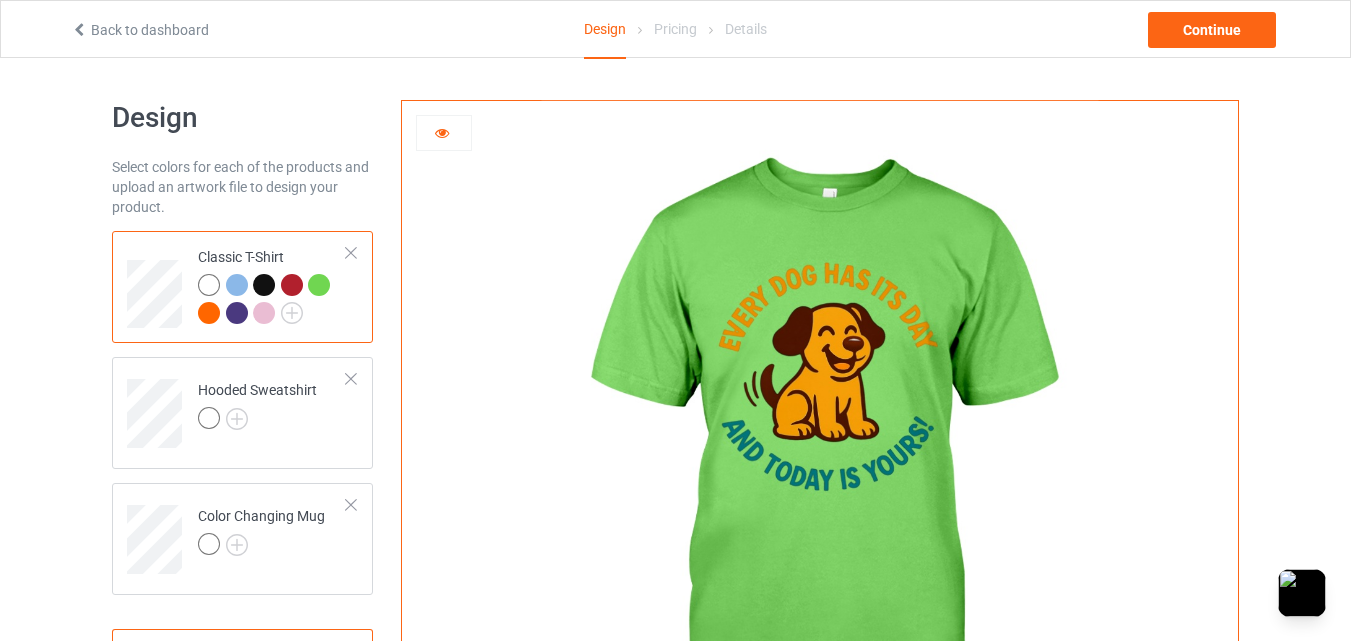click at bounding box center (209, 313) 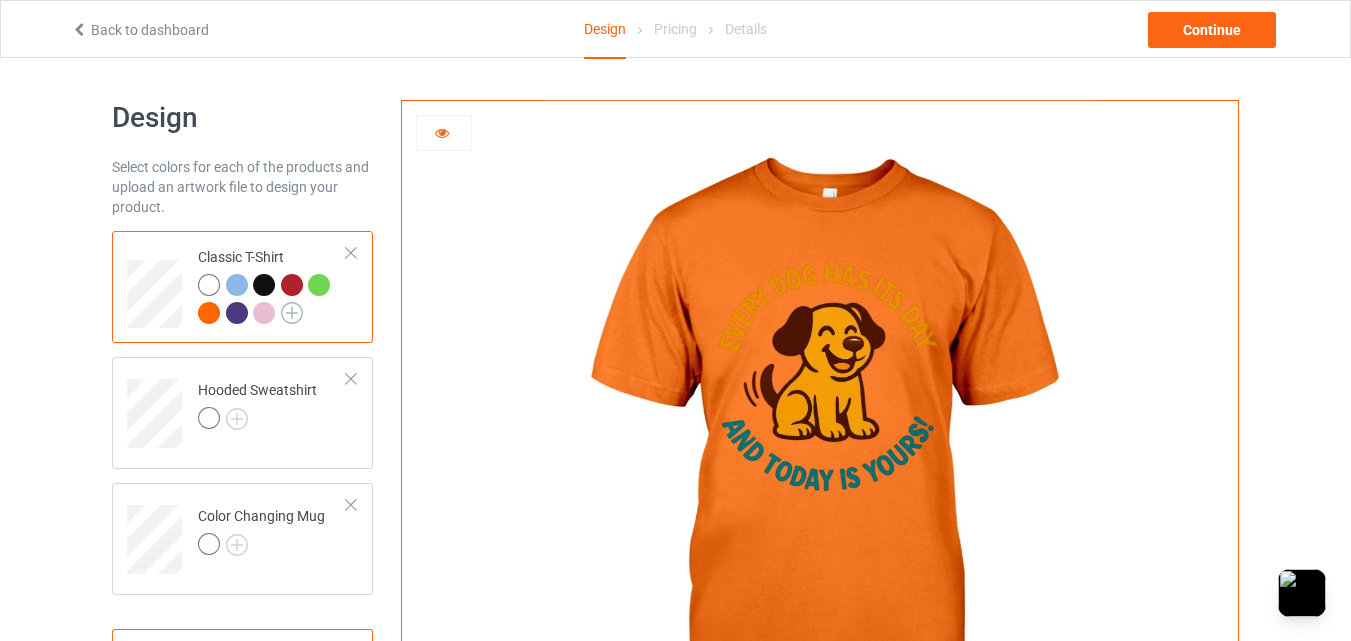 click at bounding box center (292, 313) 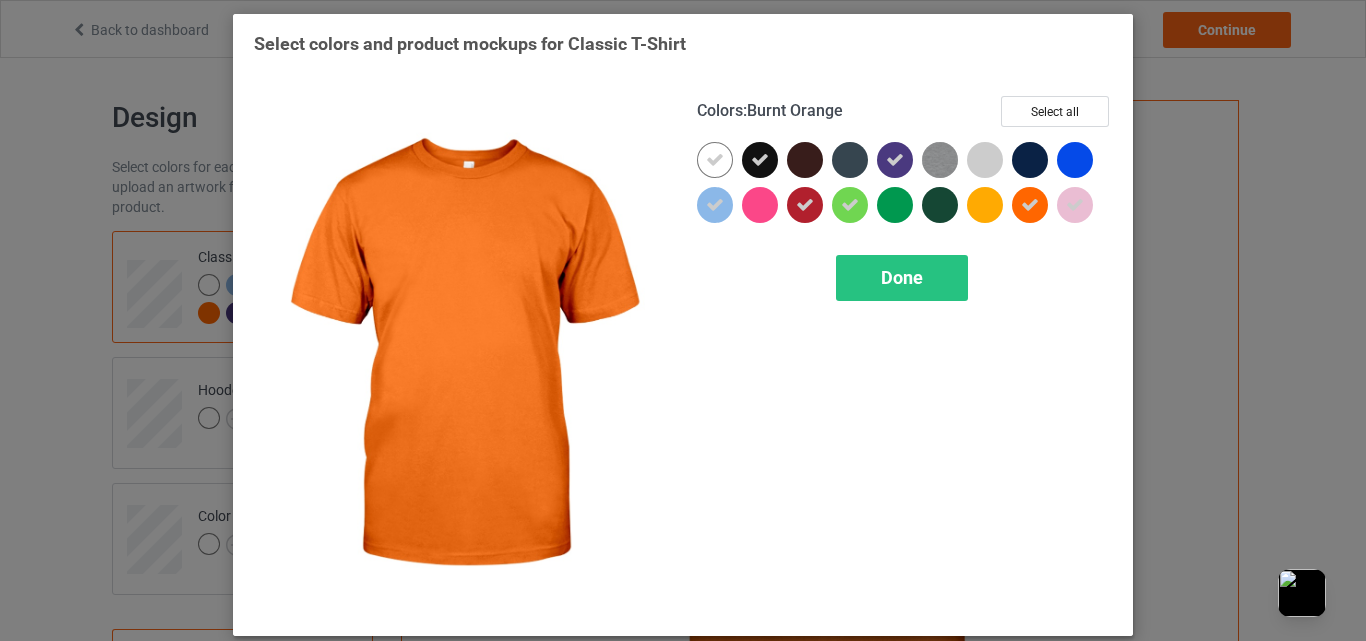click at bounding box center [1030, 205] 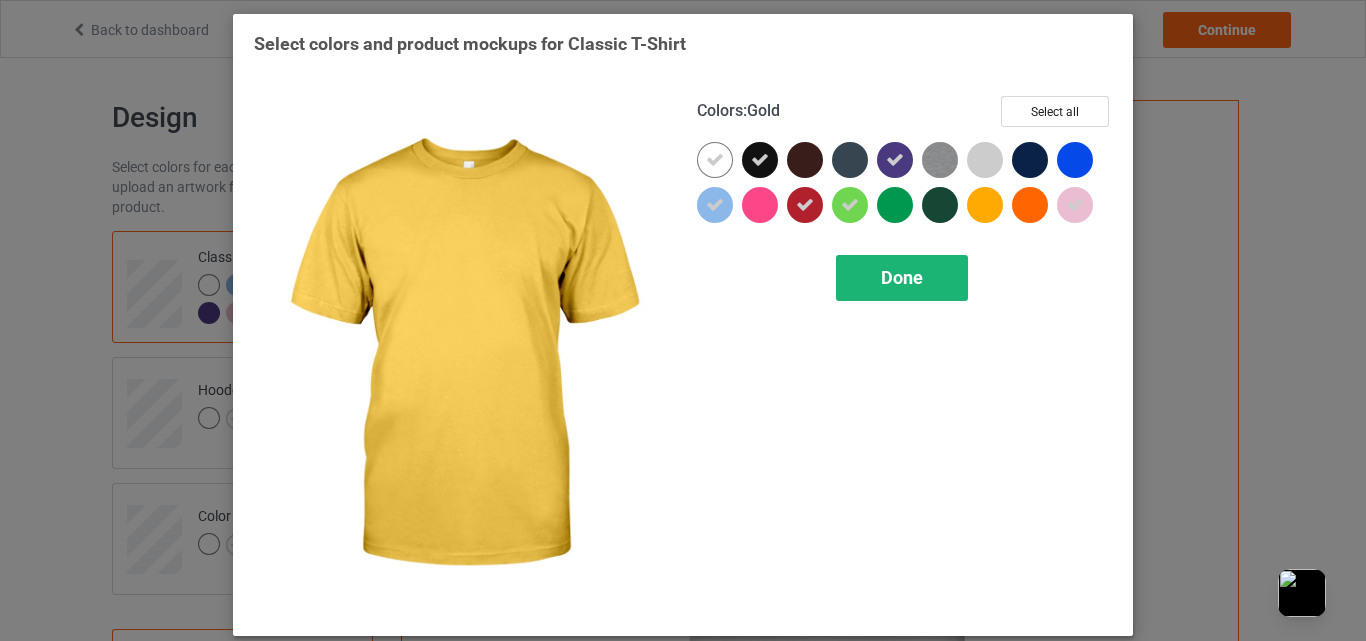 click on "Done" at bounding box center (902, 277) 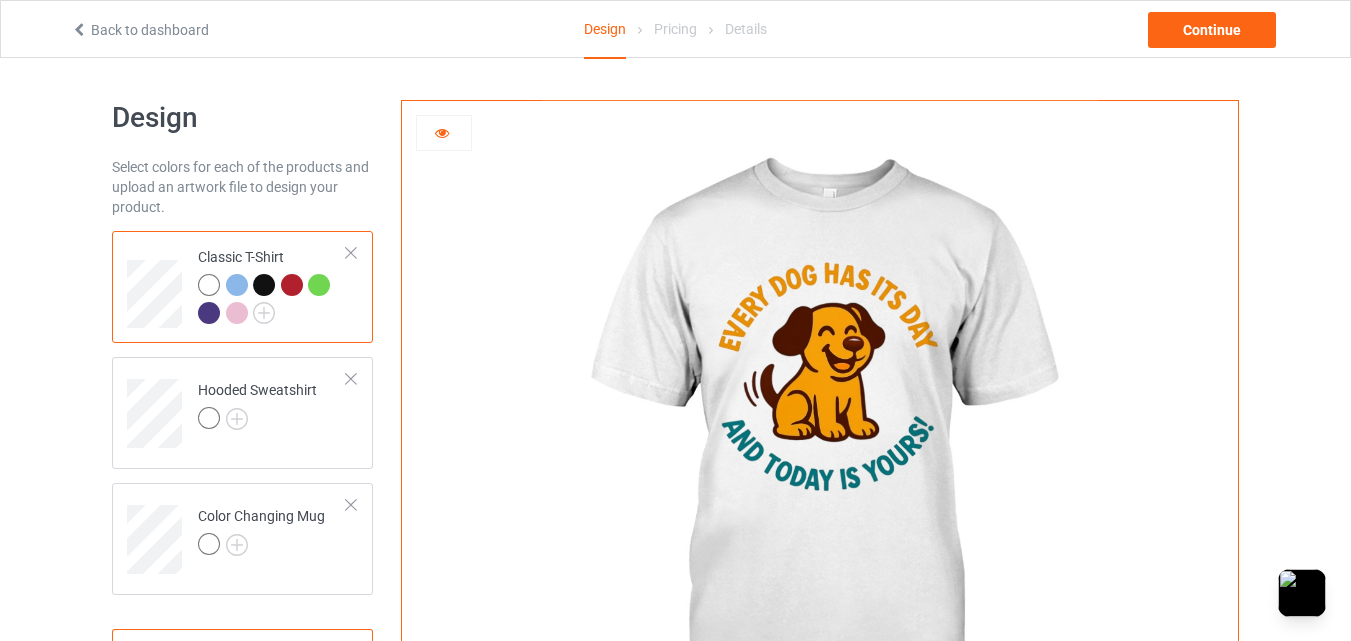 click at bounding box center (209, 313) 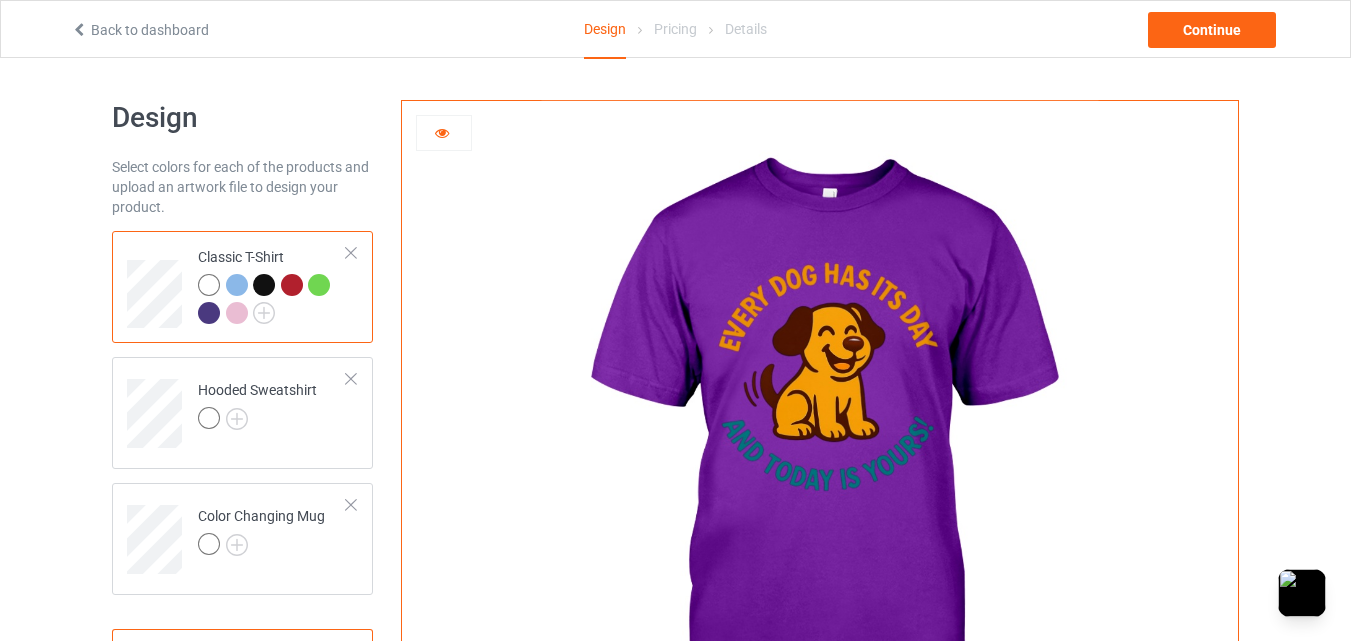 click at bounding box center [319, 285] 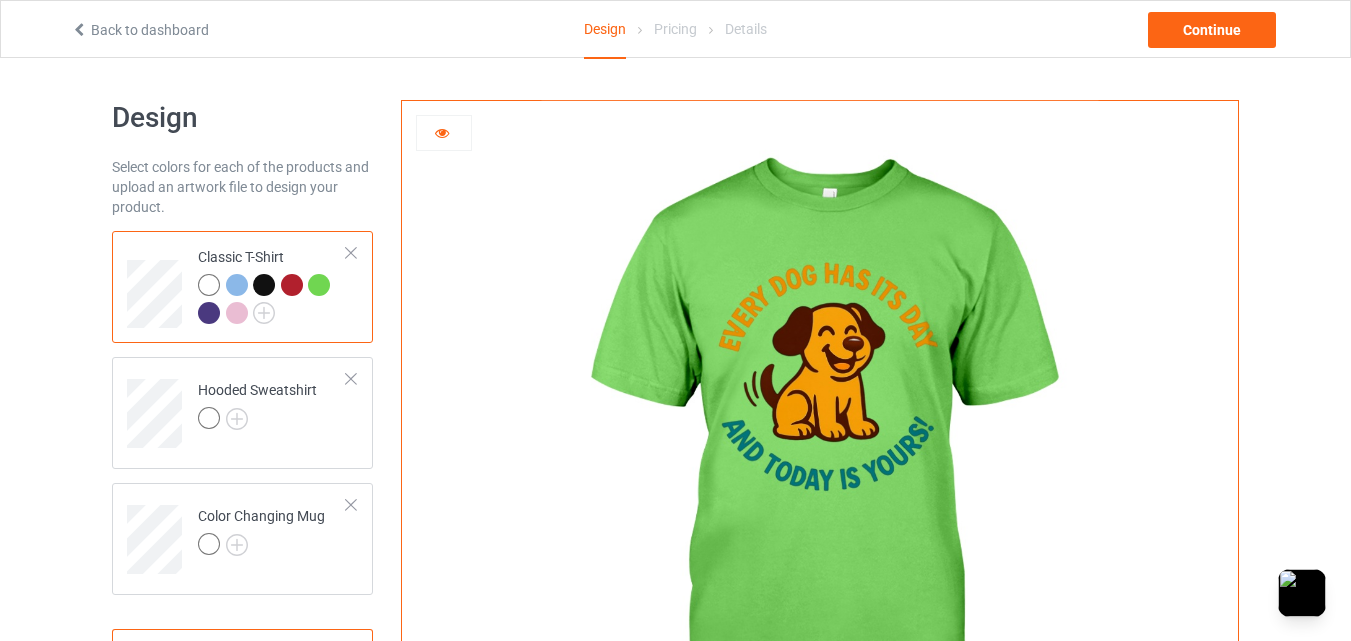 click at bounding box center [237, 313] 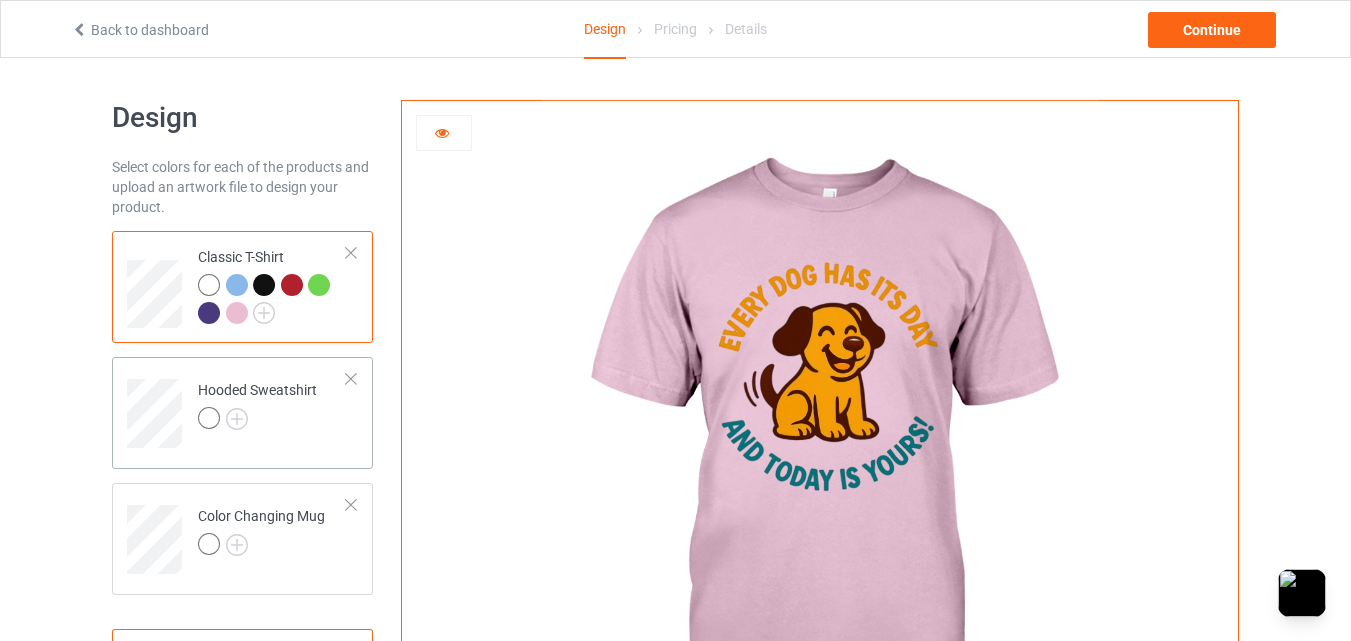 click on "Hooded Sweatshirt" at bounding box center (257, 404) 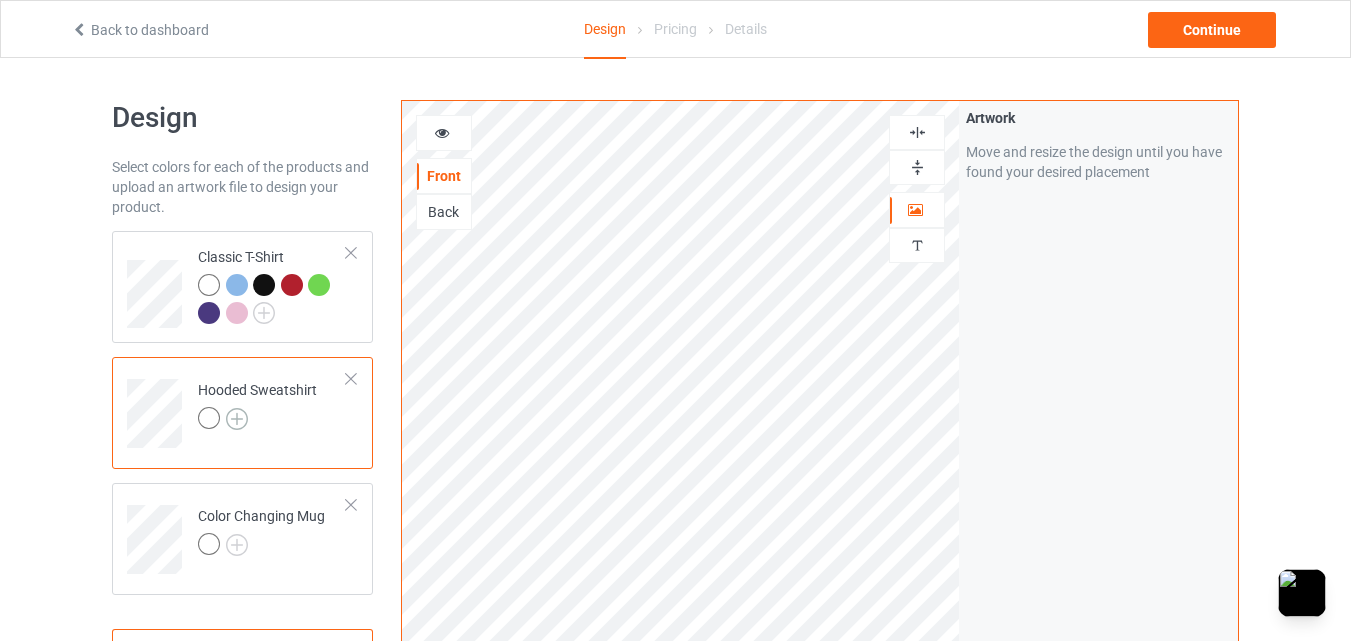 click at bounding box center (237, 419) 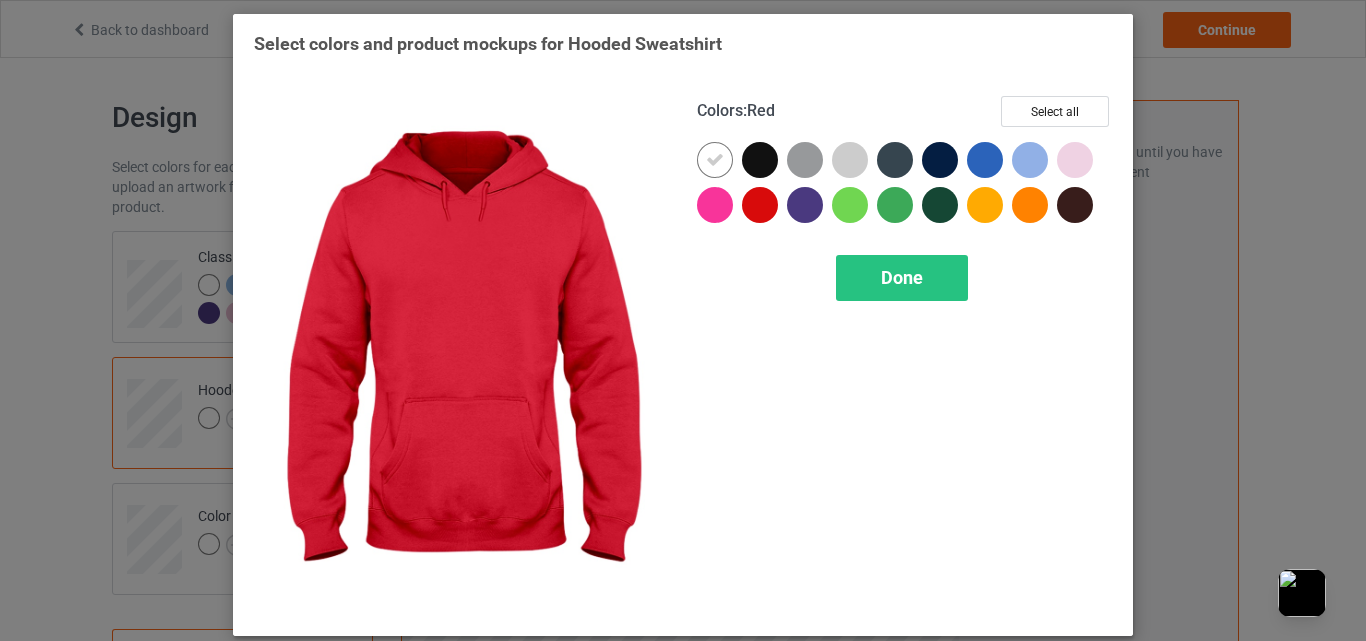 click at bounding box center (760, 205) 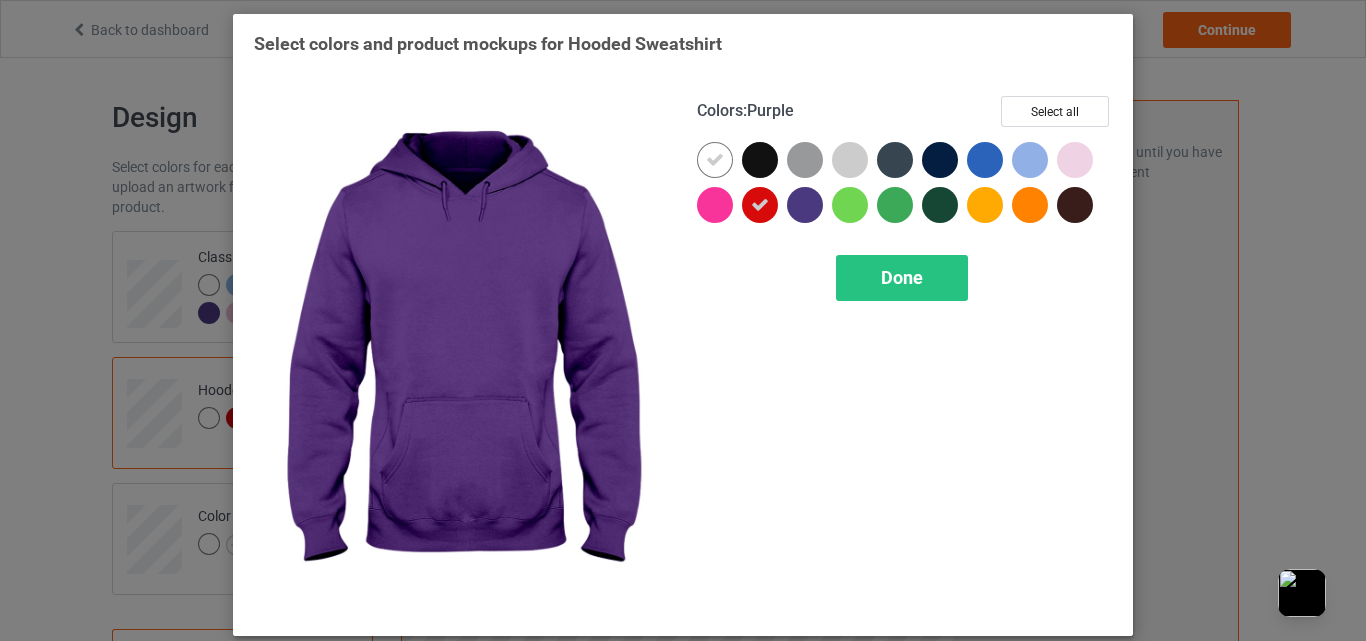 click at bounding box center [805, 205] 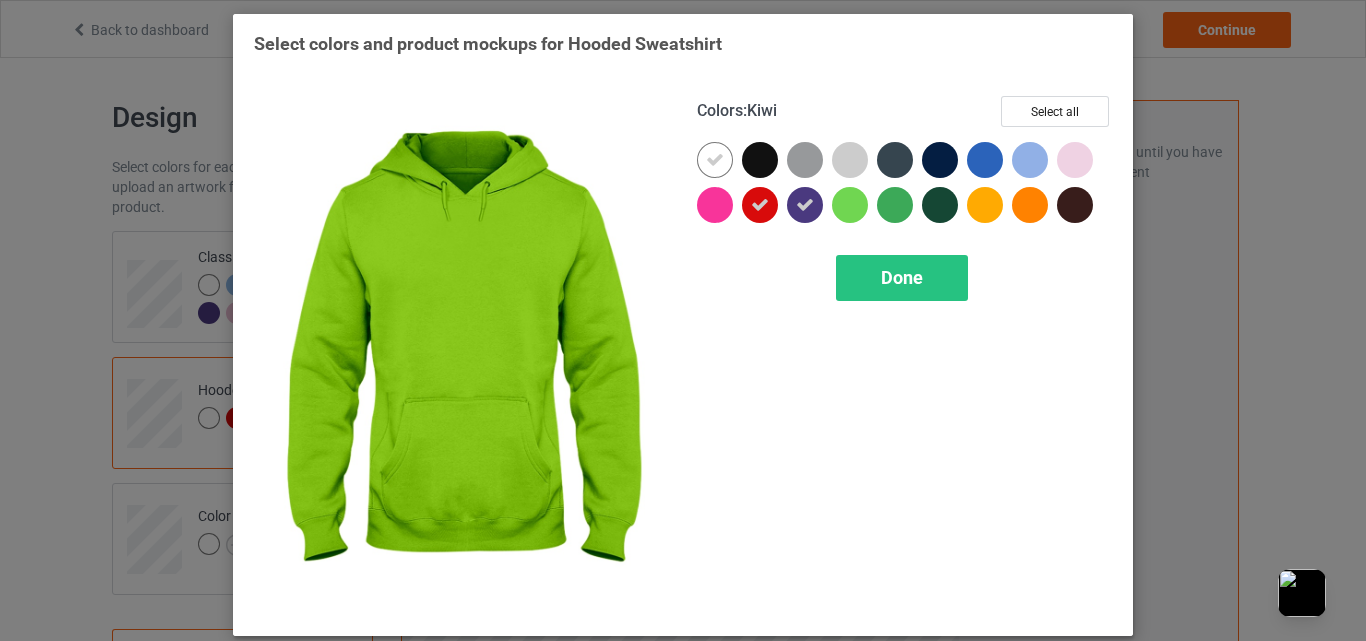 click at bounding box center [850, 205] 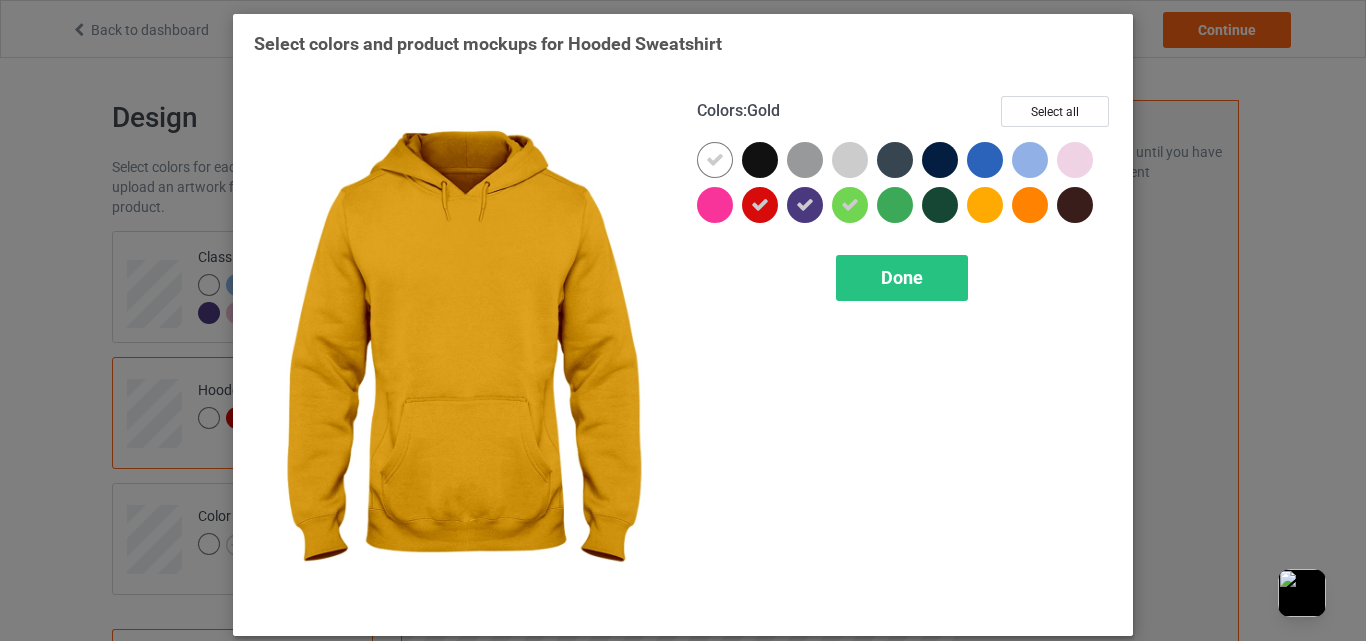 click at bounding box center (1075, 160) 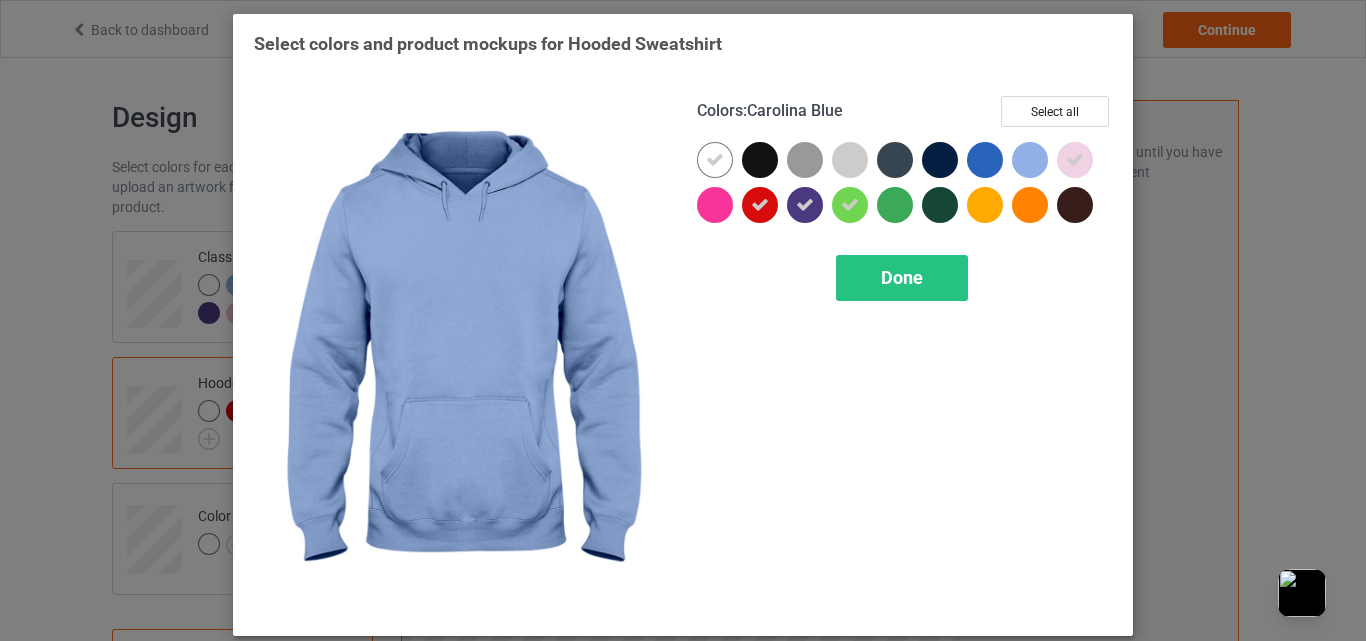 click at bounding box center [1030, 160] 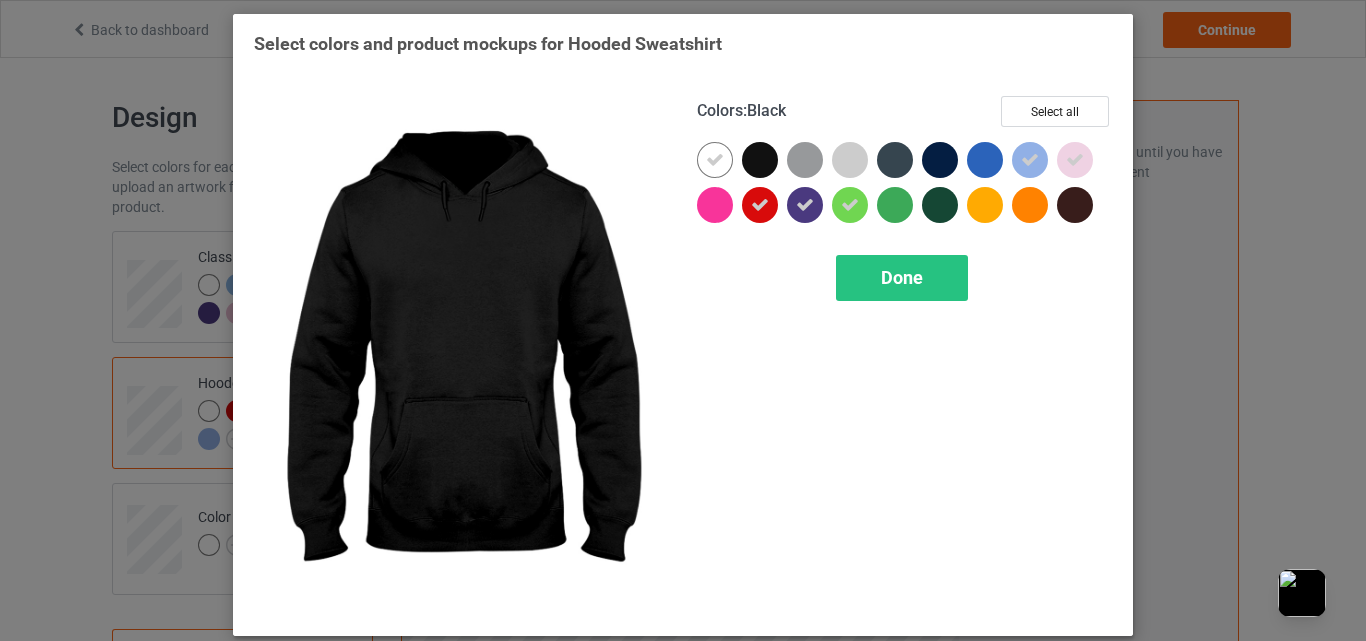 click at bounding box center [760, 160] 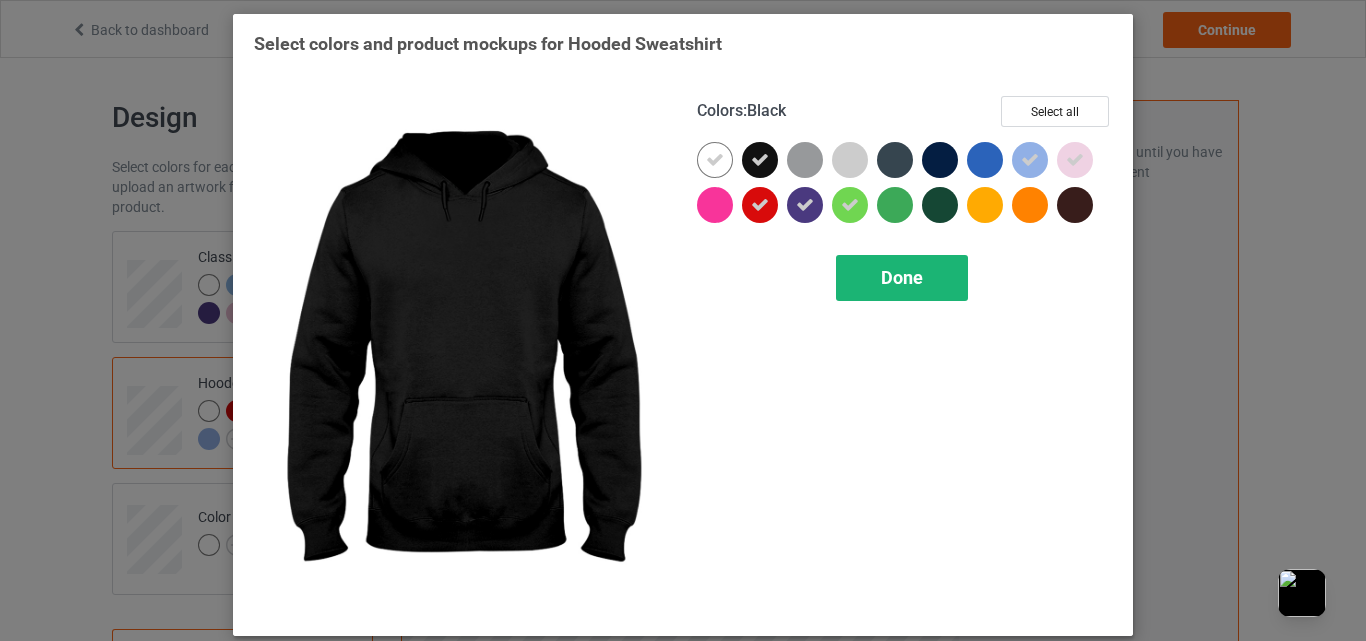 click on "Done" at bounding box center (902, 277) 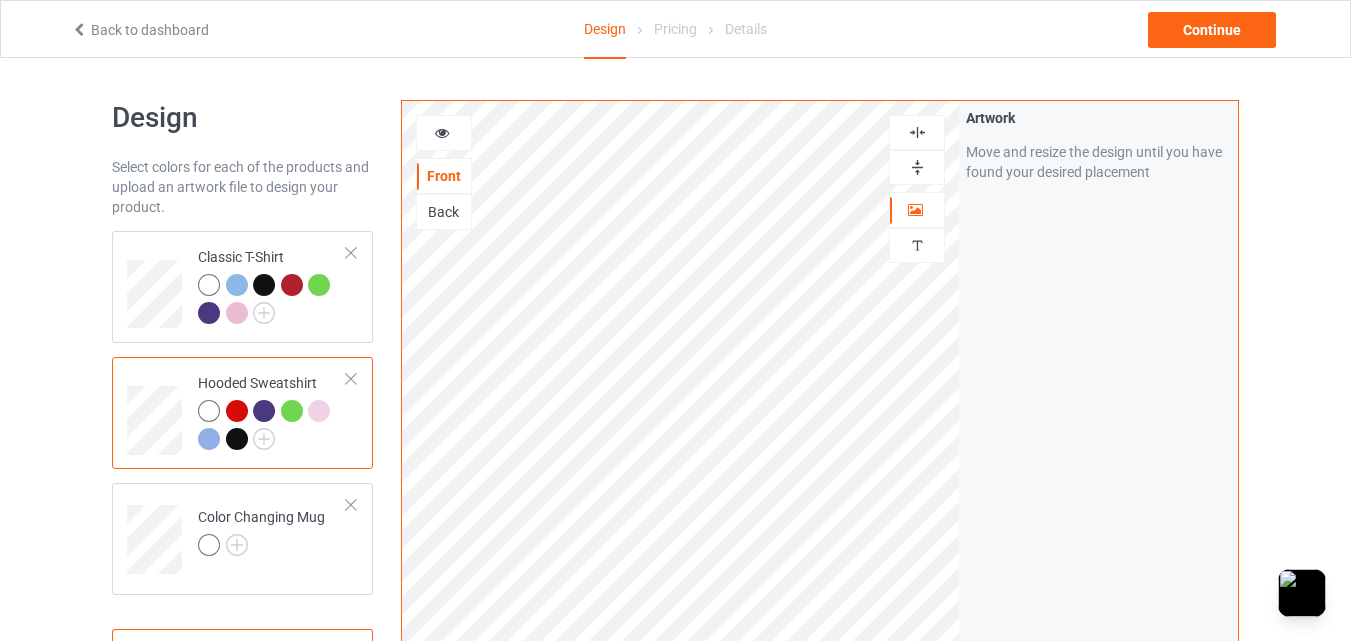 click at bounding box center [237, 411] 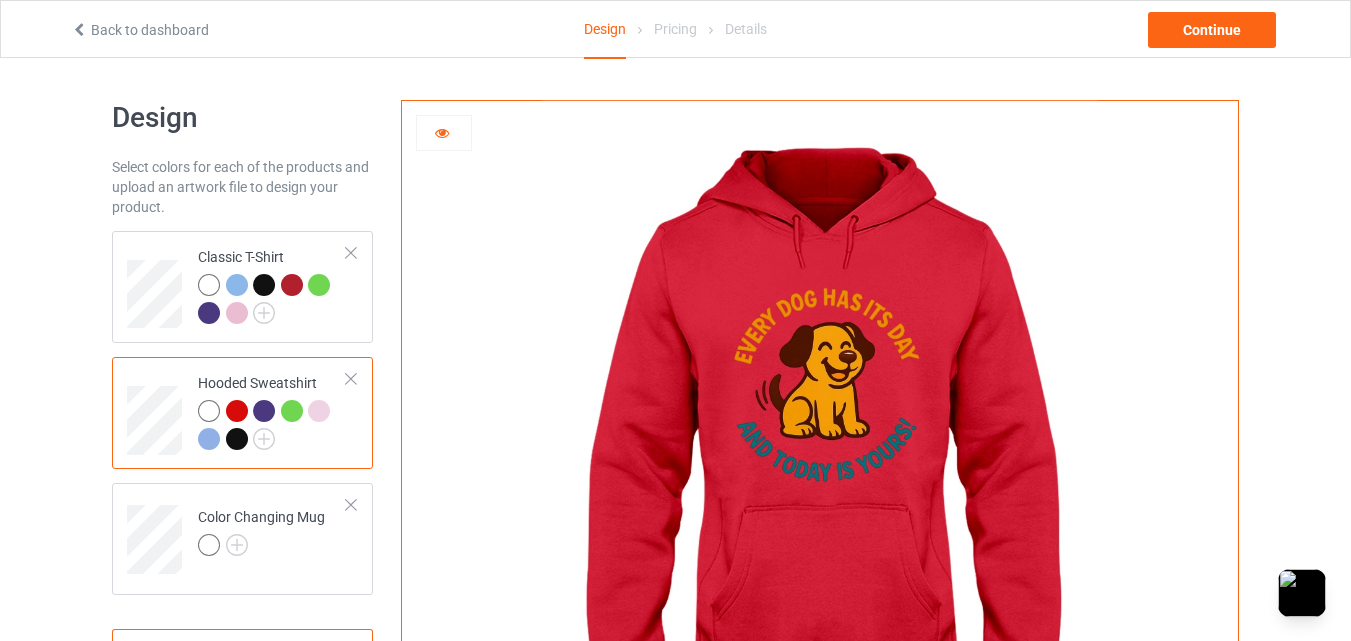 drag, startPoint x: 260, startPoint y: 410, endPoint x: 282, endPoint y: 408, distance: 22.090721 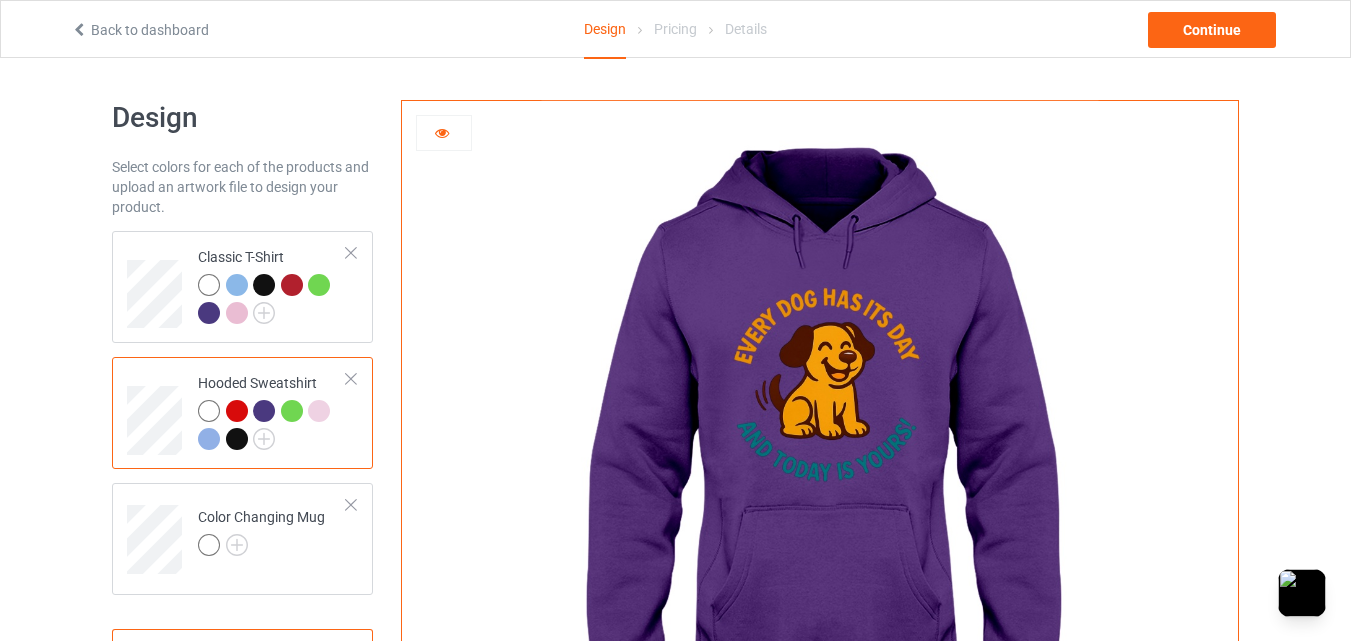 click at bounding box center [292, 411] 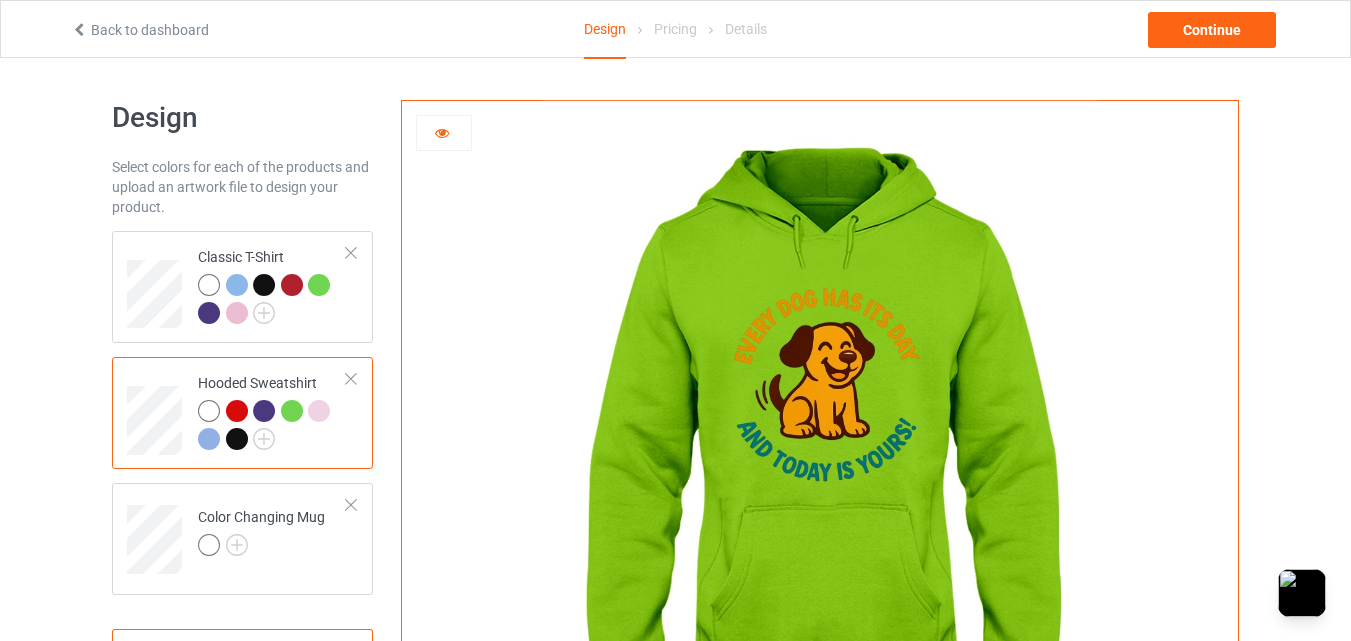click at bounding box center (319, 411) 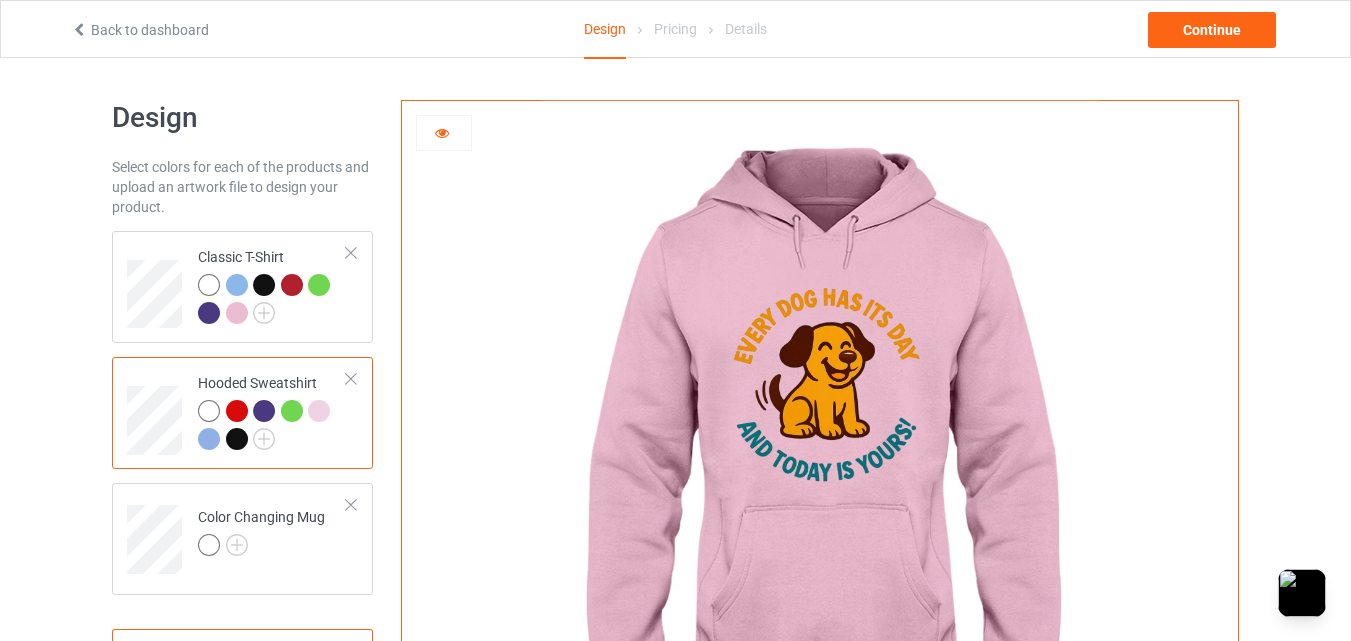click at bounding box center (209, 439) 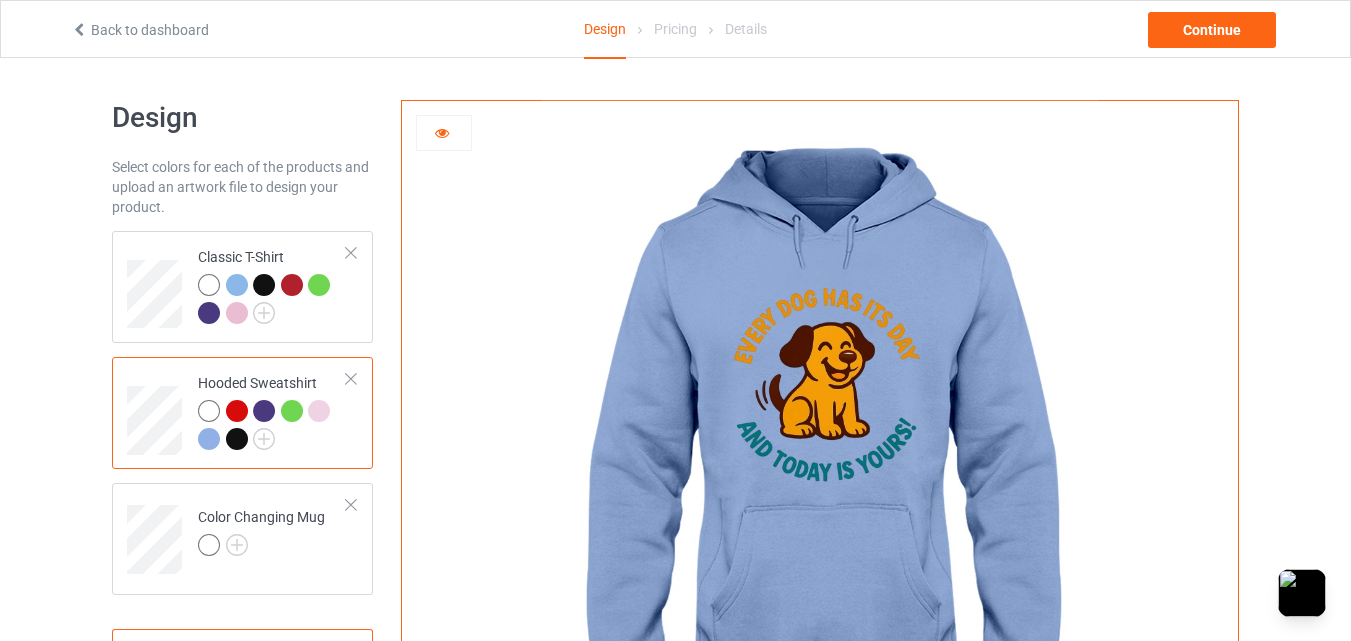 click at bounding box center (237, 439) 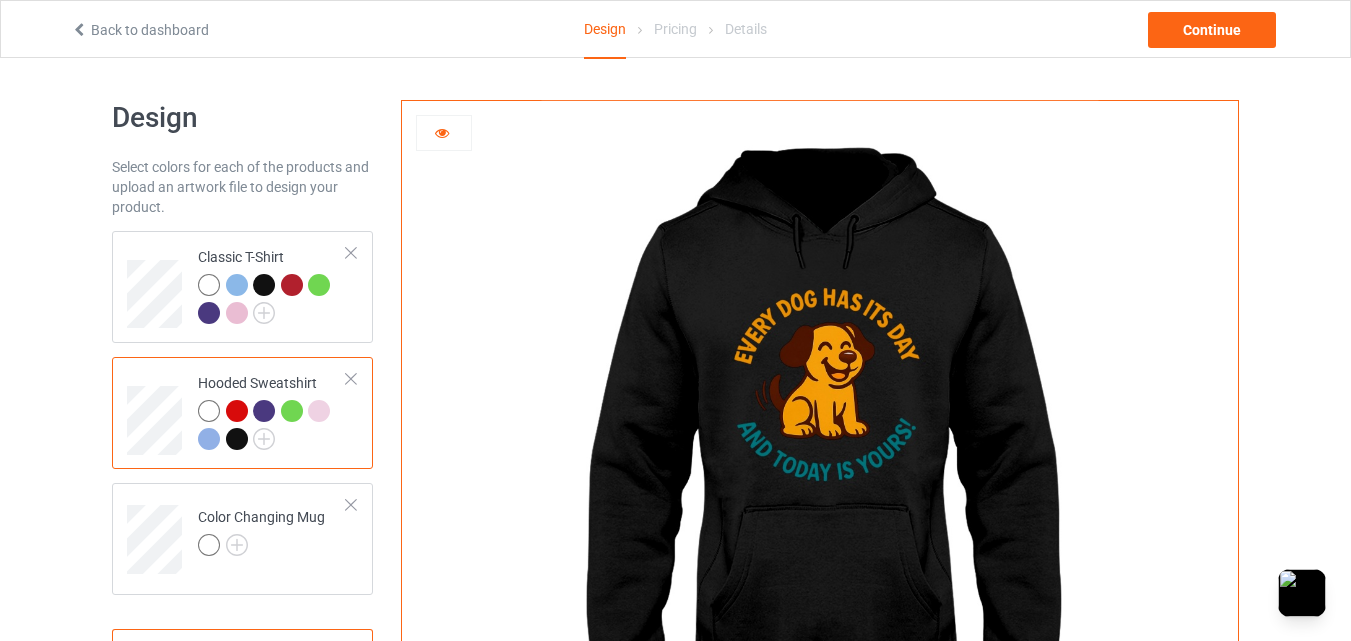 scroll, scrollTop: 167, scrollLeft: 0, axis: vertical 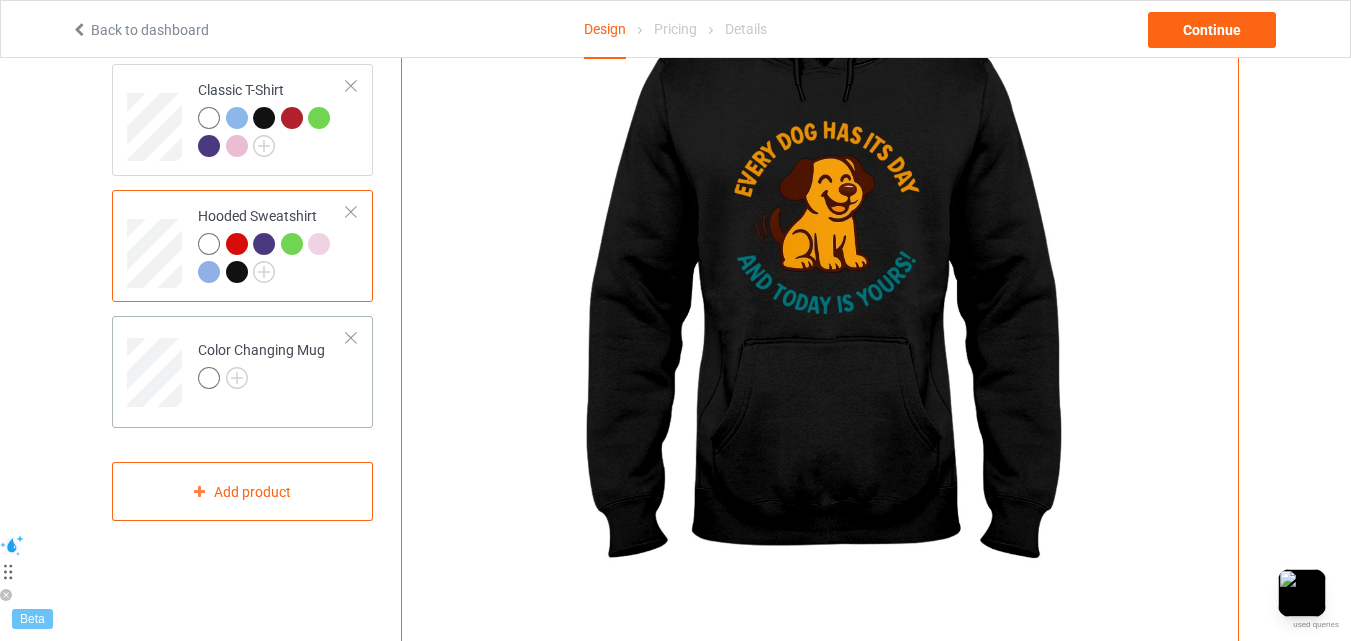 click at bounding box center [261, 381] 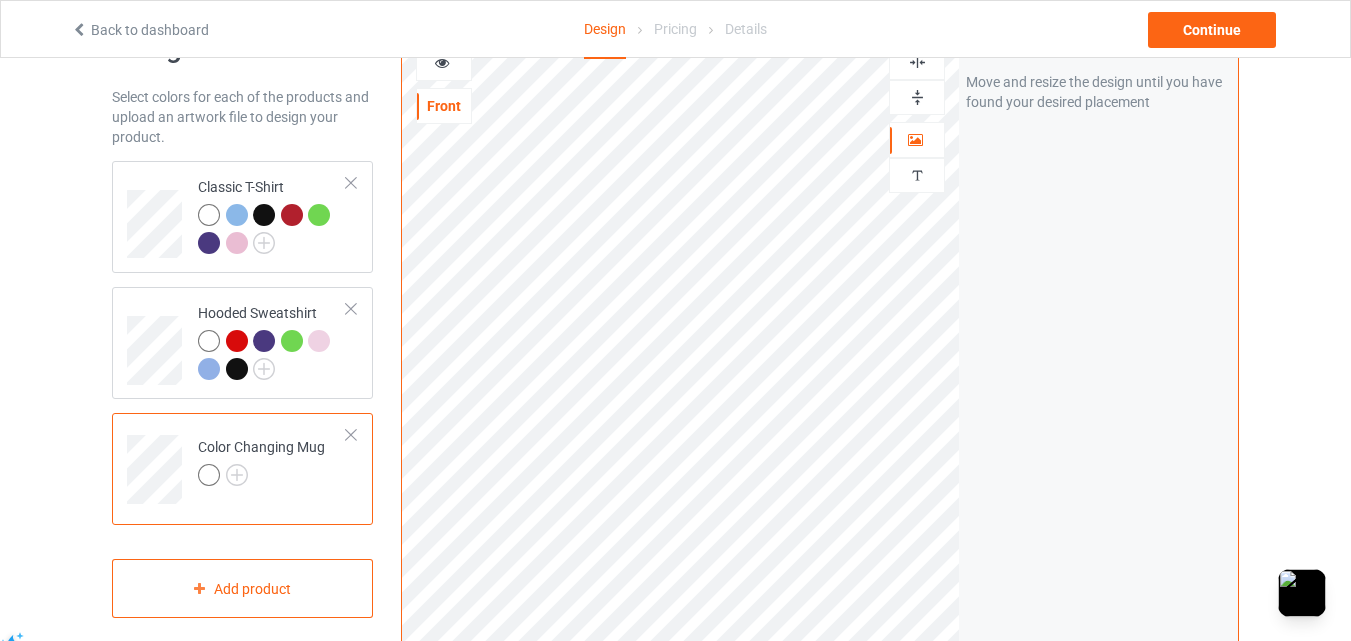 scroll, scrollTop: 0, scrollLeft: 0, axis: both 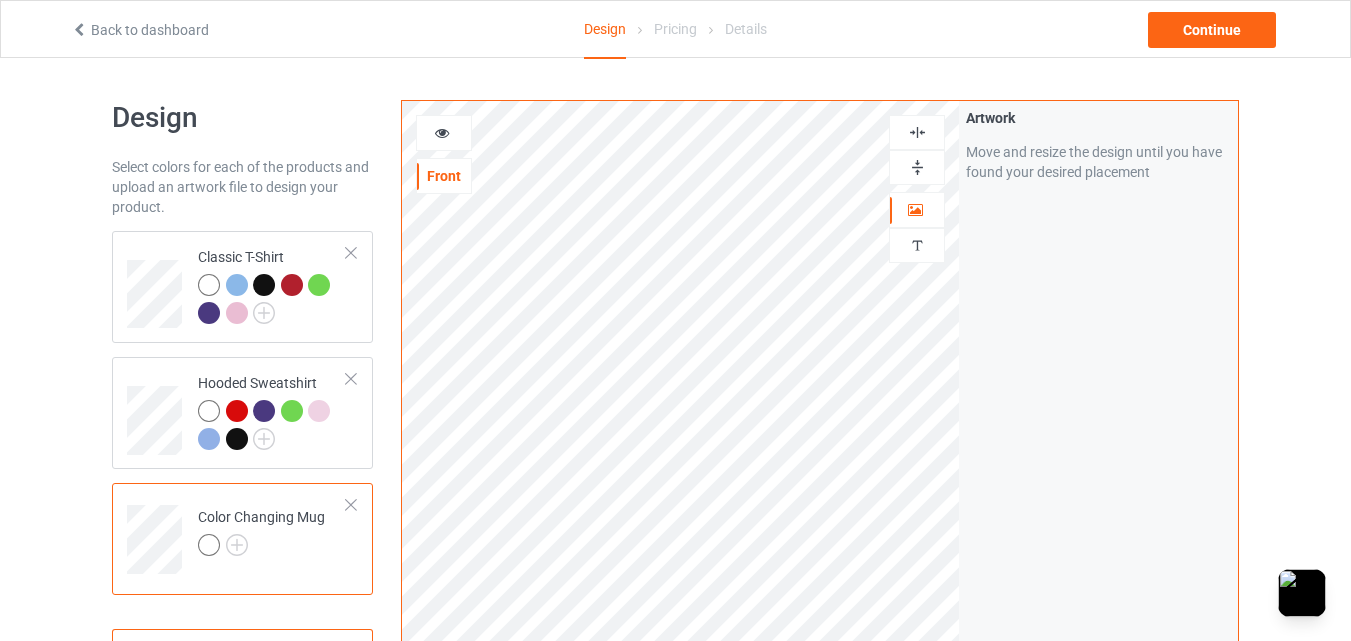 click at bounding box center [444, 133] 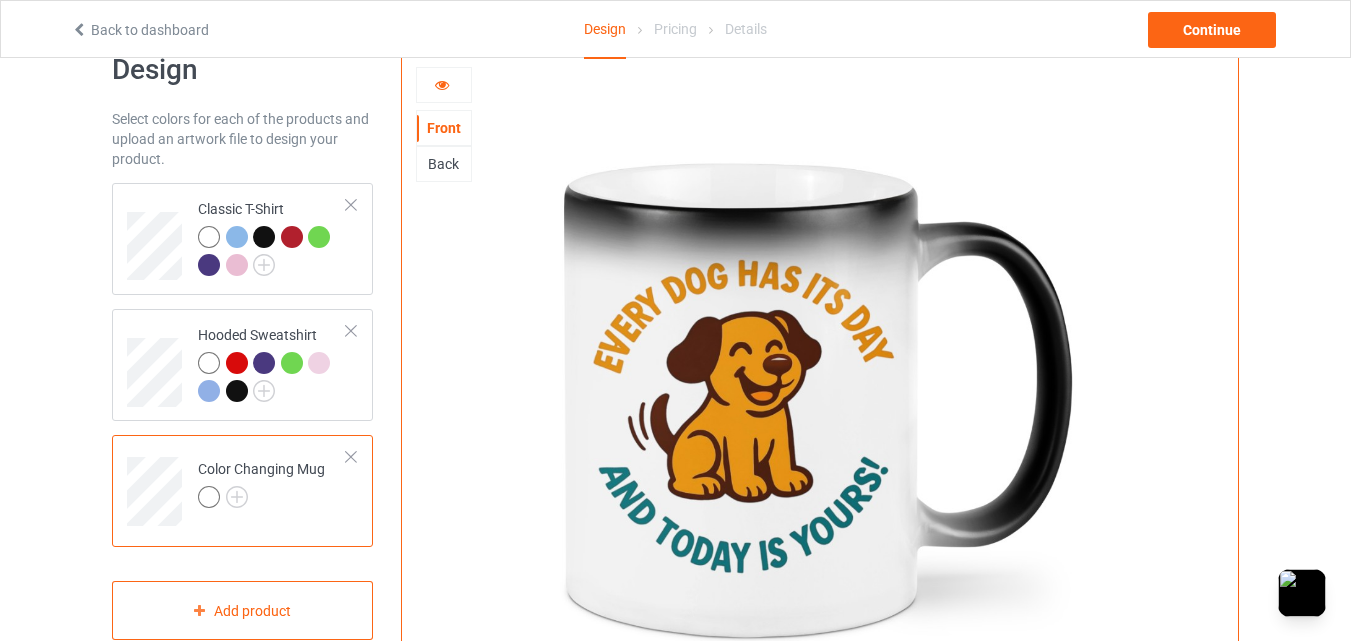 scroll, scrollTop: 0, scrollLeft: 0, axis: both 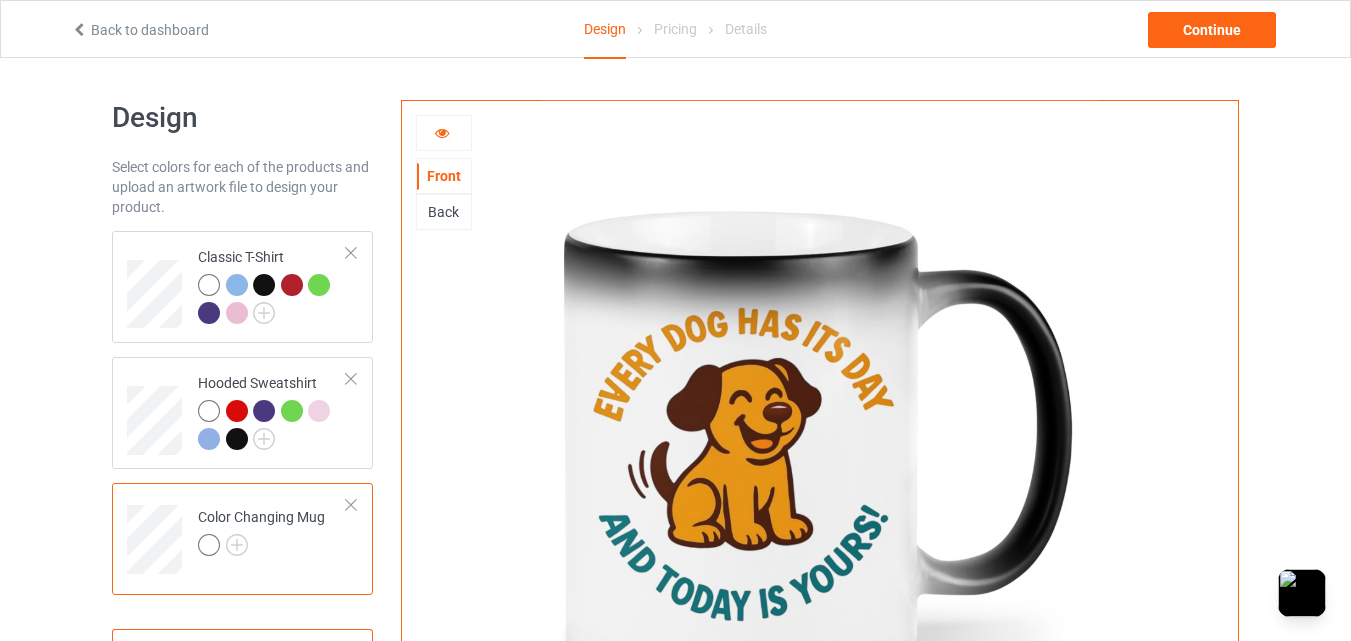 click at bounding box center (444, 133) 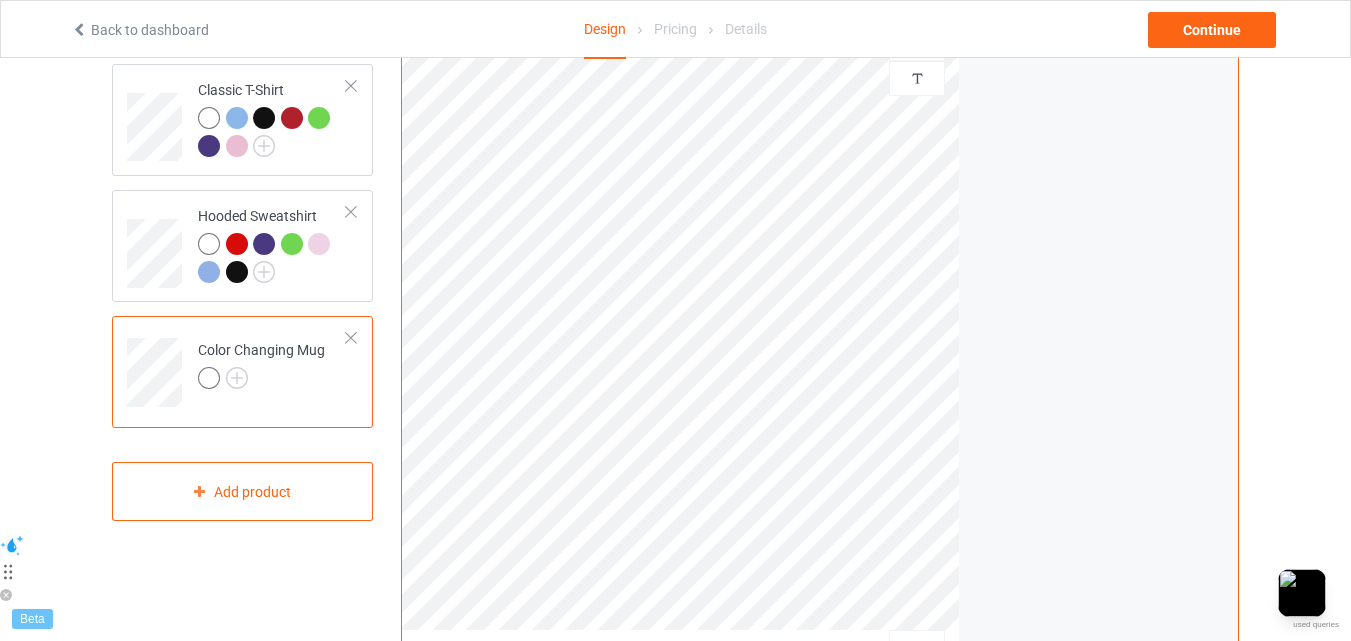 scroll, scrollTop: 0, scrollLeft: 0, axis: both 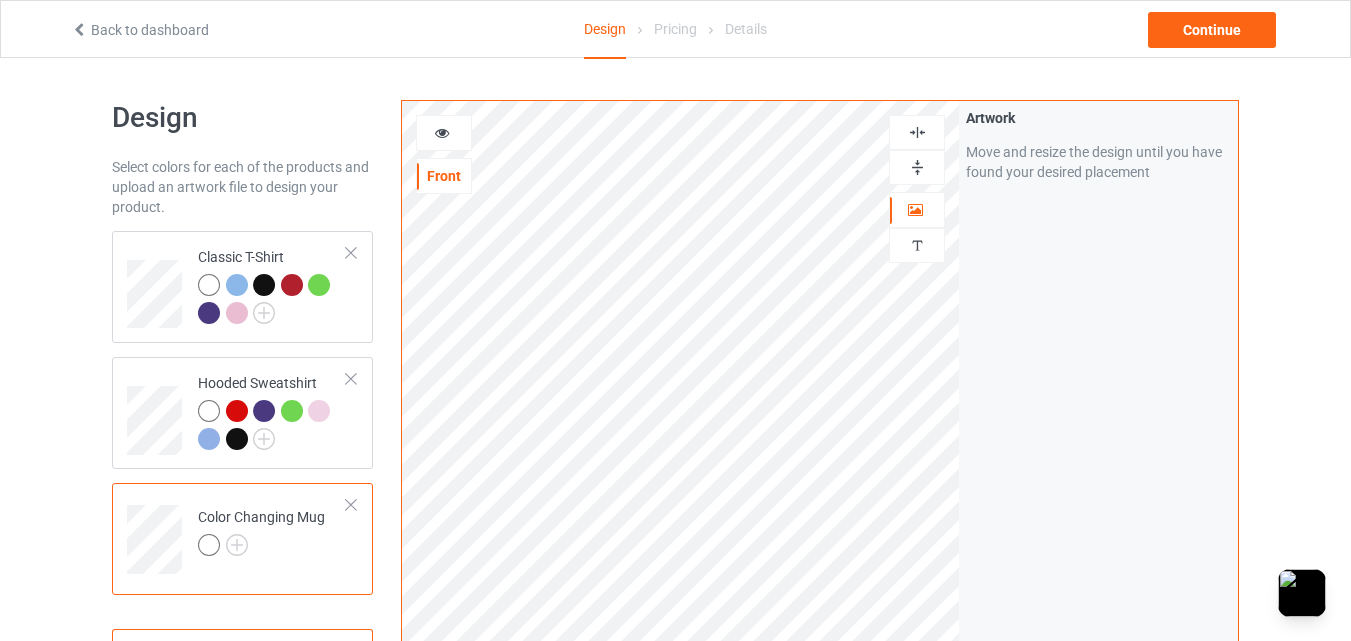 click at bounding box center [442, 130] 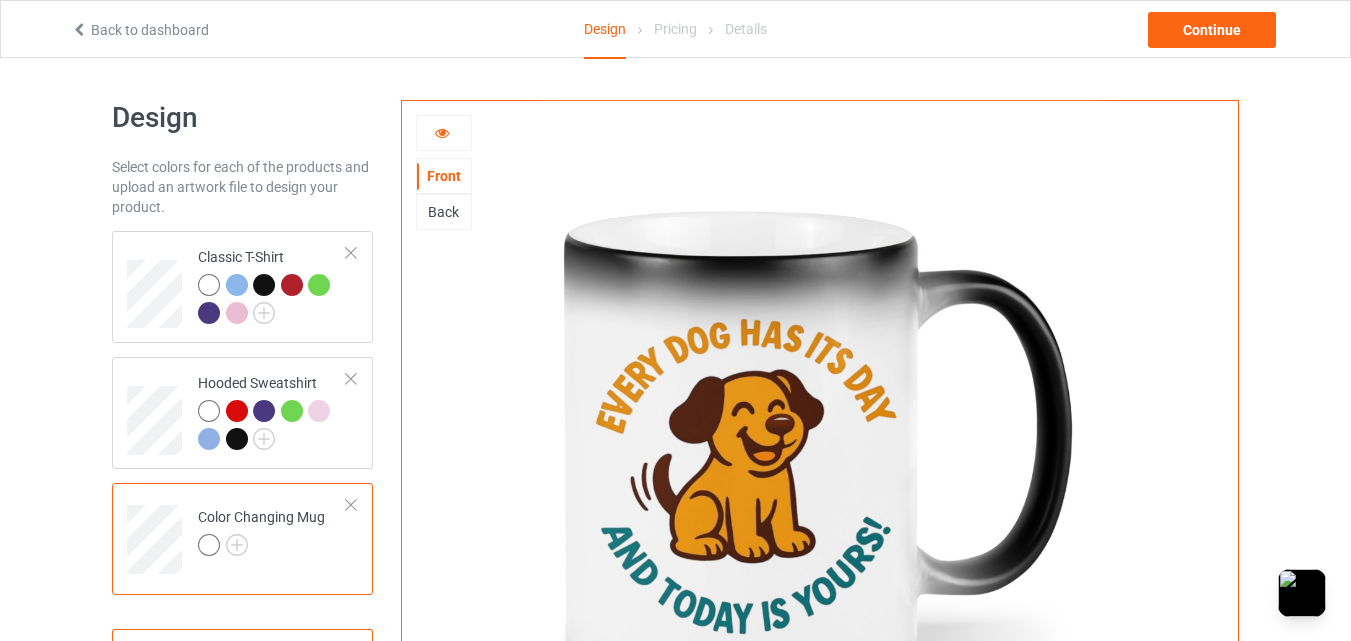 click at bounding box center [444, 133] 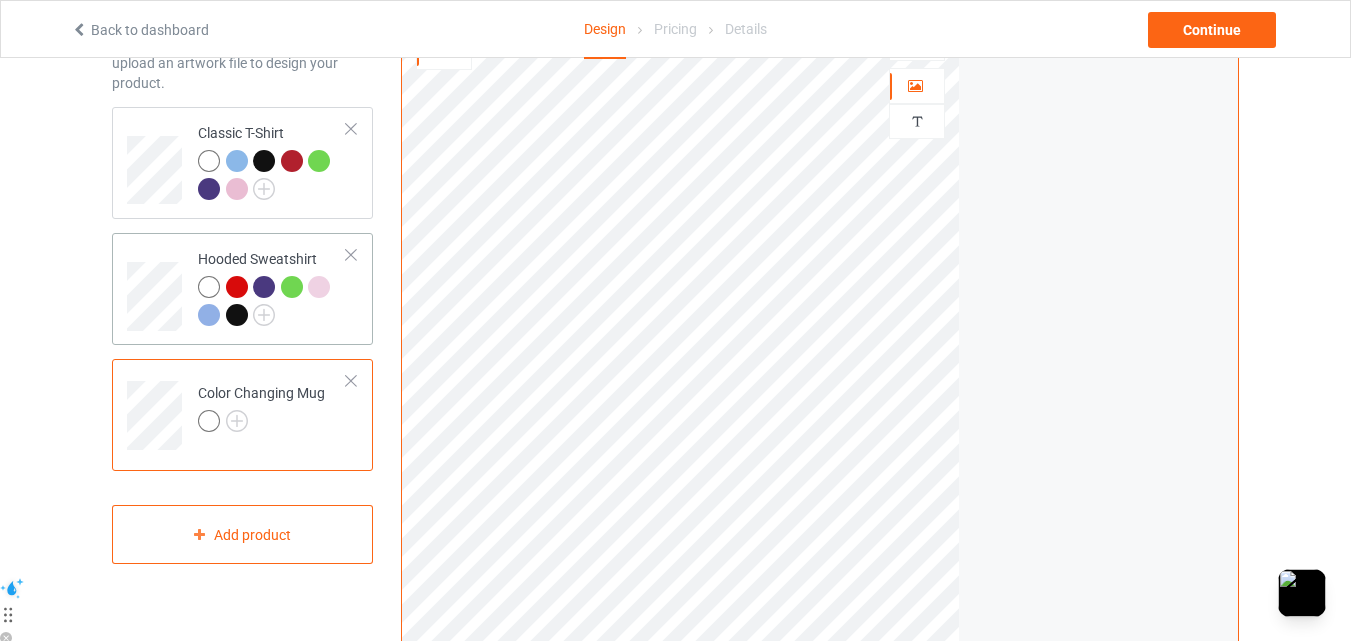 scroll, scrollTop: 167, scrollLeft: 0, axis: vertical 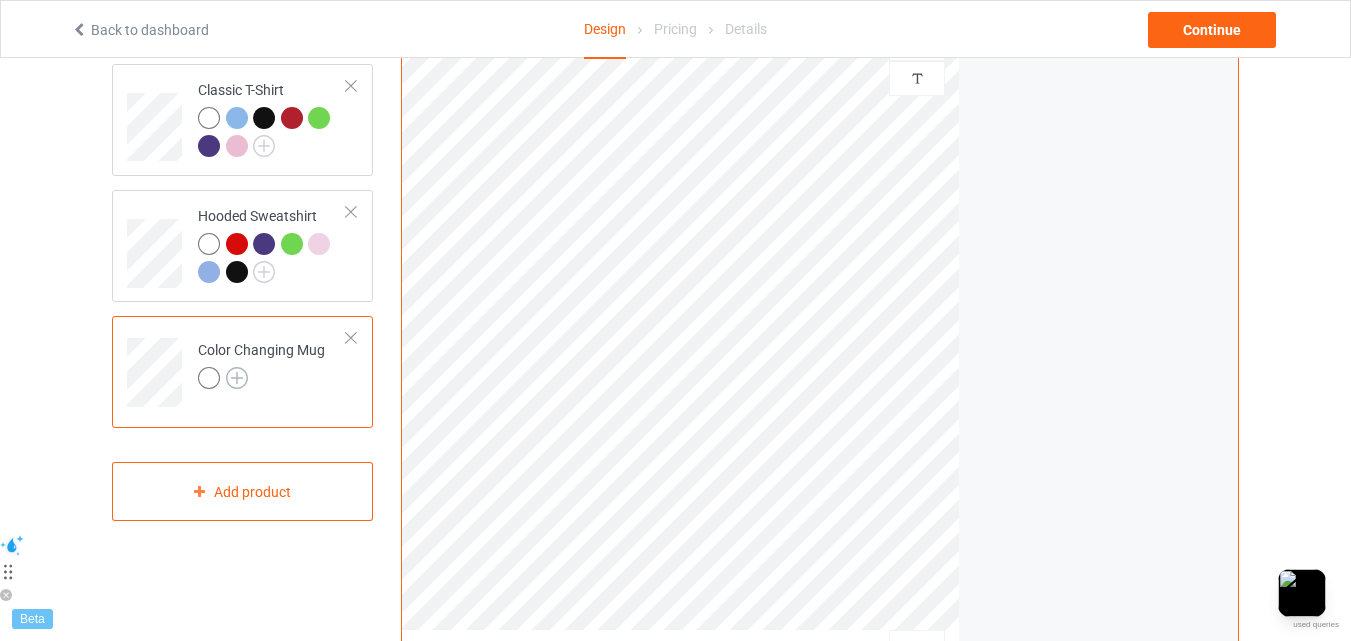 click at bounding box center (237, 378) 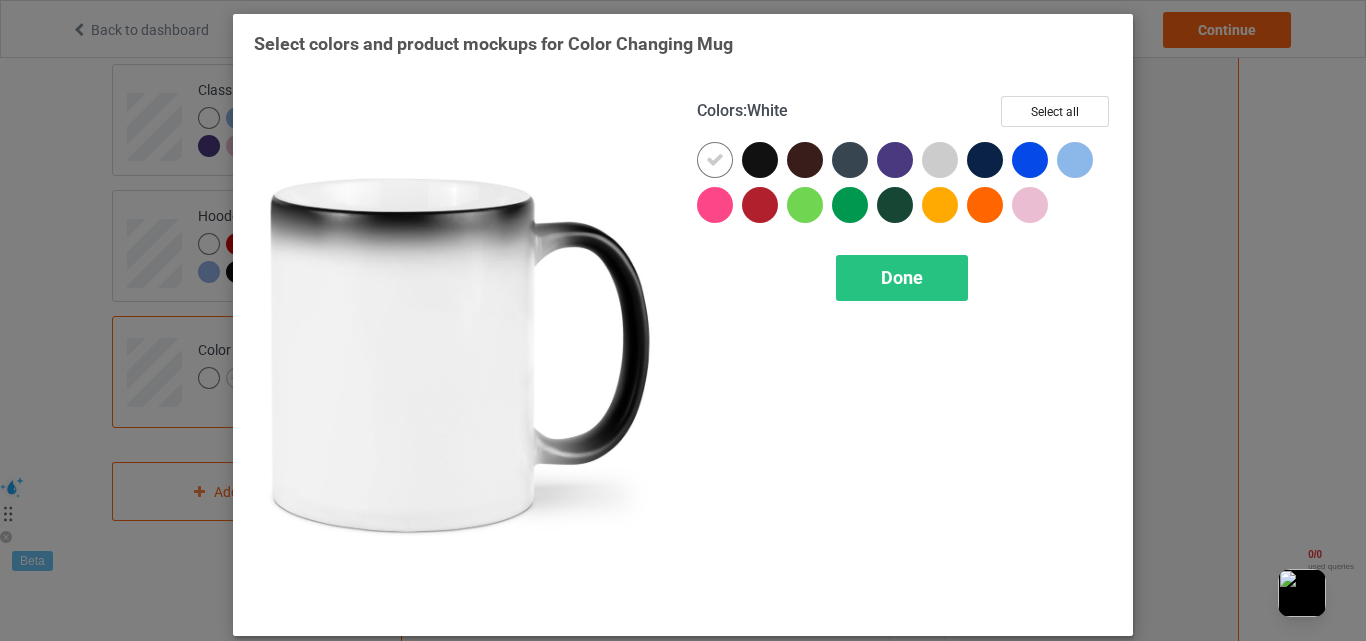 click at bounding box center [760, 160] 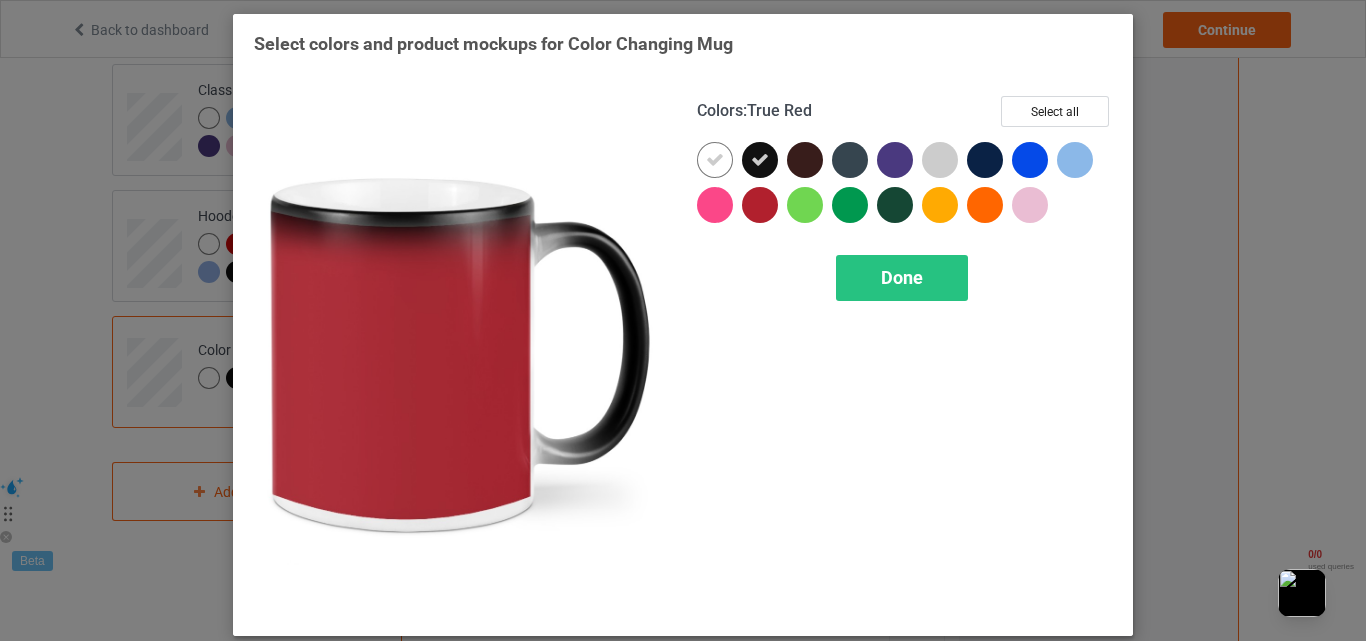 click at bounding box center [760, 205] 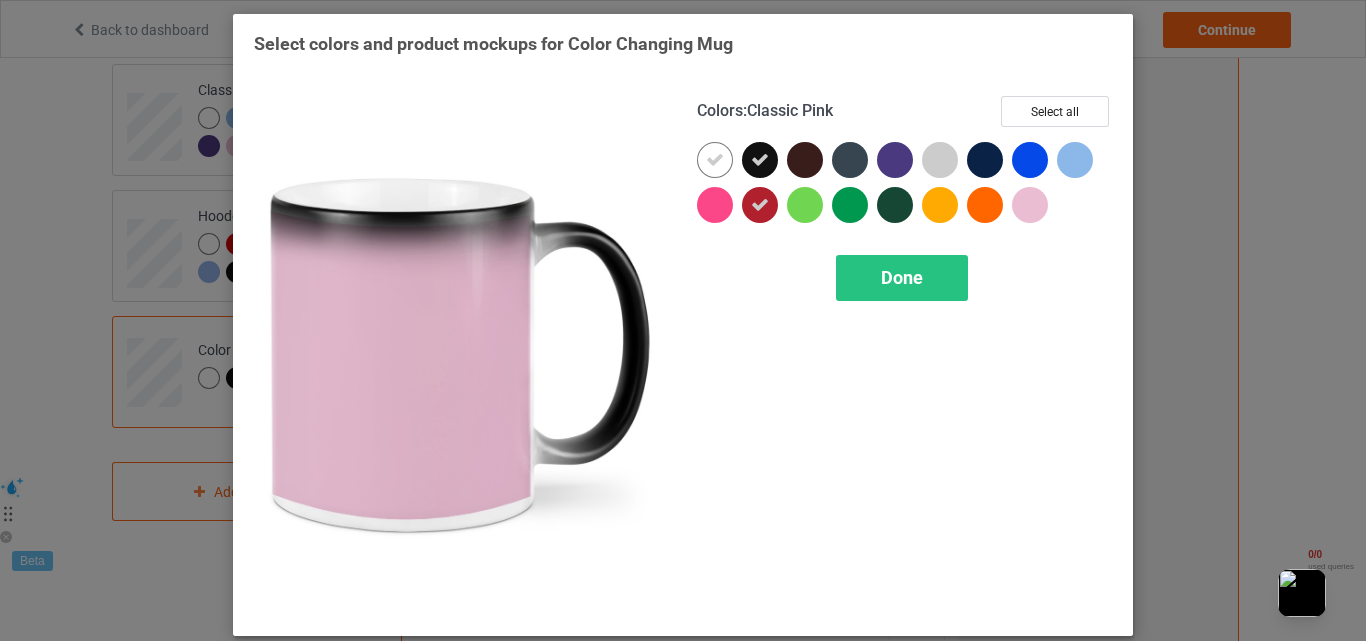click at bounding box center [1030, 205] 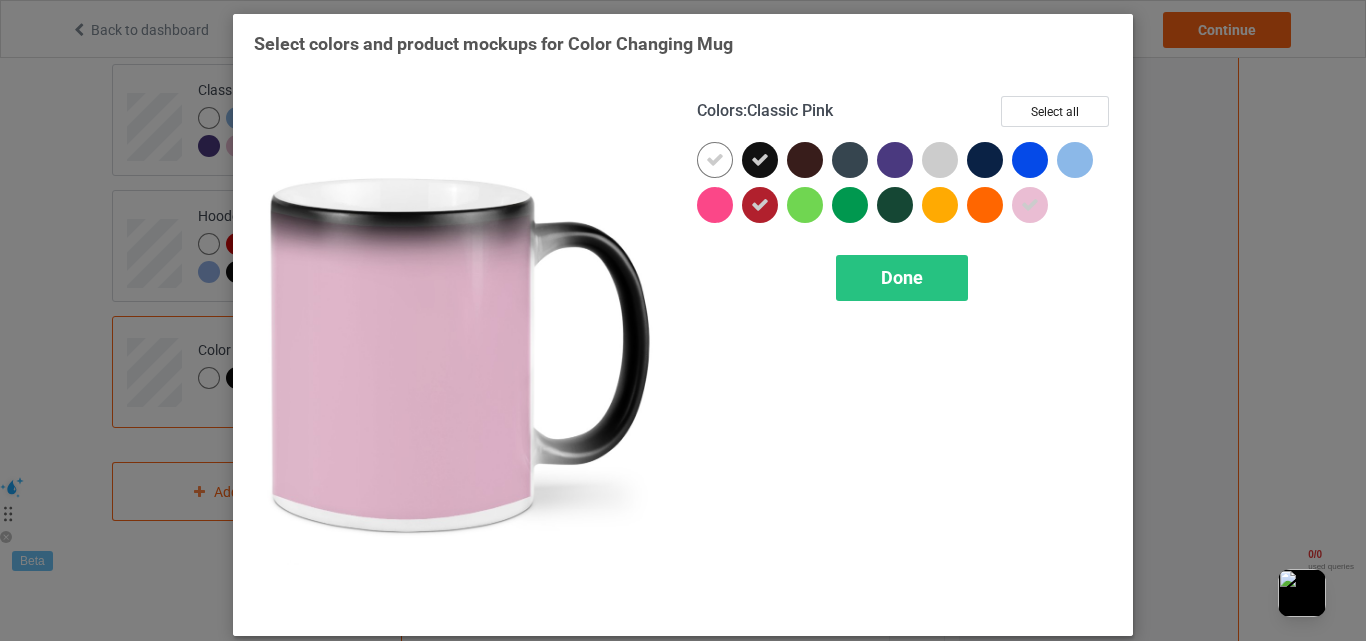 click at bounding box center (1075, 160) 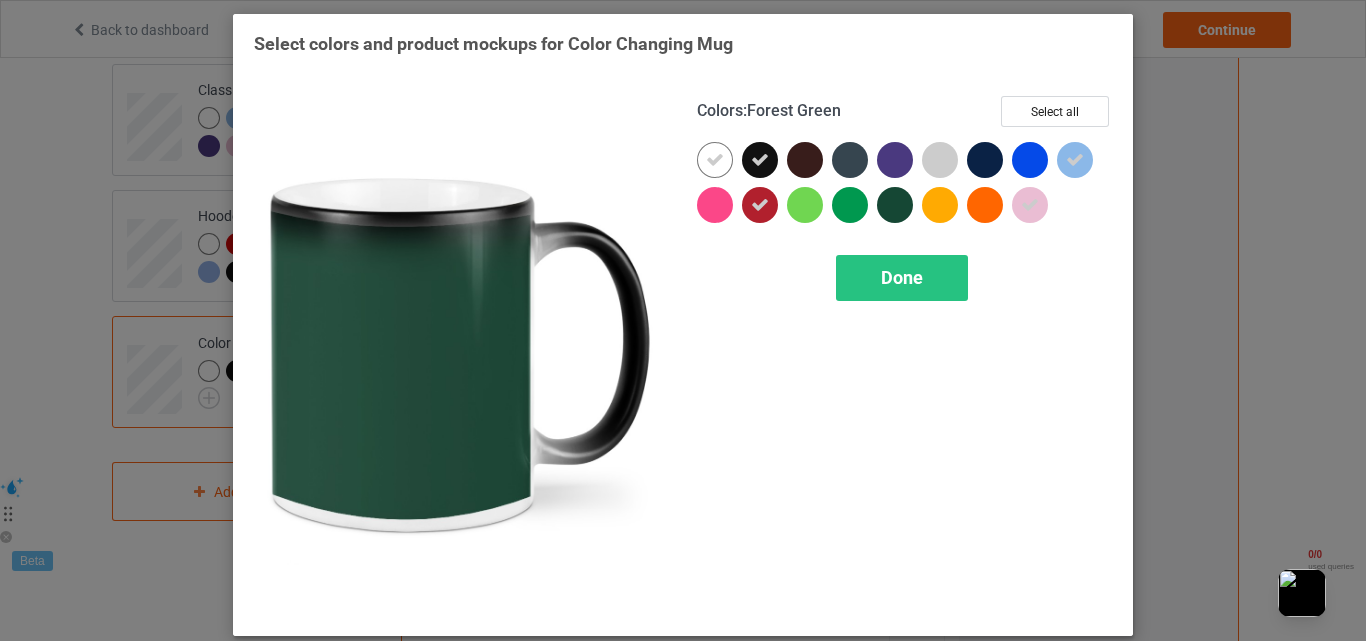 click at bounding box center [805, 205] 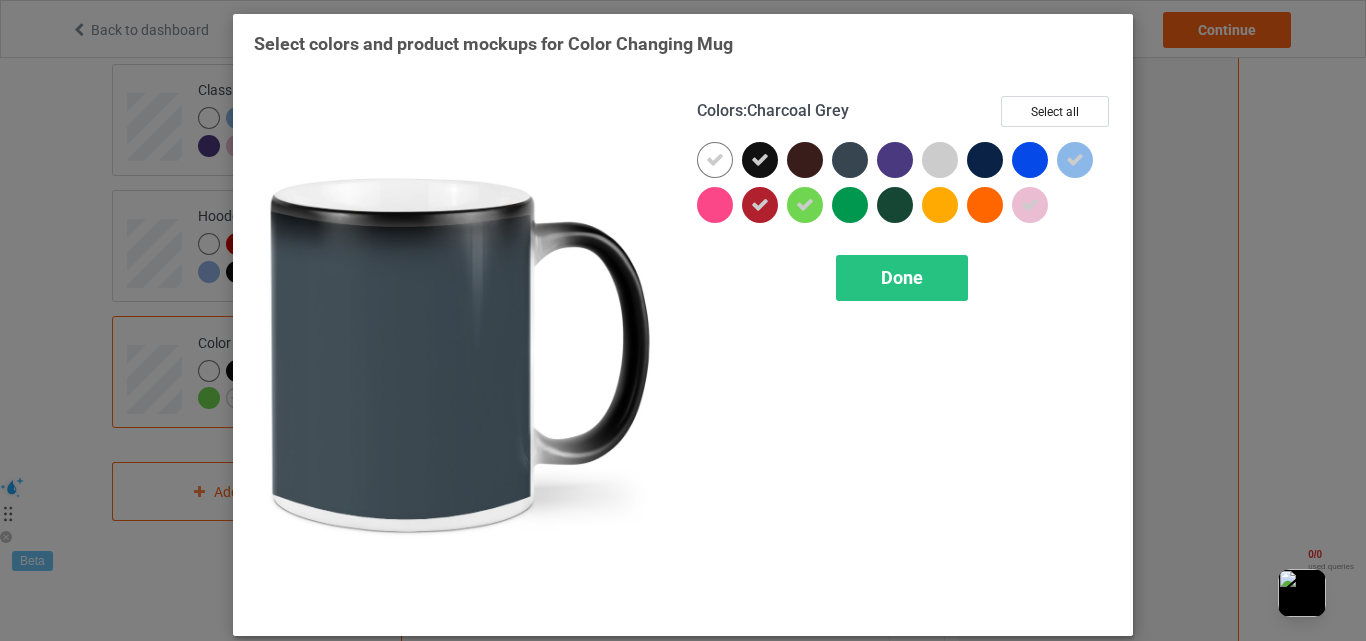 click at bounding box center (895, 160) 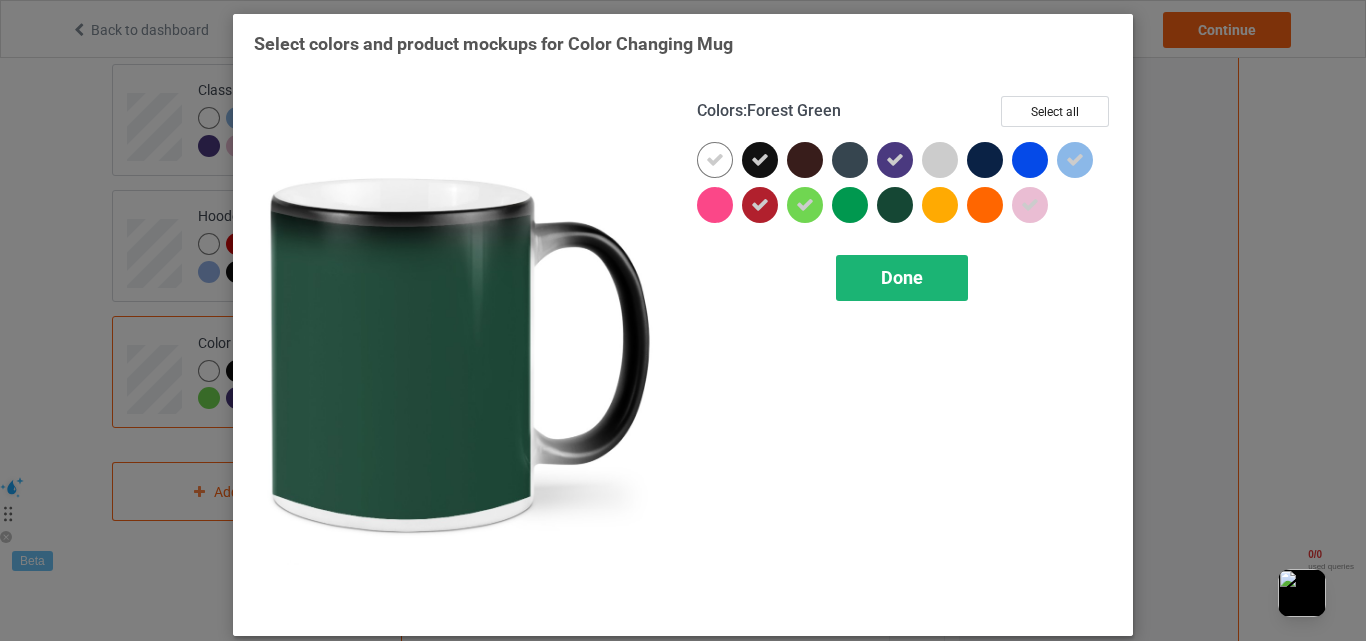 click on "Done" at bounding box center (902, 277) 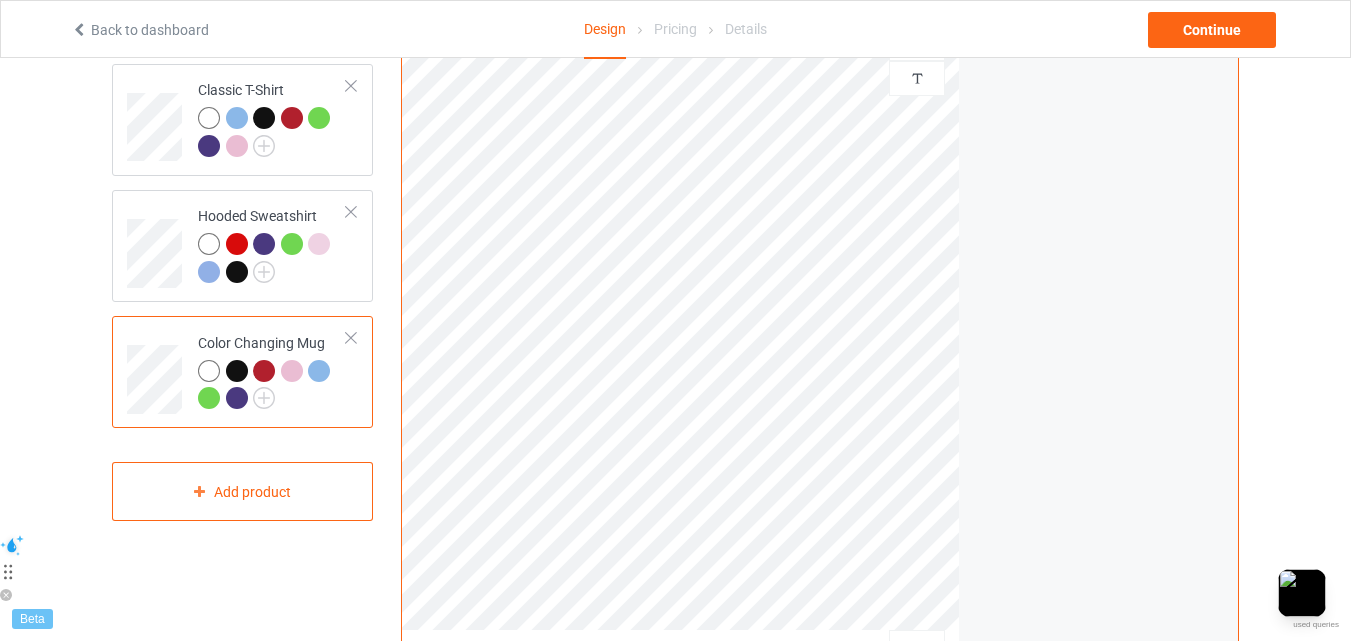 scroll, scrollTop: 0, scrollLeft: 0, axis: both 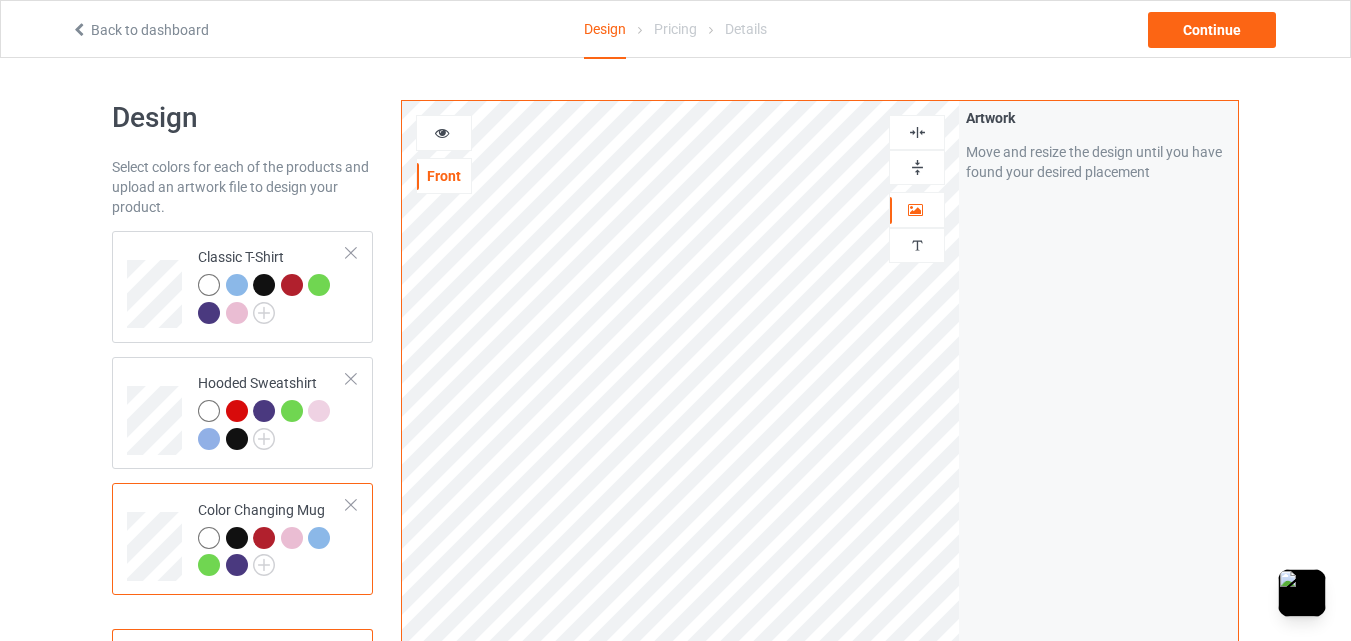 click at bounding box center (442, 130) 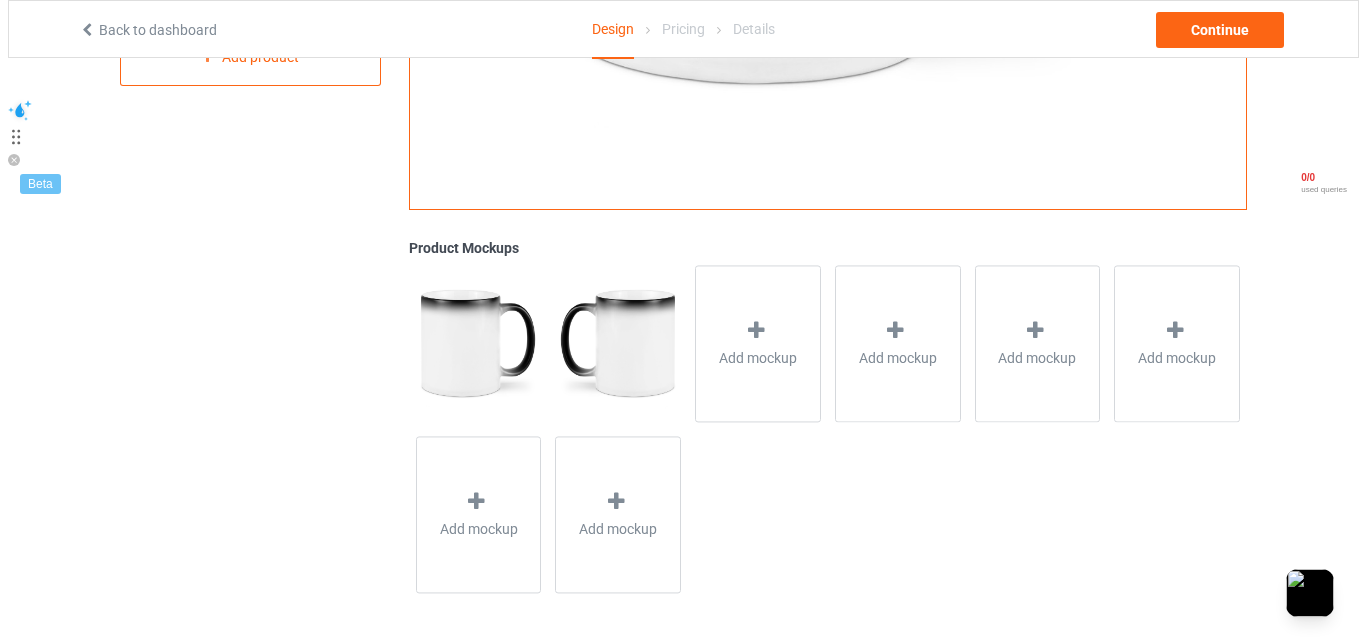 scroll, scrollTop: 604, scrollLeft: 0, axis: vertical 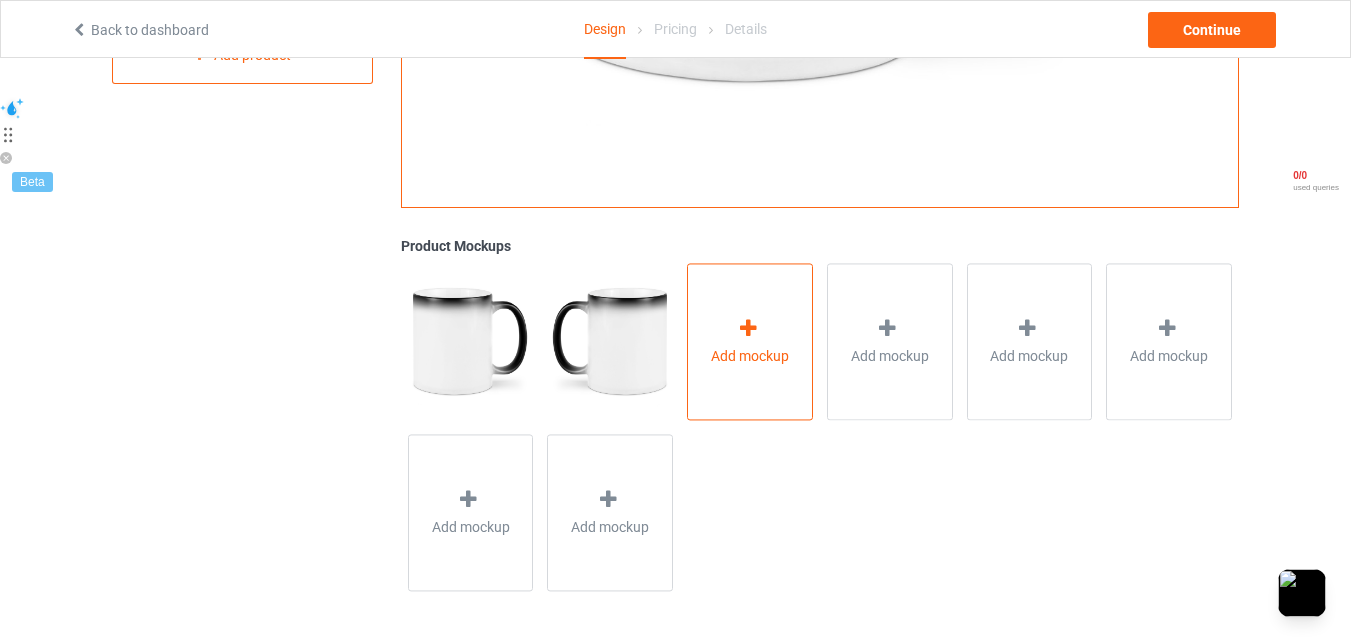 click at bounding box center [748, 328] 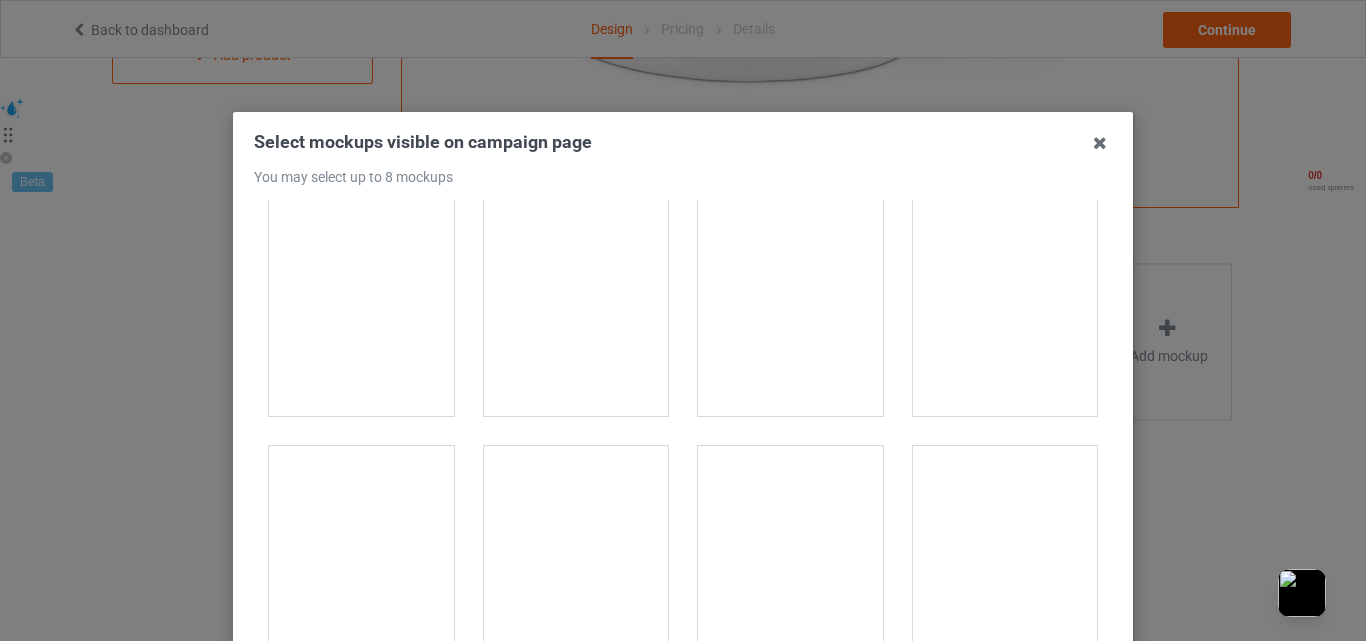scroll, scrollTop: 4000, scrollLeft: 0, axis: vertical 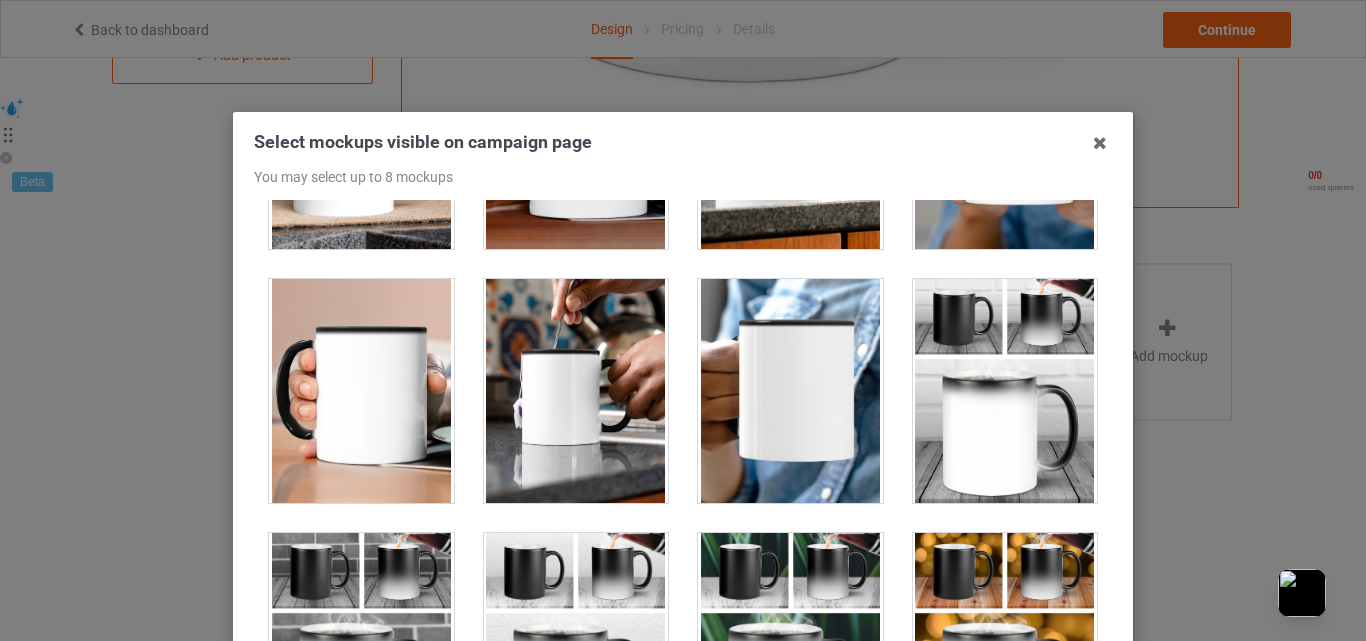 click at bounding box center (576, 391) 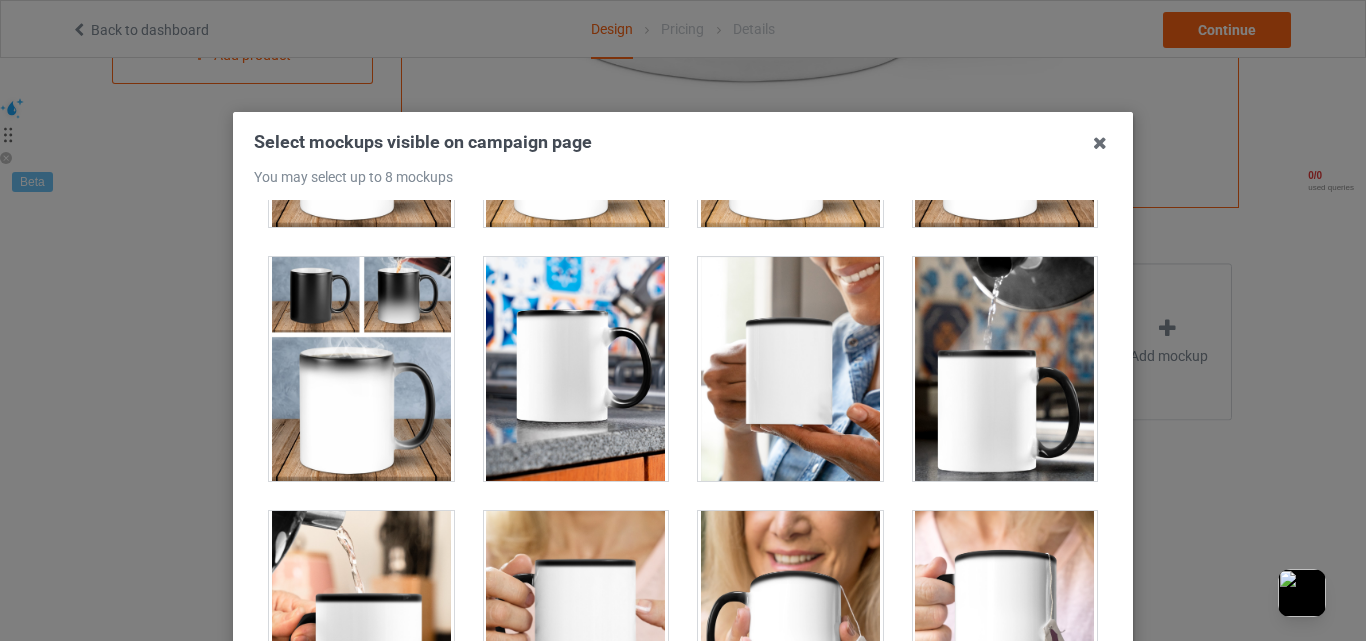 scroll, scrollTop: 4833, scrollLeft: 0, axis: vertical 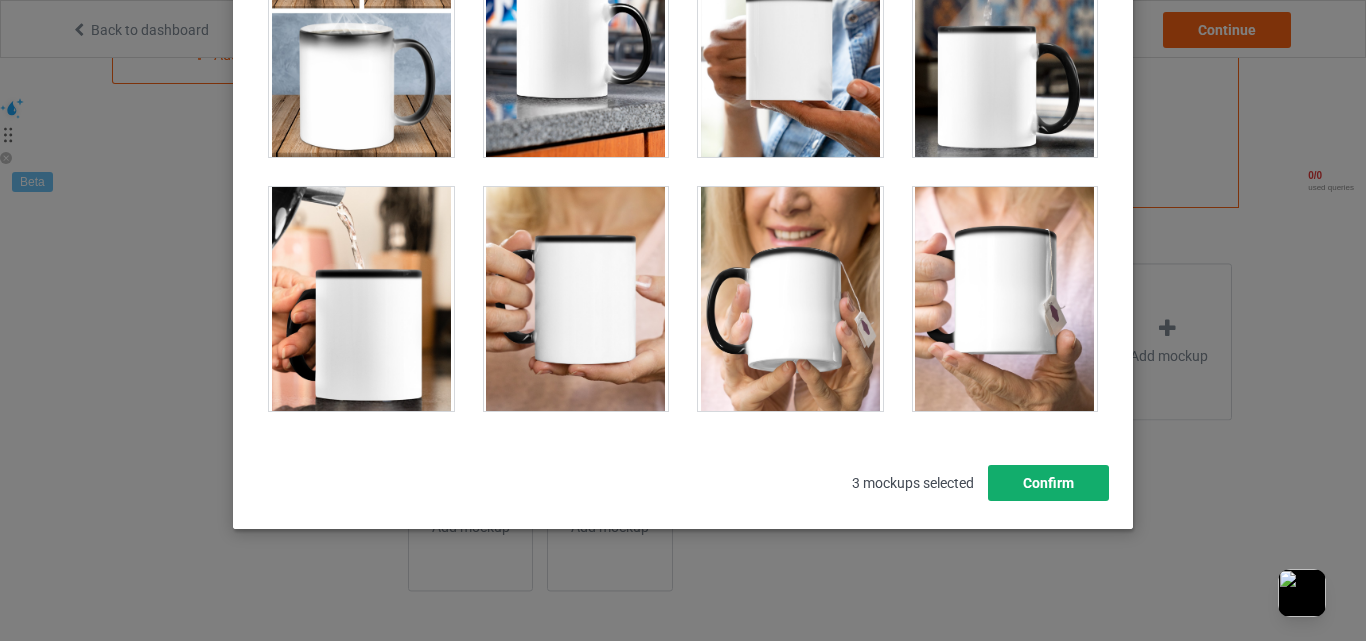 click on "Confirm" at bounding box center (1048, 483) 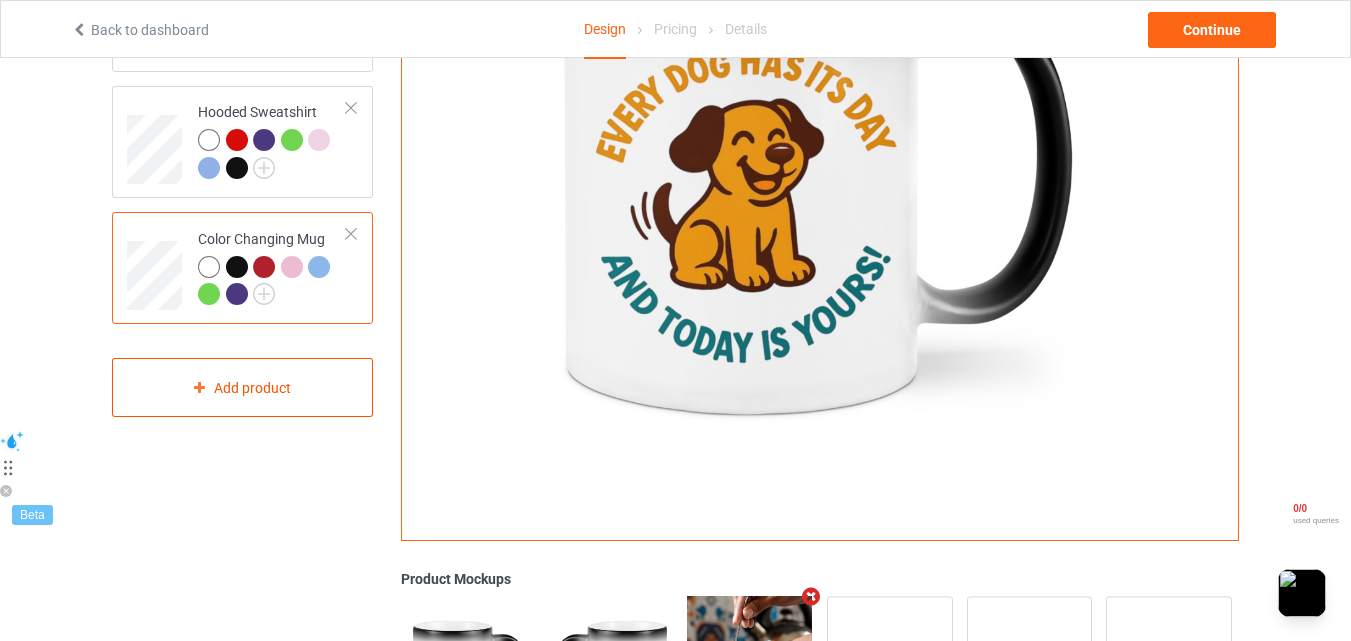 scroll, scrollTop: 104, scrollLeft: 0, axis: vertical 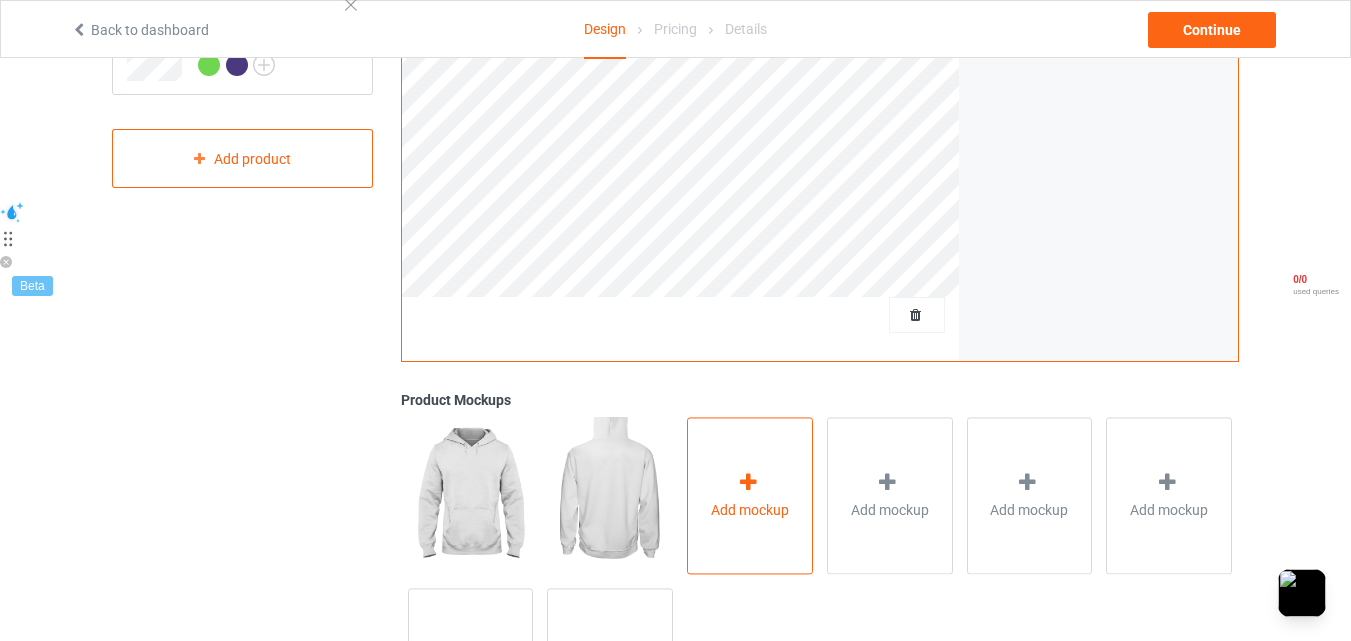 click on "Add mockup" at bounding box center (750, 495) 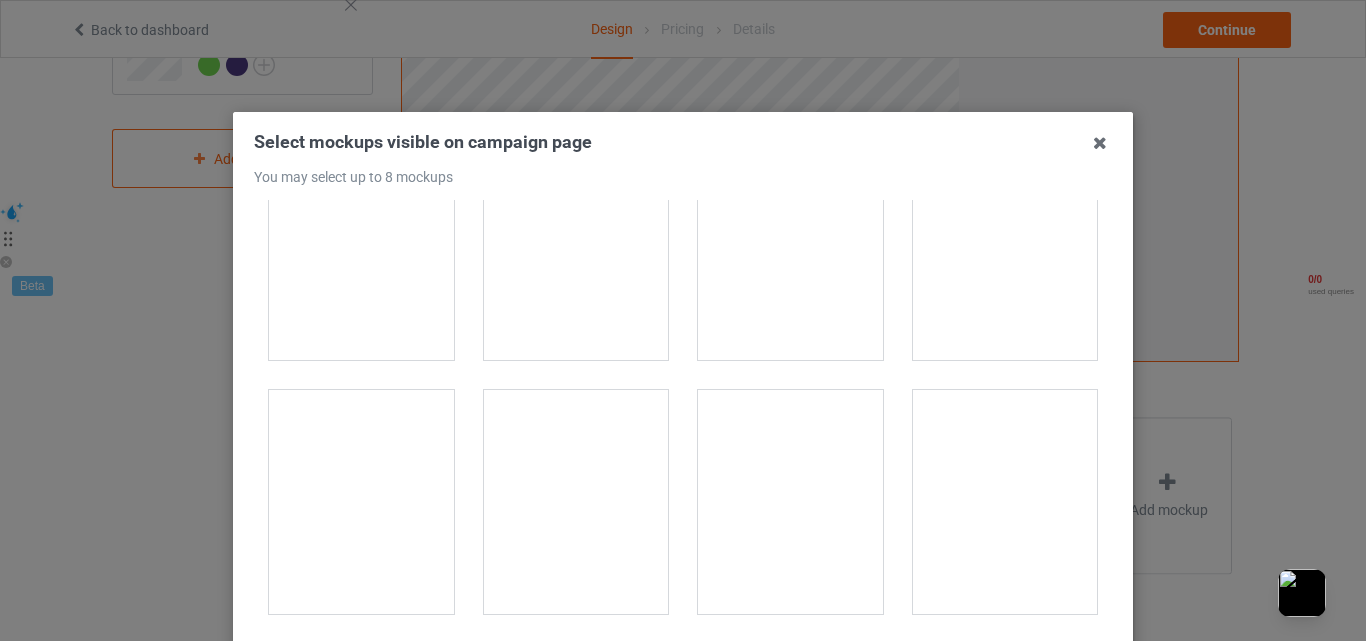 scroll, scrollTop: 167, scrollLeft: 0, axis: vertical 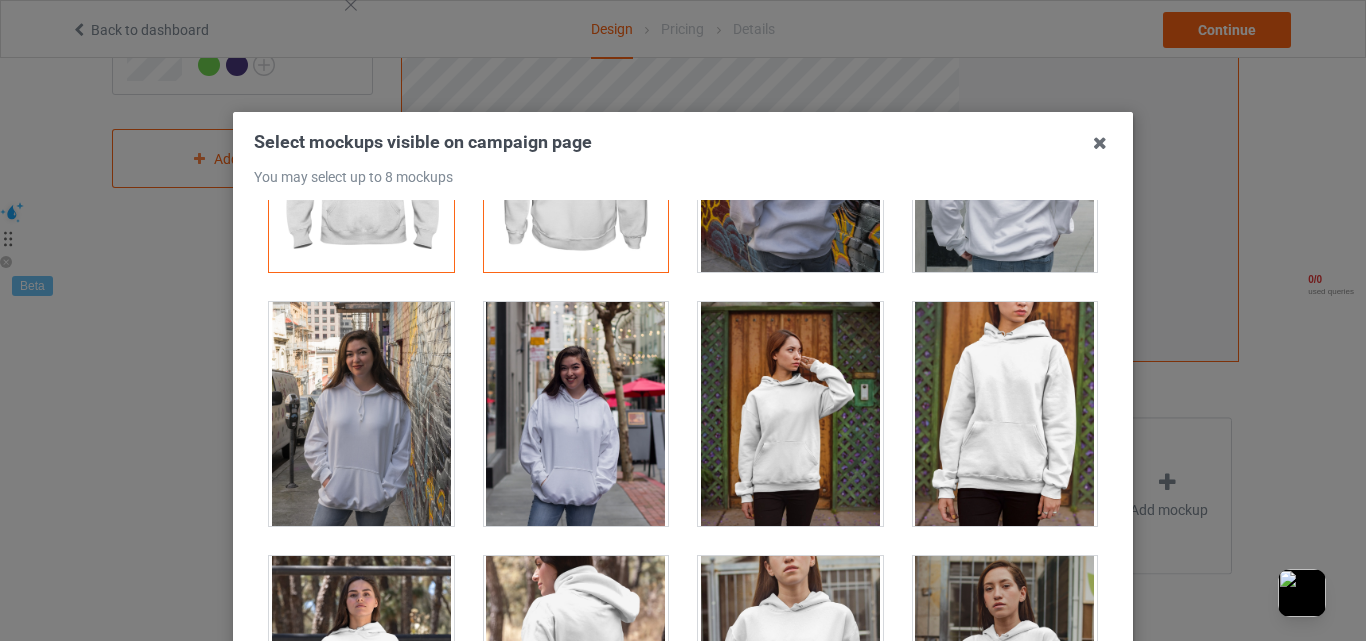click at bounding box center (576, 414) 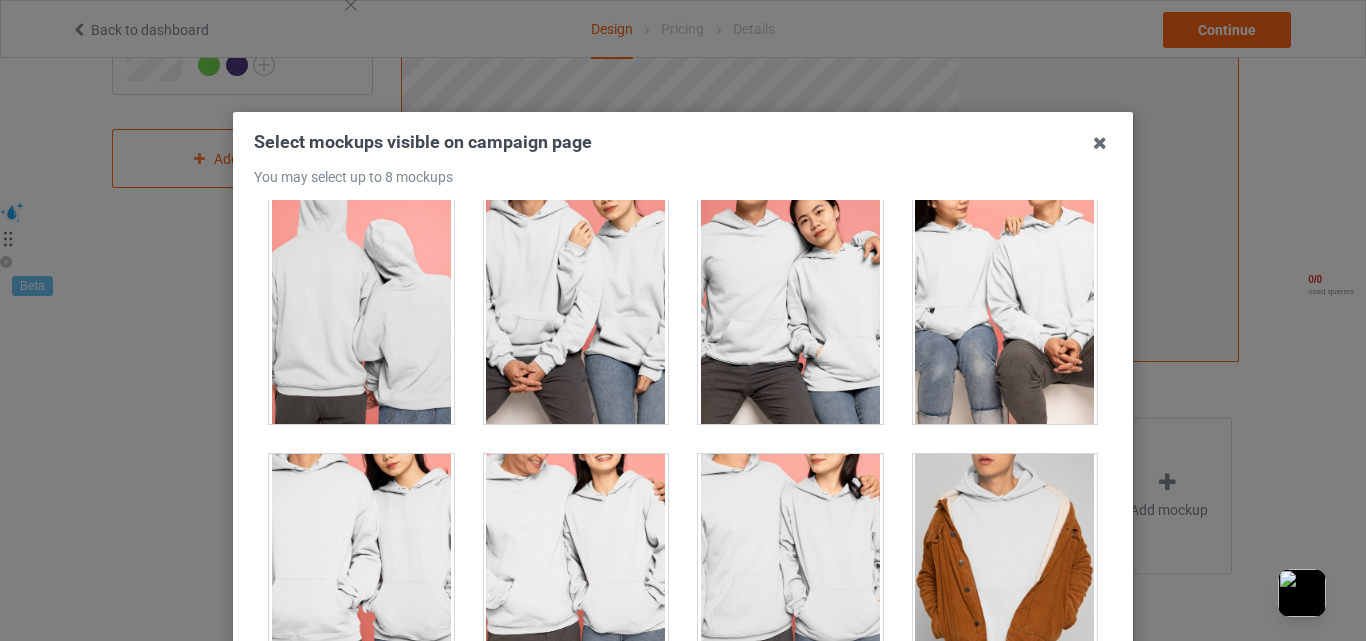 scroll, scrollTop: 7333, scrollLeft: 0, axis: vertical 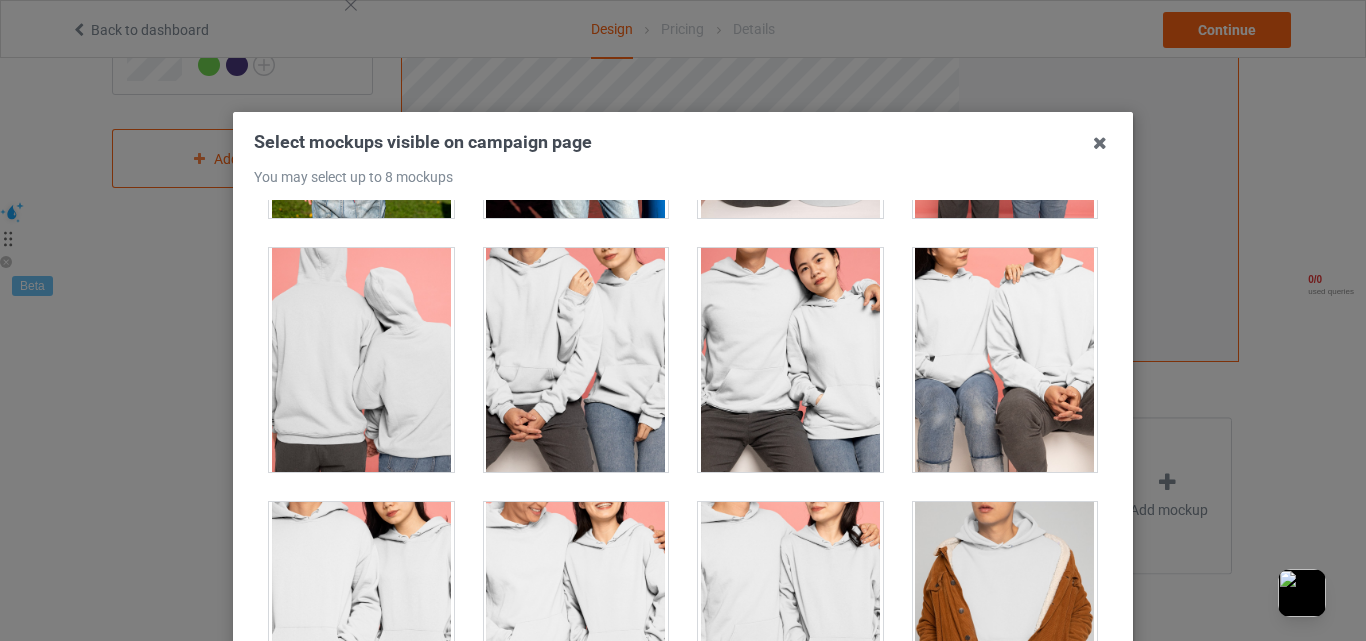 click at bounding box center [1005, 360] 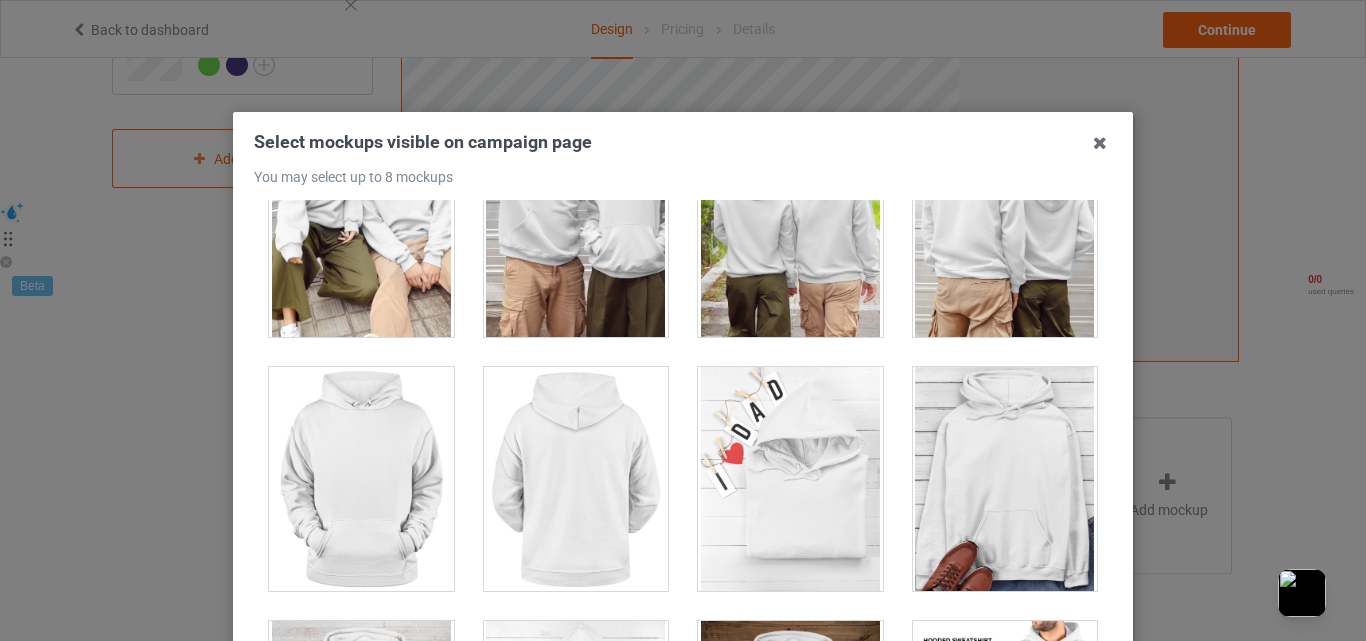 scroll, scrollTop: 9333, scrollLeft: 0, axis: vertical 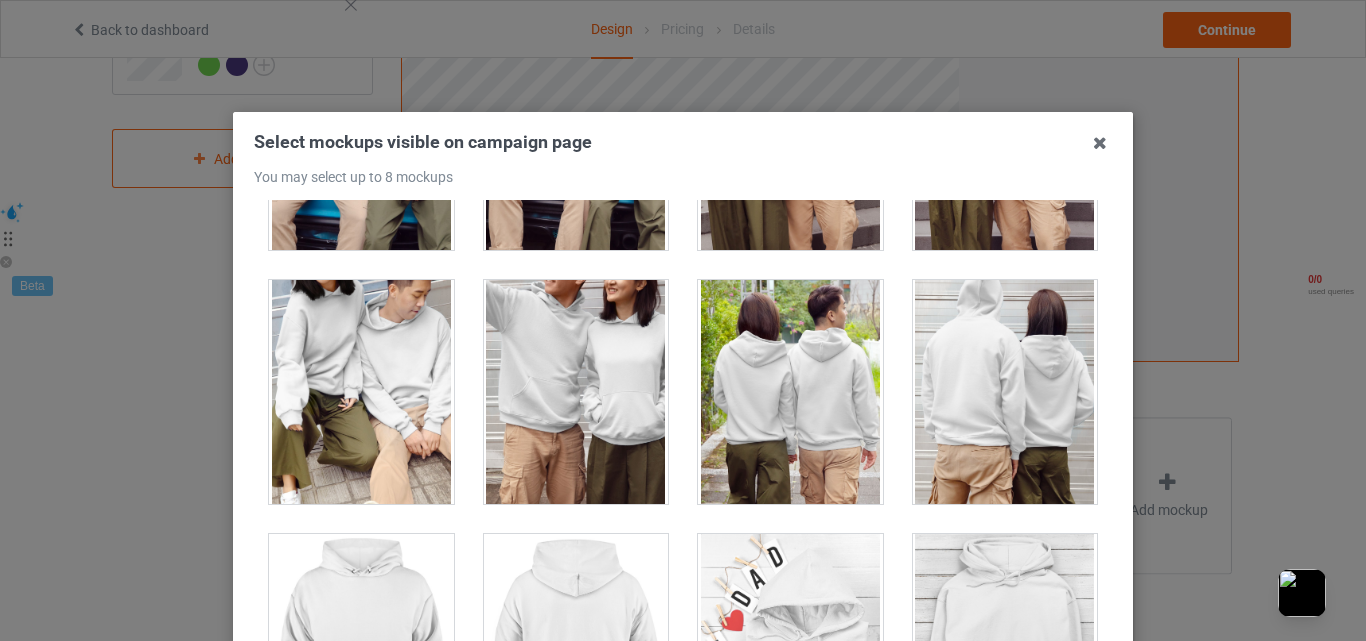 click at bounding box center [576, 392] 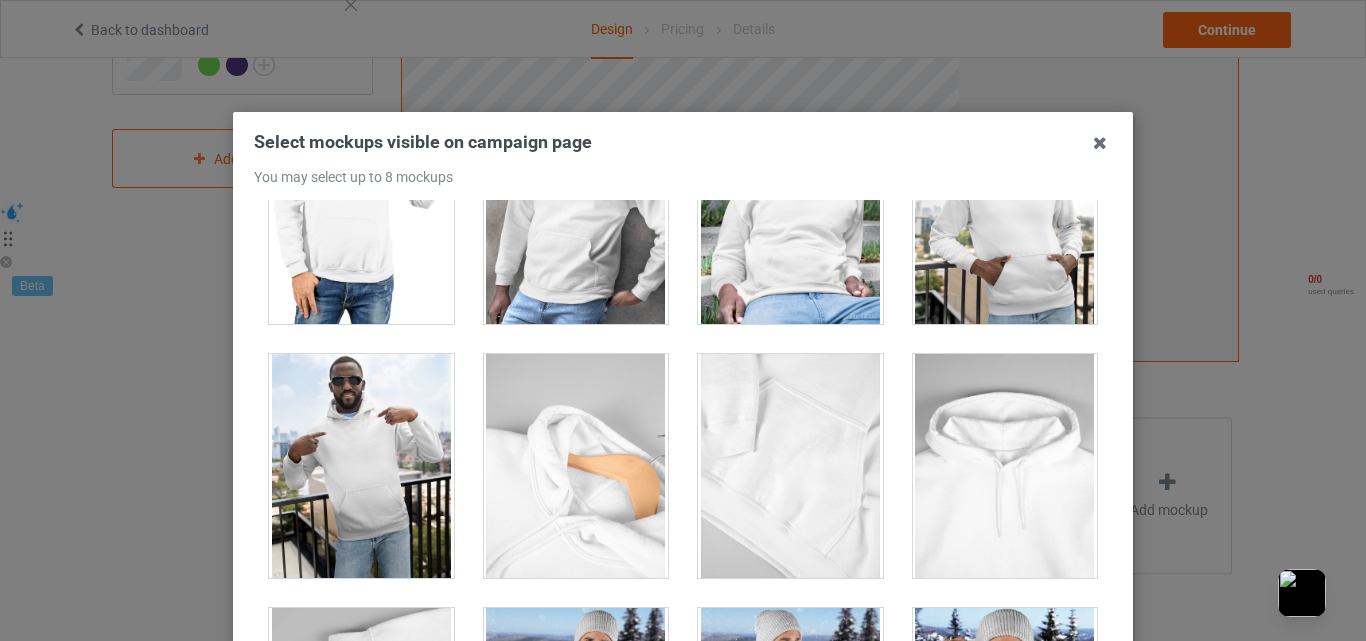 scroll, scrollTop: 11333, scrollLeft: 0, axis: vertical 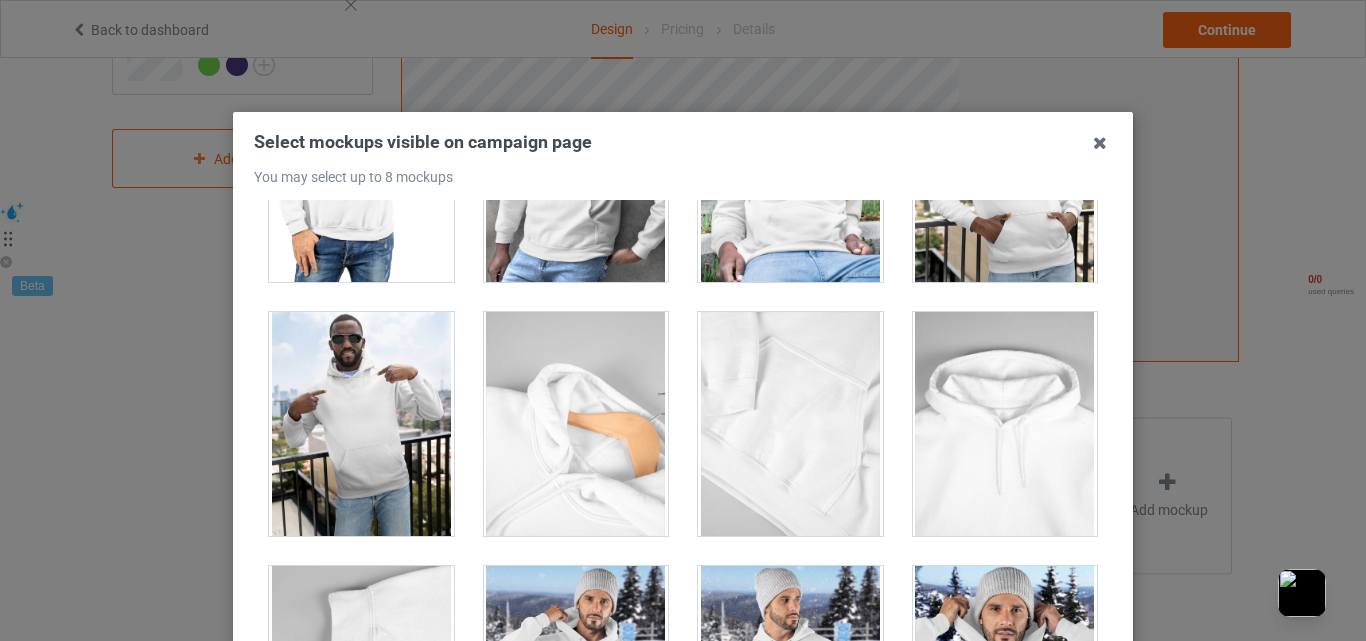 click at bounding box center [790, 424] 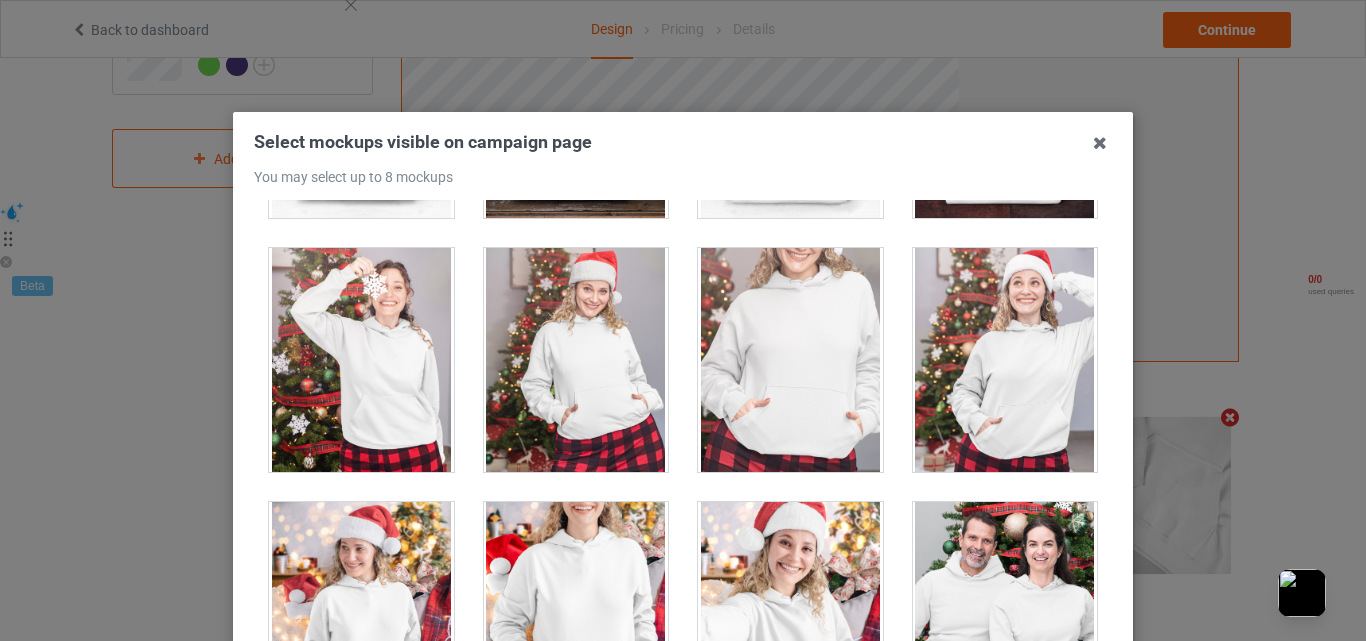 scroll, scrollTop: 12833, scrollLeft: 0, axis: vertical 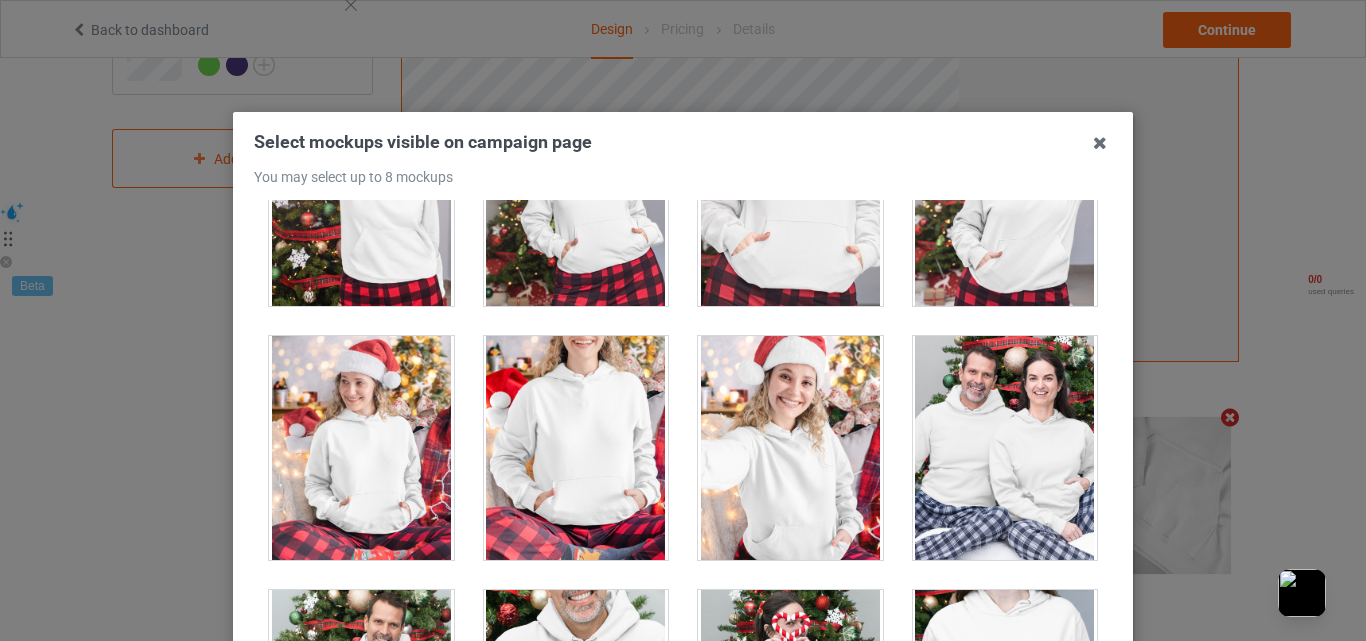 click at bounding box center [1005, 448] 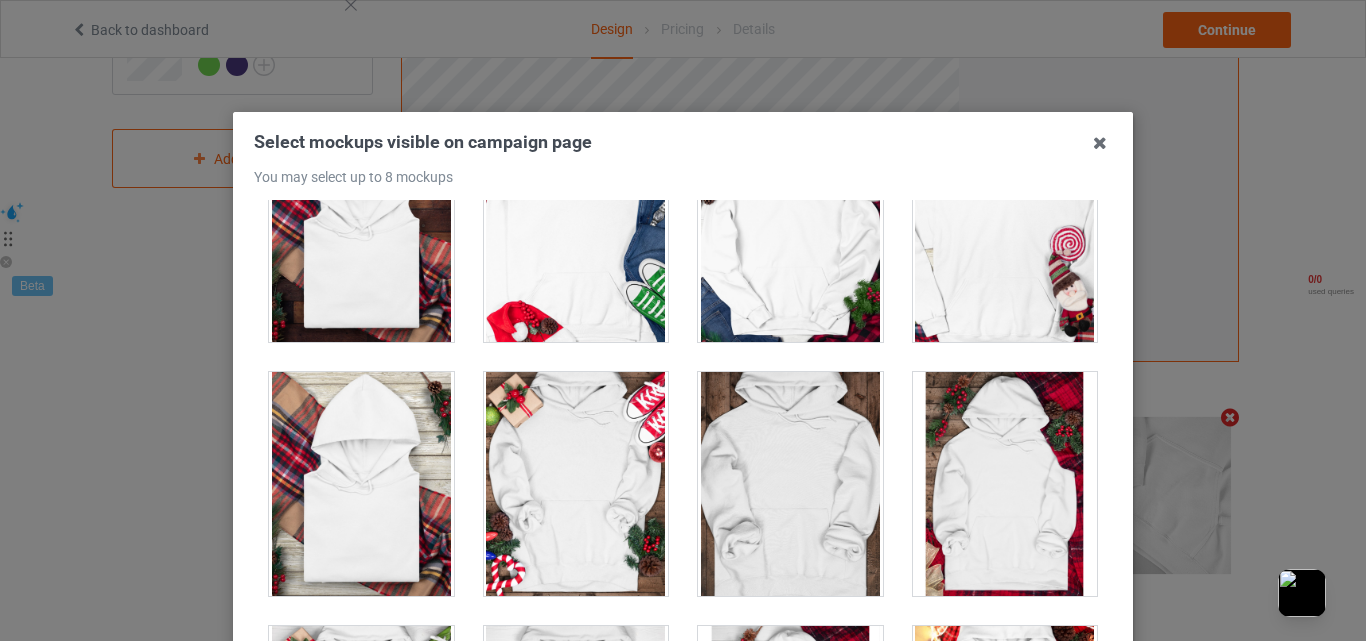 scroll, scrollTop: 14167, scrollLeft: 0, axis: vertical 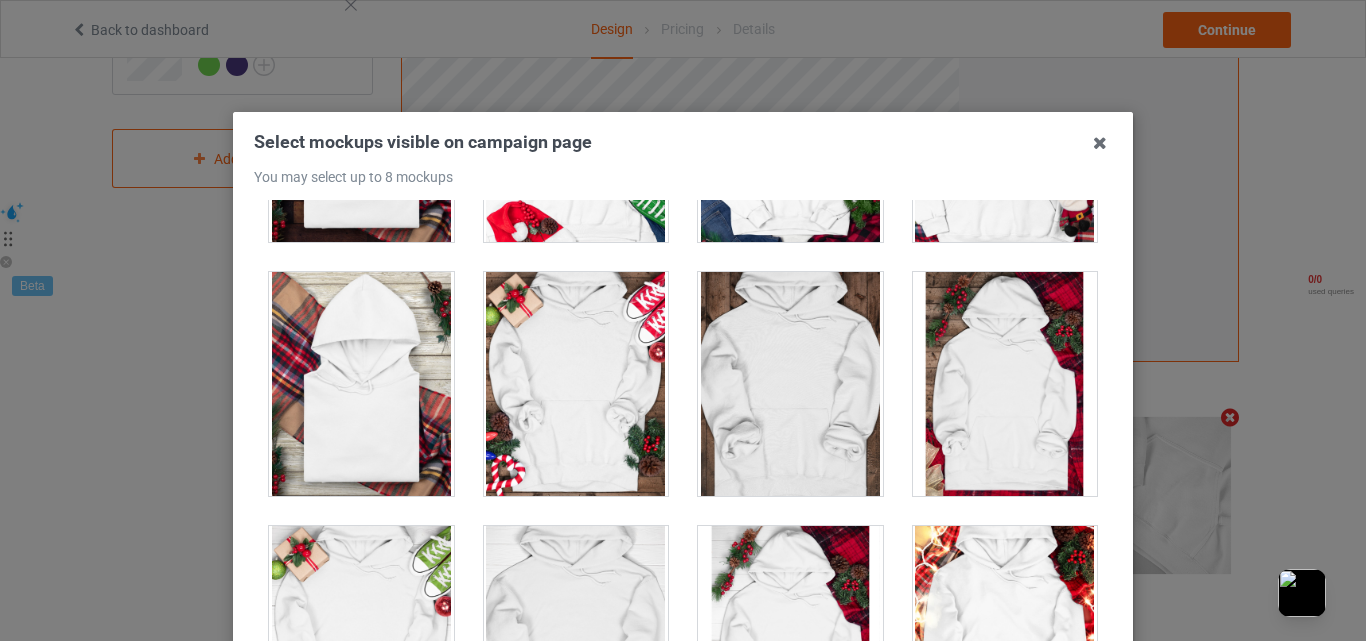 click at bounding box center [790, 384] 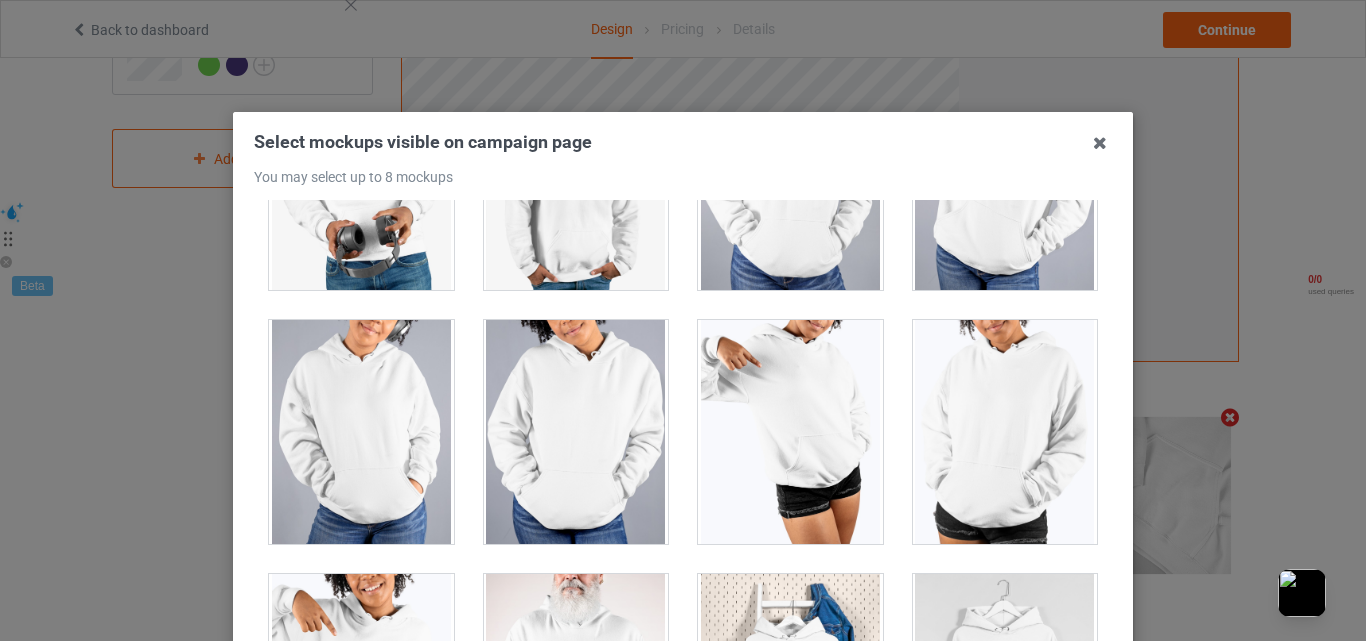 scroll, scrollTop: 17267, scrollLeft: 0, axis: vertical 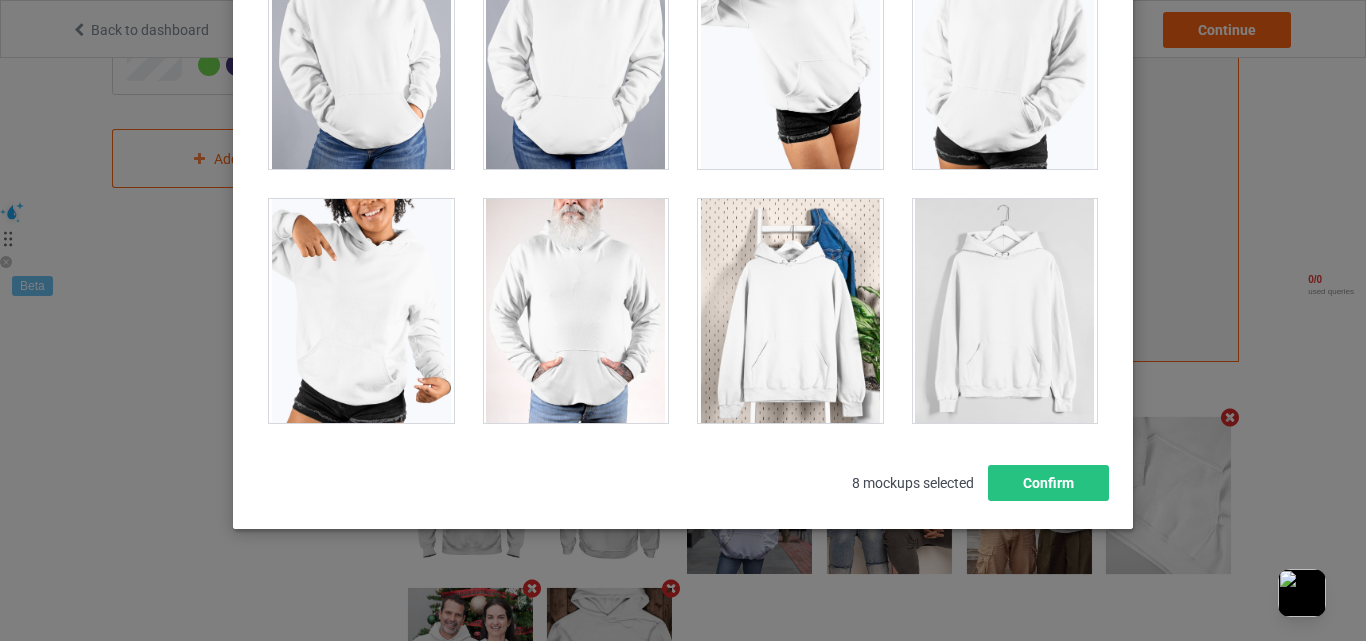 click on "Select mockups visible on campaign page You may select up to 8 mockups 1 2 3 4 5 6 7 8 8 mockups selected Confirm" at bounding box center [683, 178] 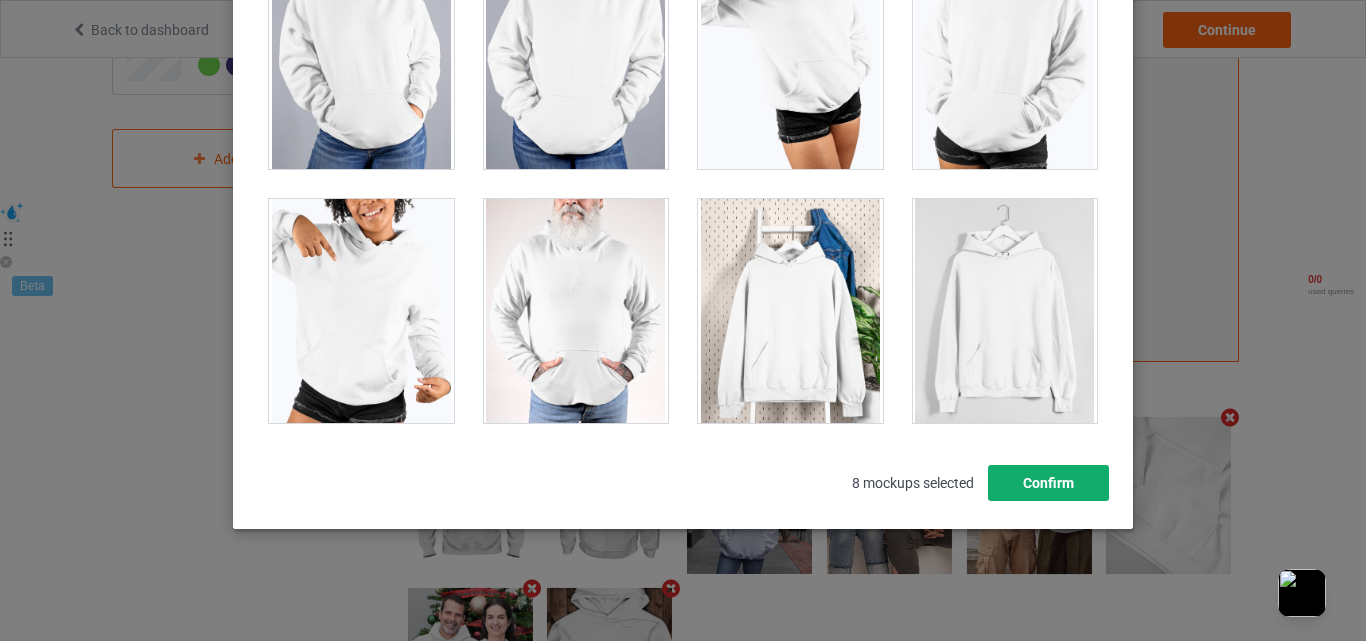 click on "Confirm" at bounding box center [1048, 483] 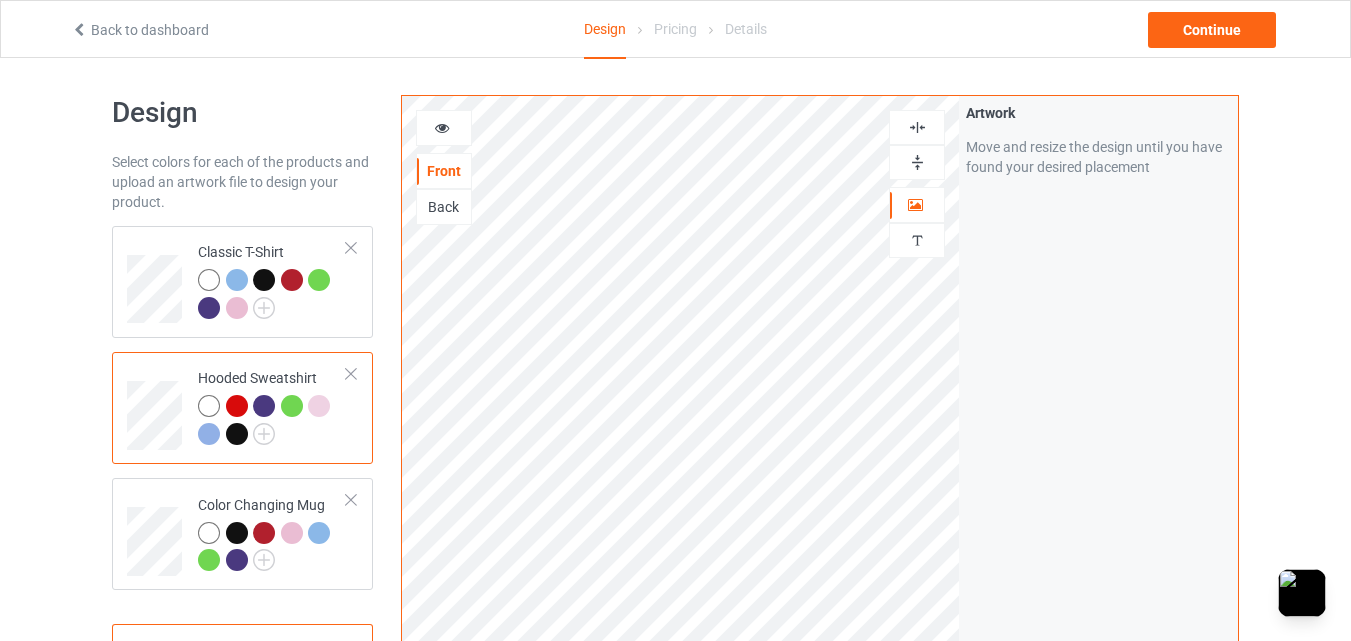 scroll, scrollTop: 0, scrollLeft: 0, axis: both 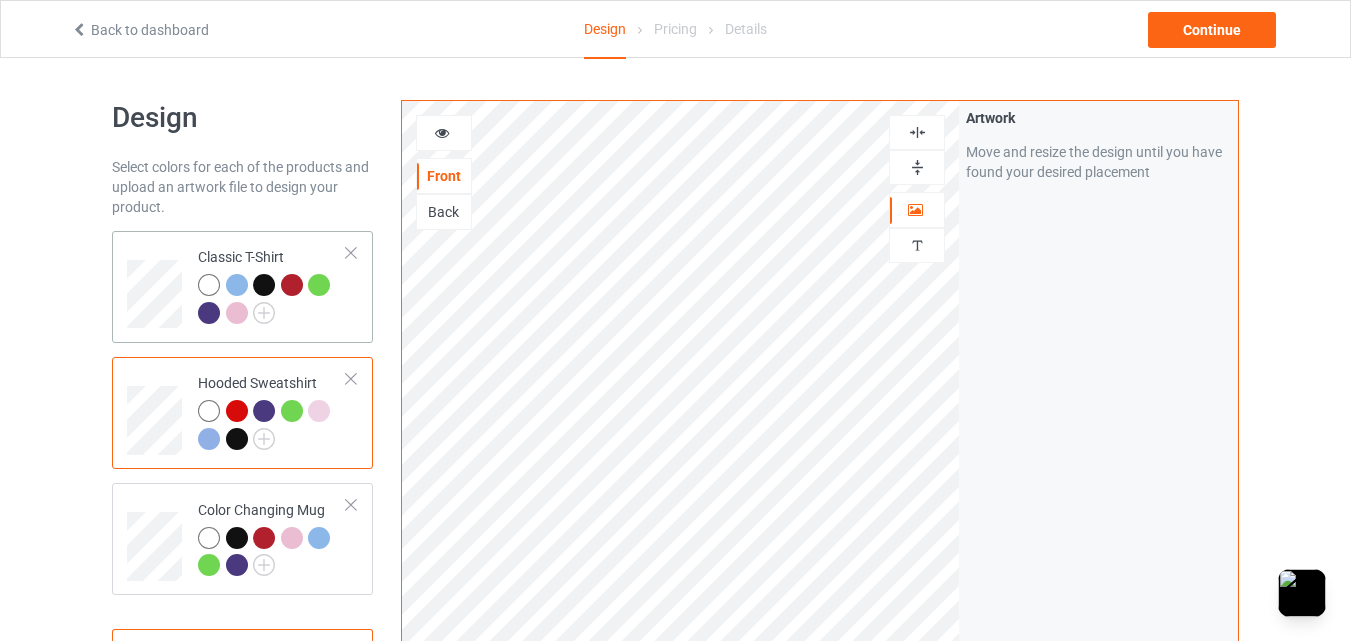 click at bounding box center [157, 287] 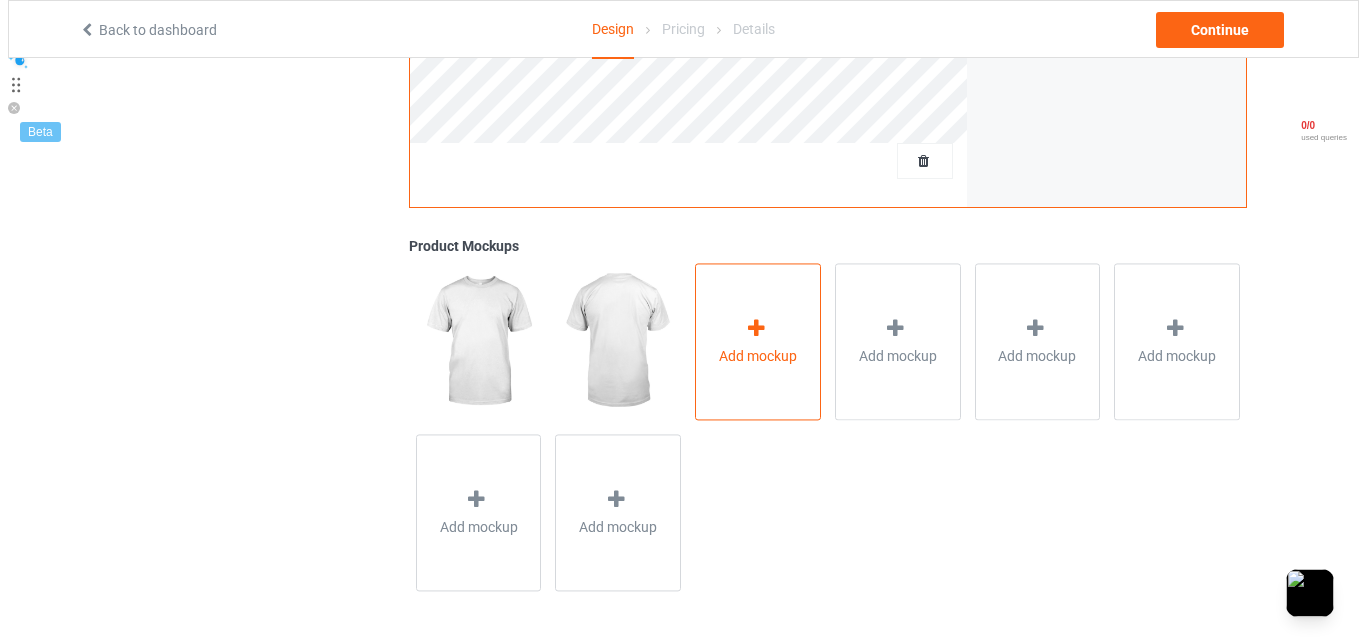 scroll, scrollTop: 655, scrollLeft: 0, axis: vertical 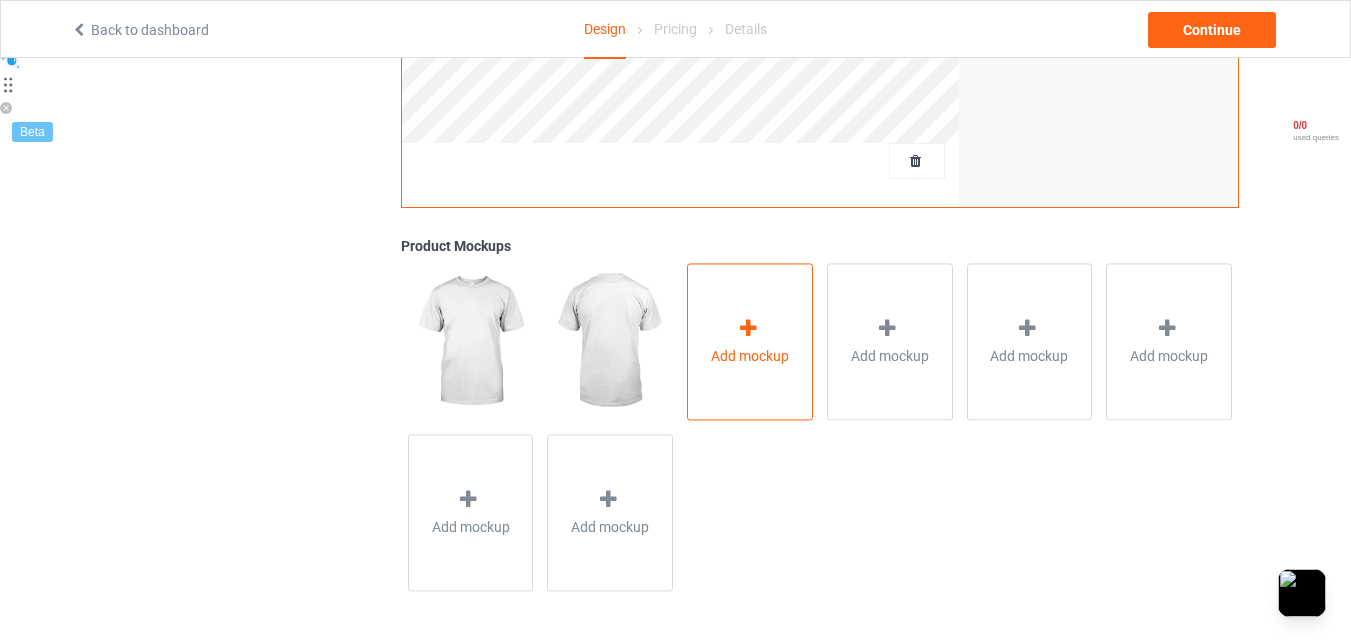 click at bounding box center [748, 328] 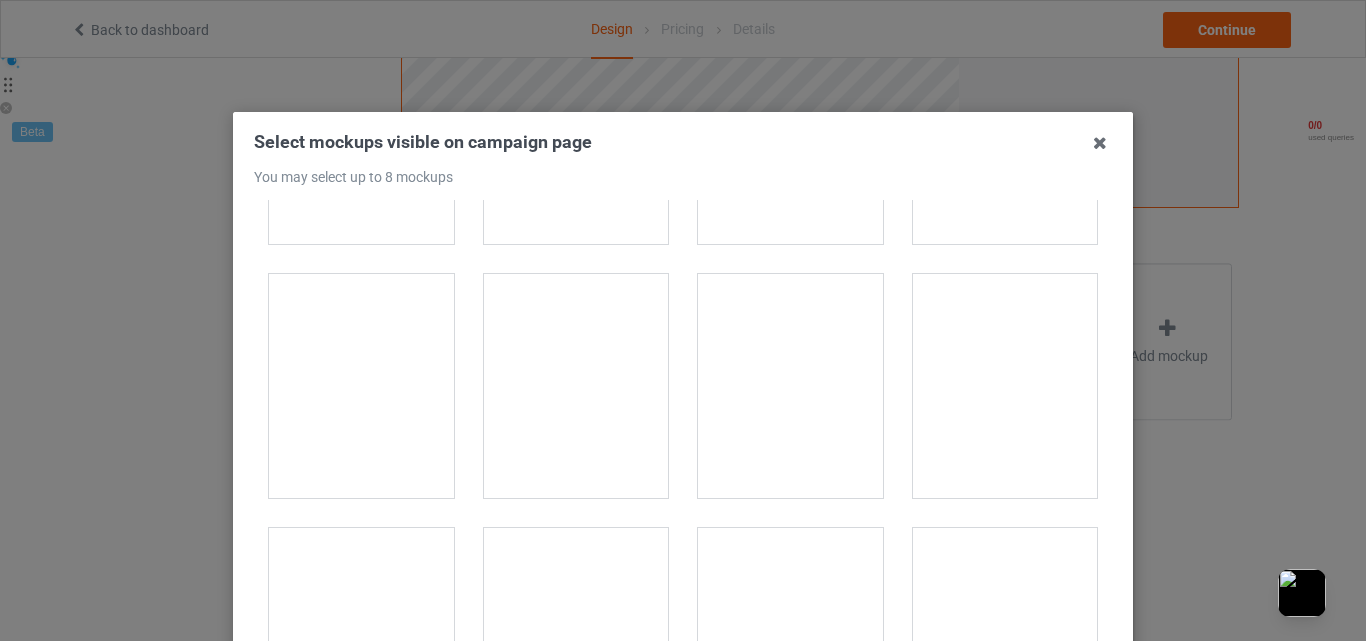 scroll, scrollTop: 2667, scrollLeft: 0, axis: vertical 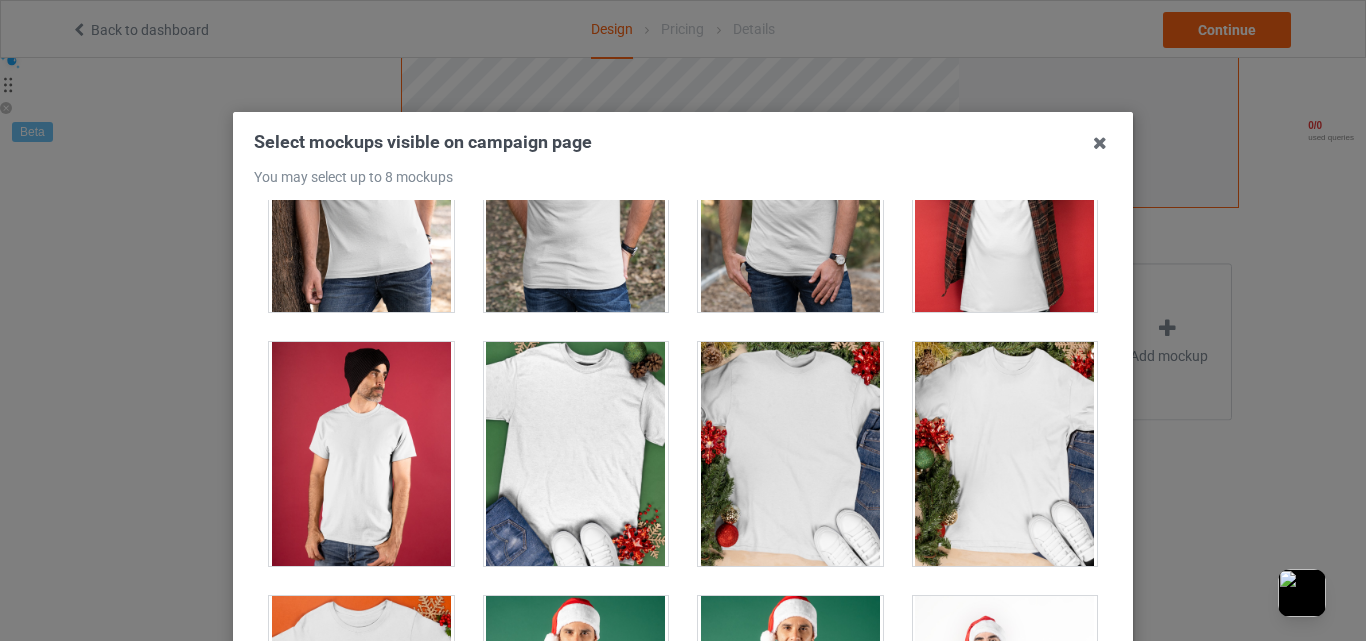 click at bounding box center (576, 454) 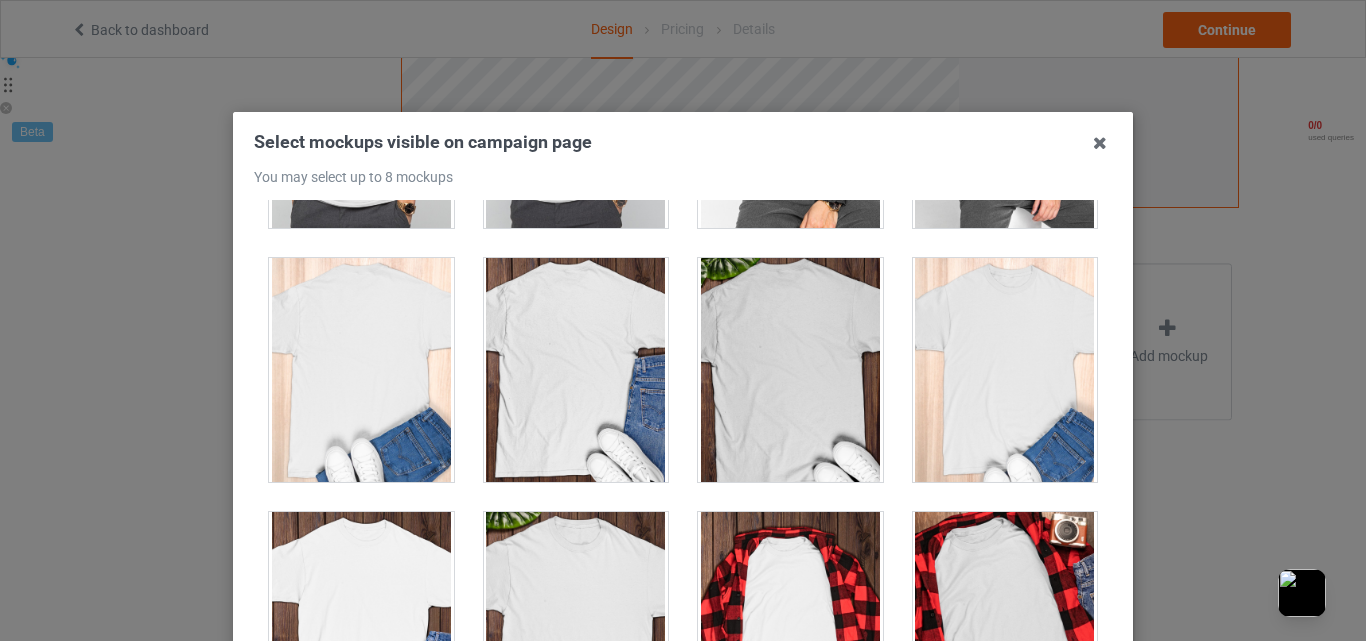 scroll, scrollTop: 6167, scrollLeft: 0, axis: vertical 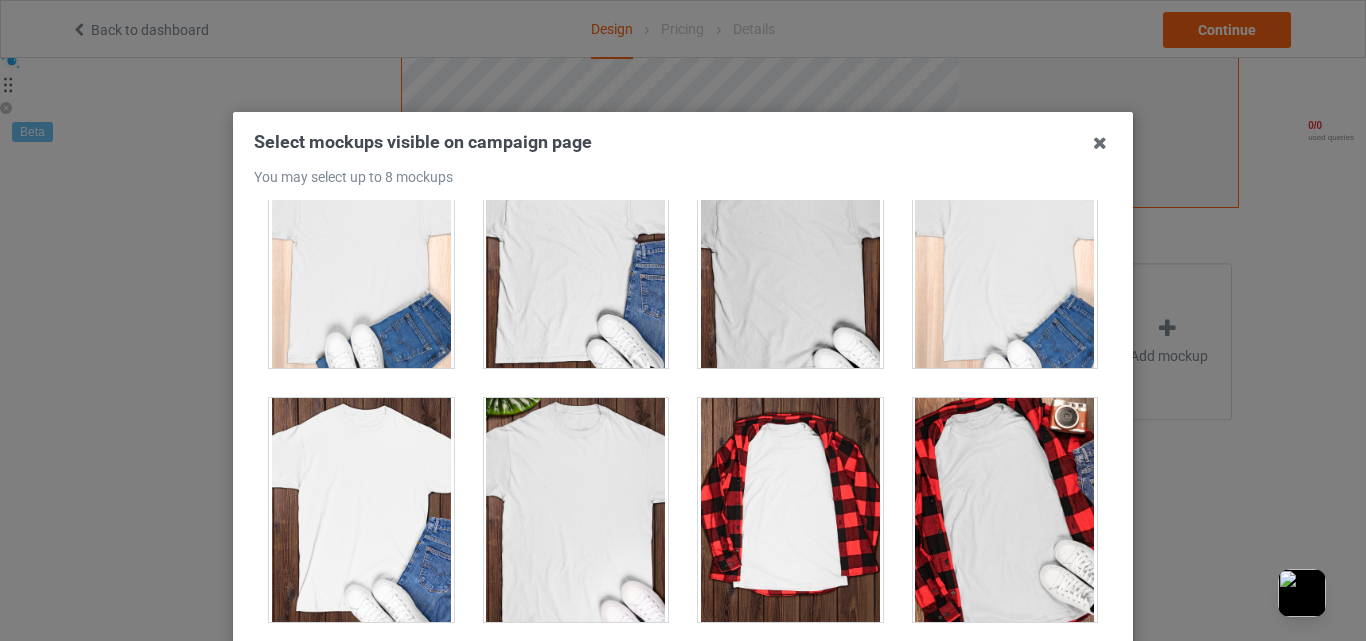 click at bounding box center (576, 256) 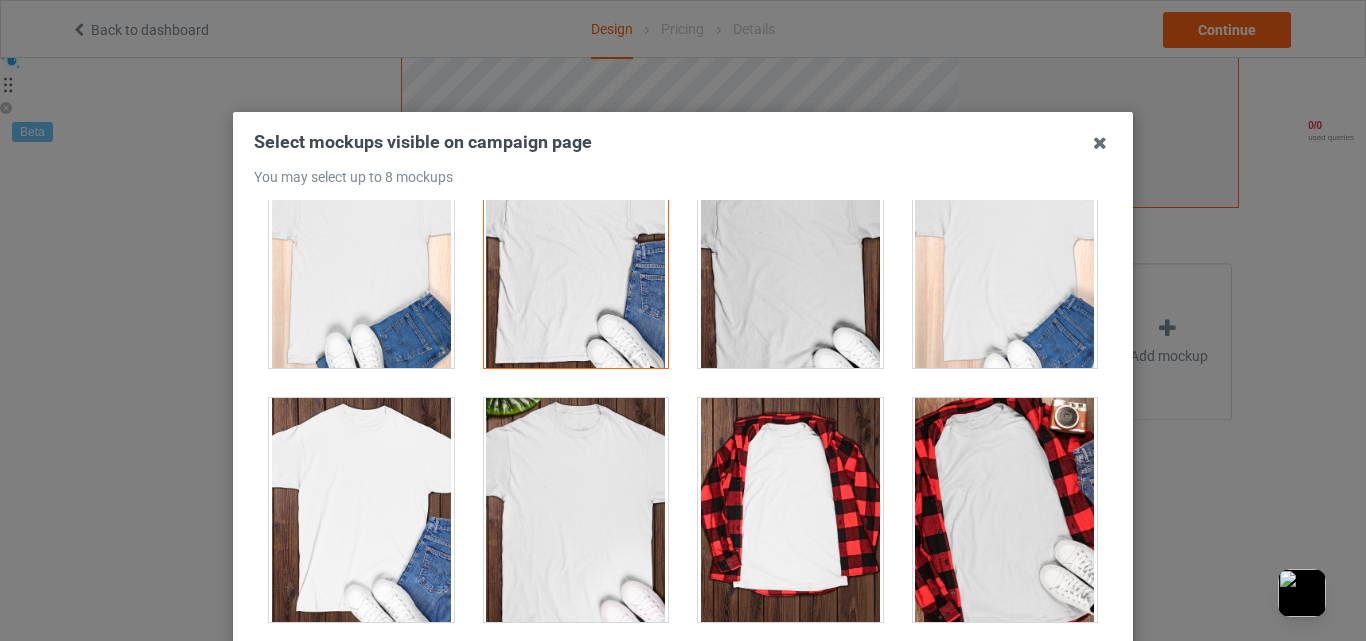 scroll, scrollTop: 6500, scrollLeft: 0, axis: vertical 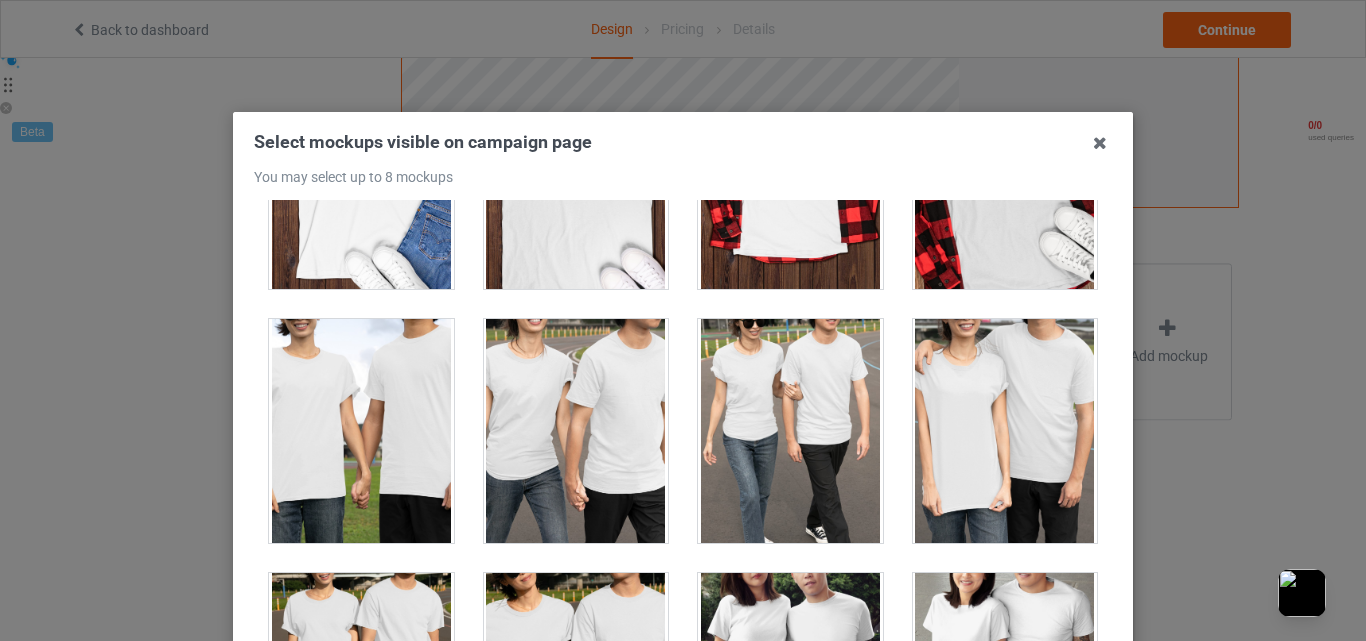 click at bounding box center (790, 431) 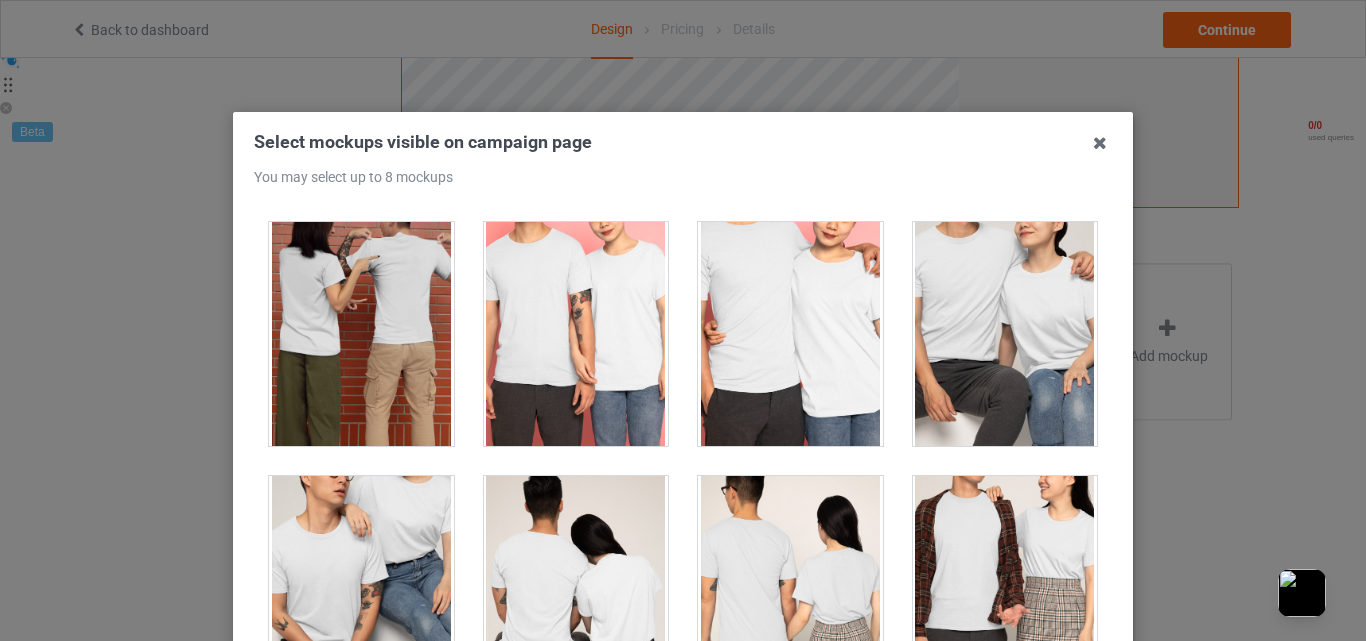 scroll, scrollTop: 7500, scrollLeft: 0, axis: vertical 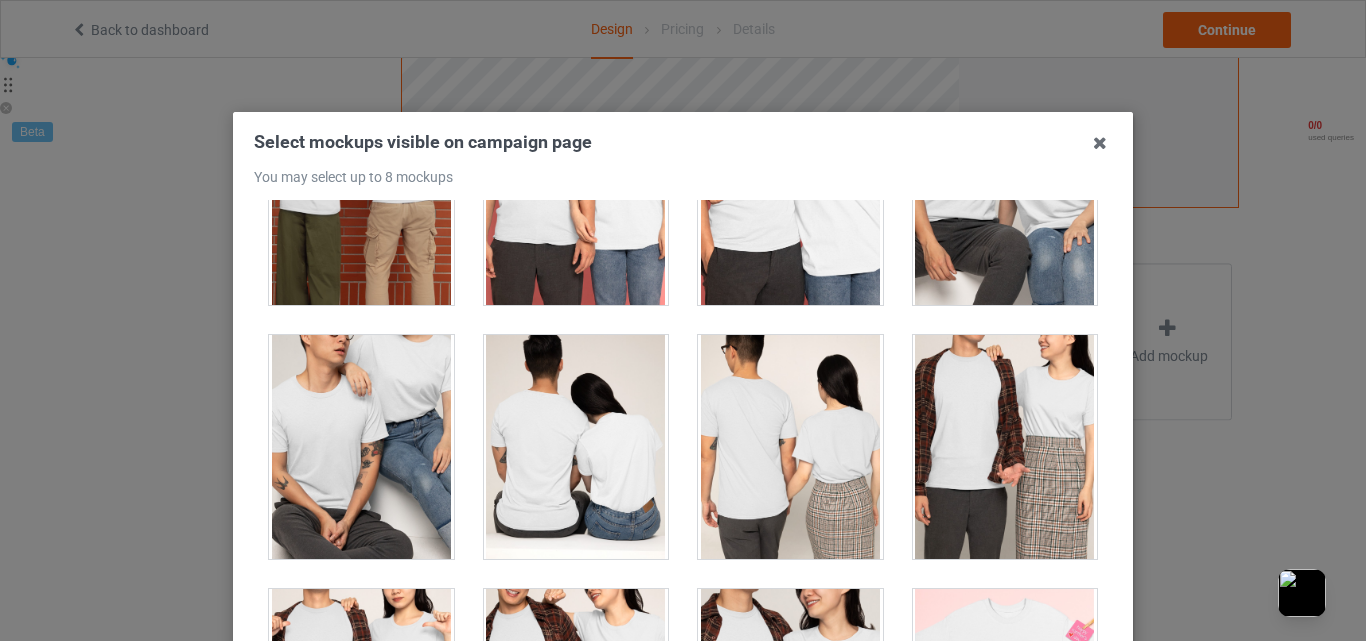 click at bounding box center [361, 447] 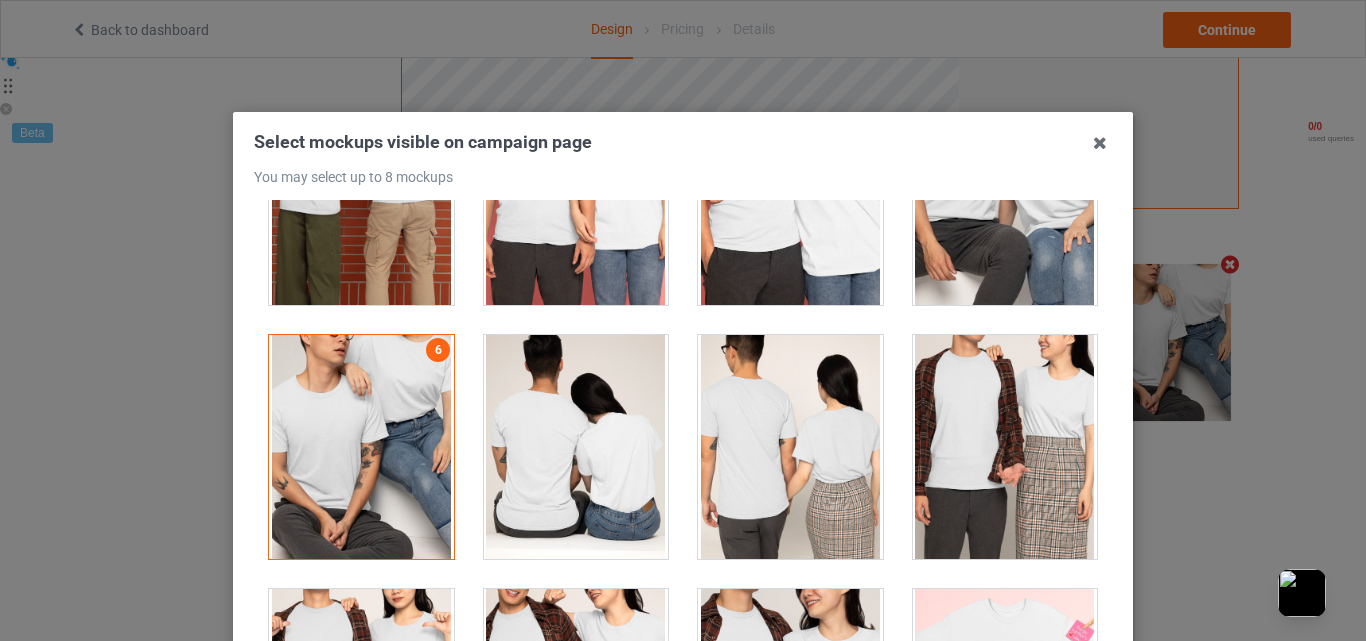 scroll, scrollTop: 654, scrollLeft: 0, axis: vertical 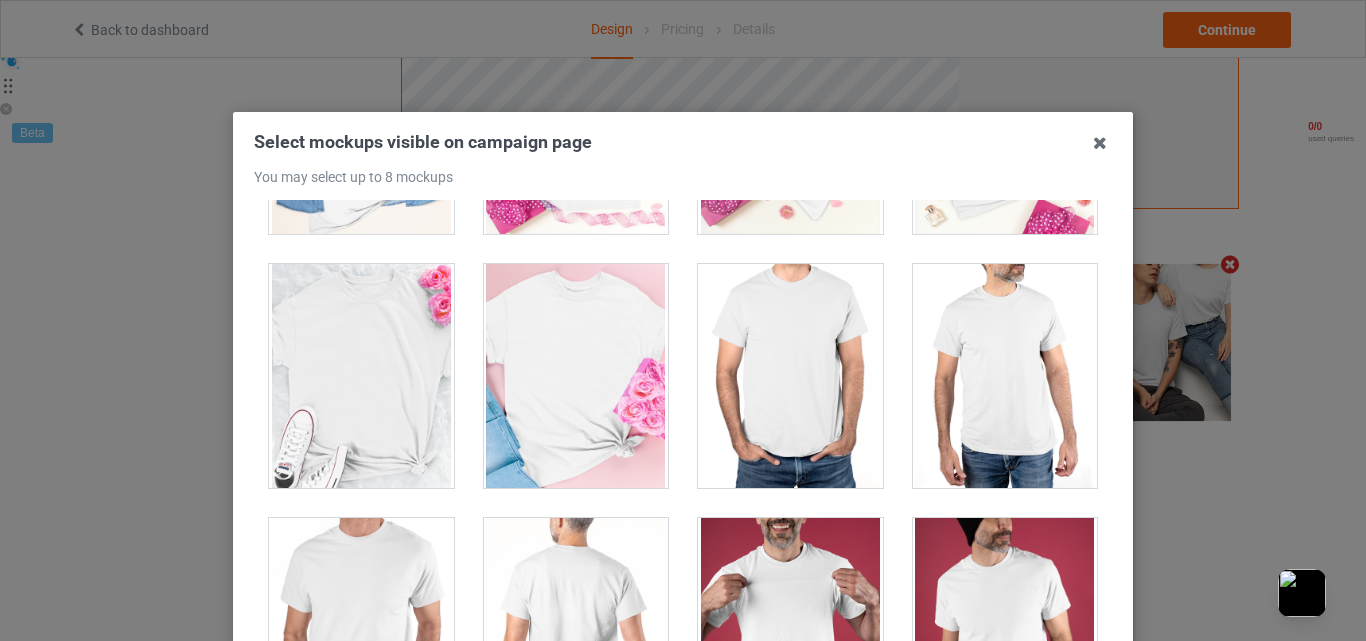 click at bounding box center (361, 376) 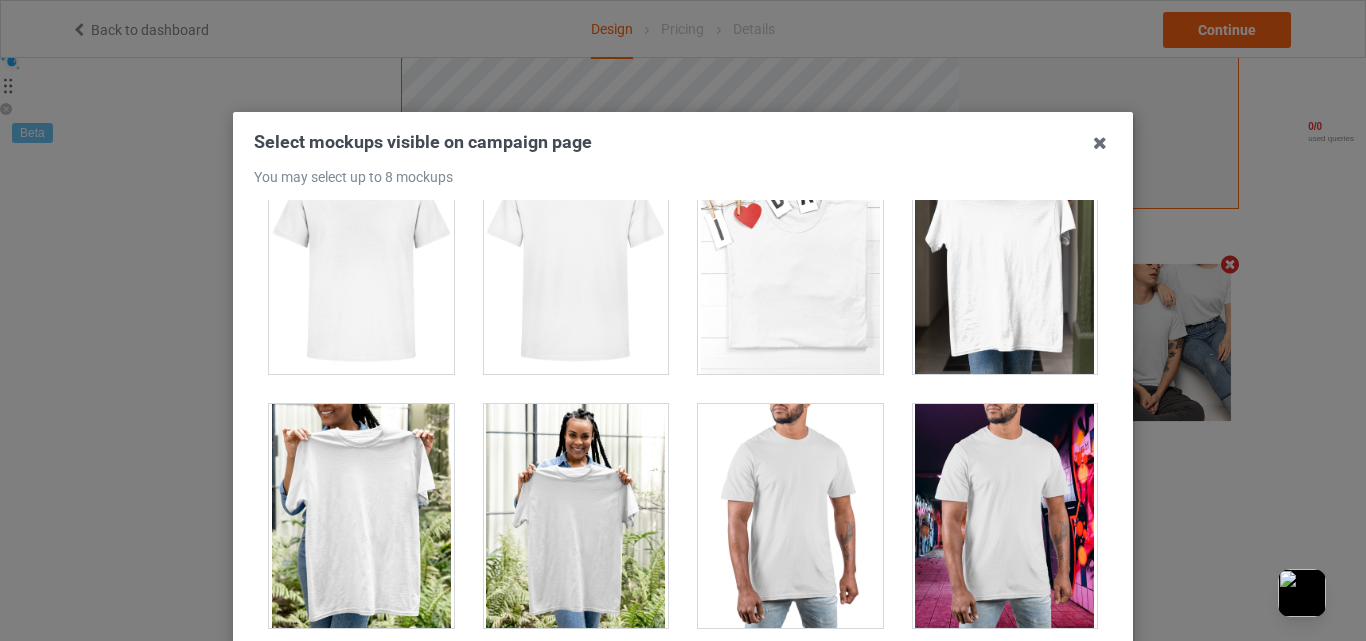 scroll, scrollTop: 9000, scrollLeft: 0, axis: vertical 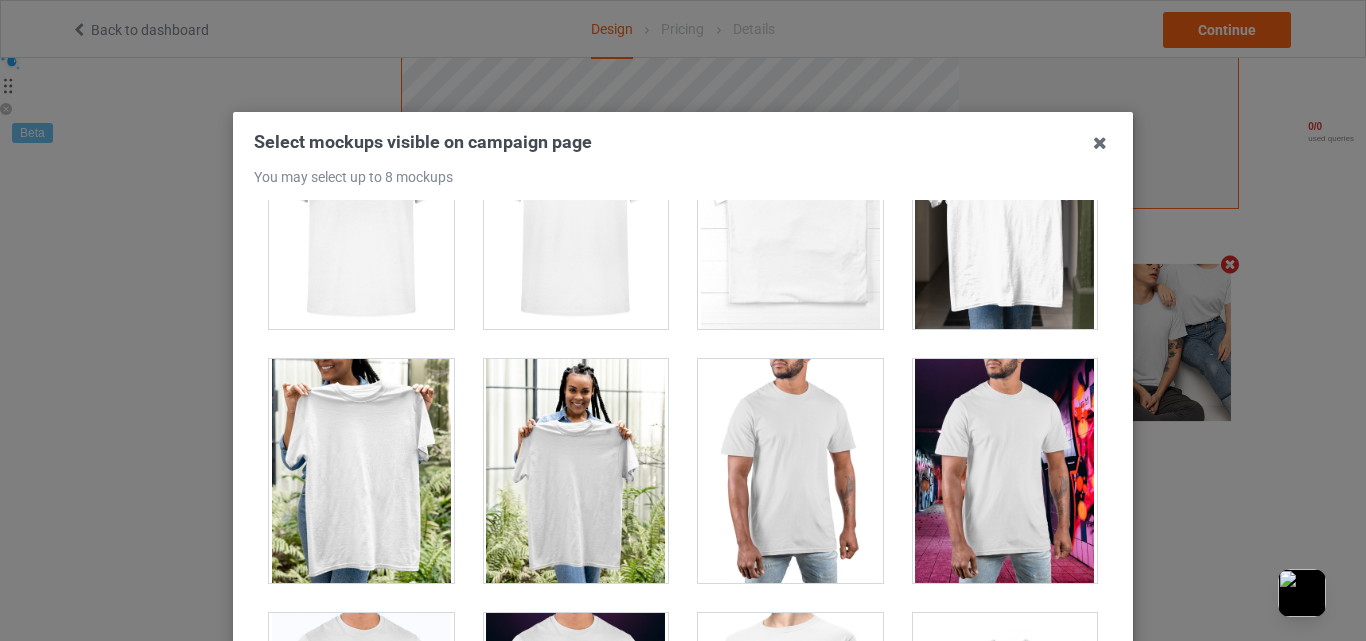 click at bounding box center [361, 471] 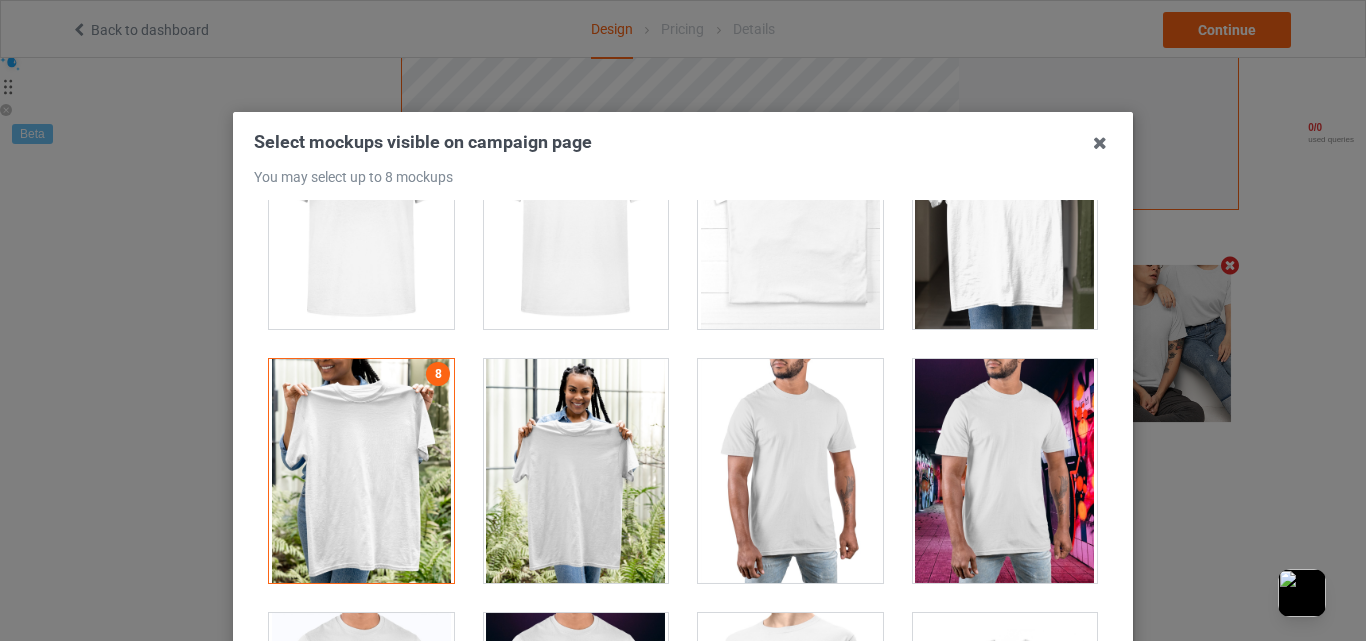 scroll, scrollTop: 653, scrollLeft: 0, axis: vertical 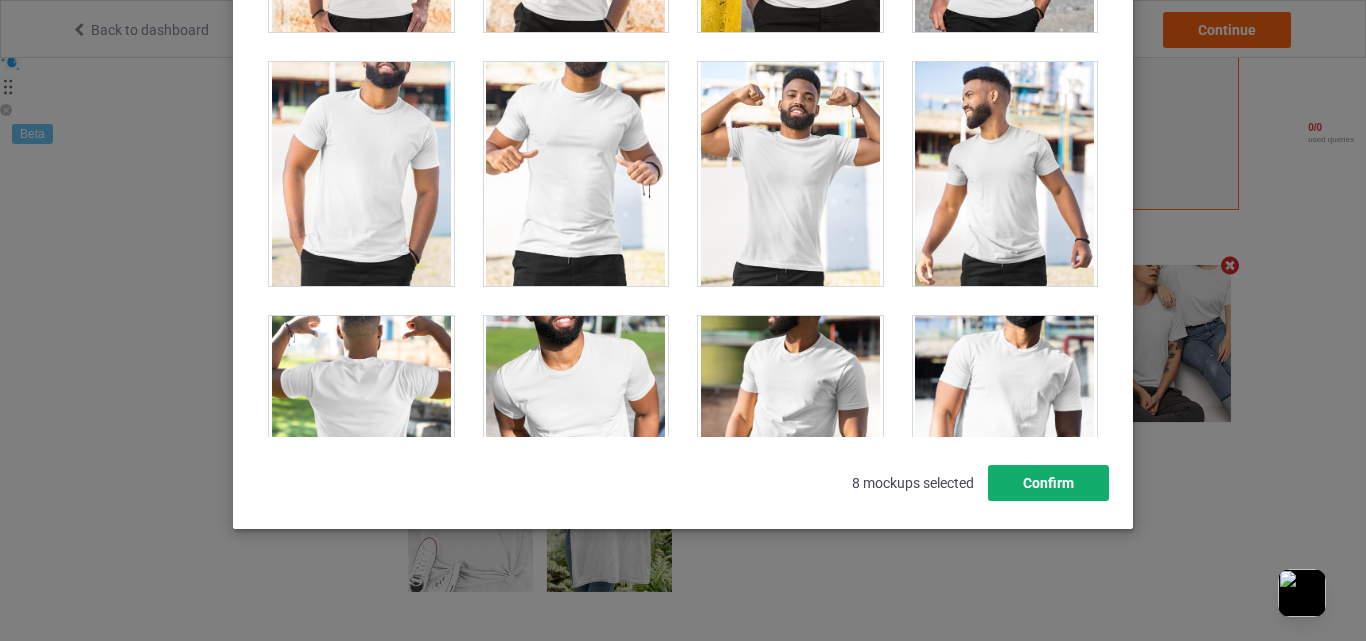 click on "Confirm" at bounding box center (1048, 483) 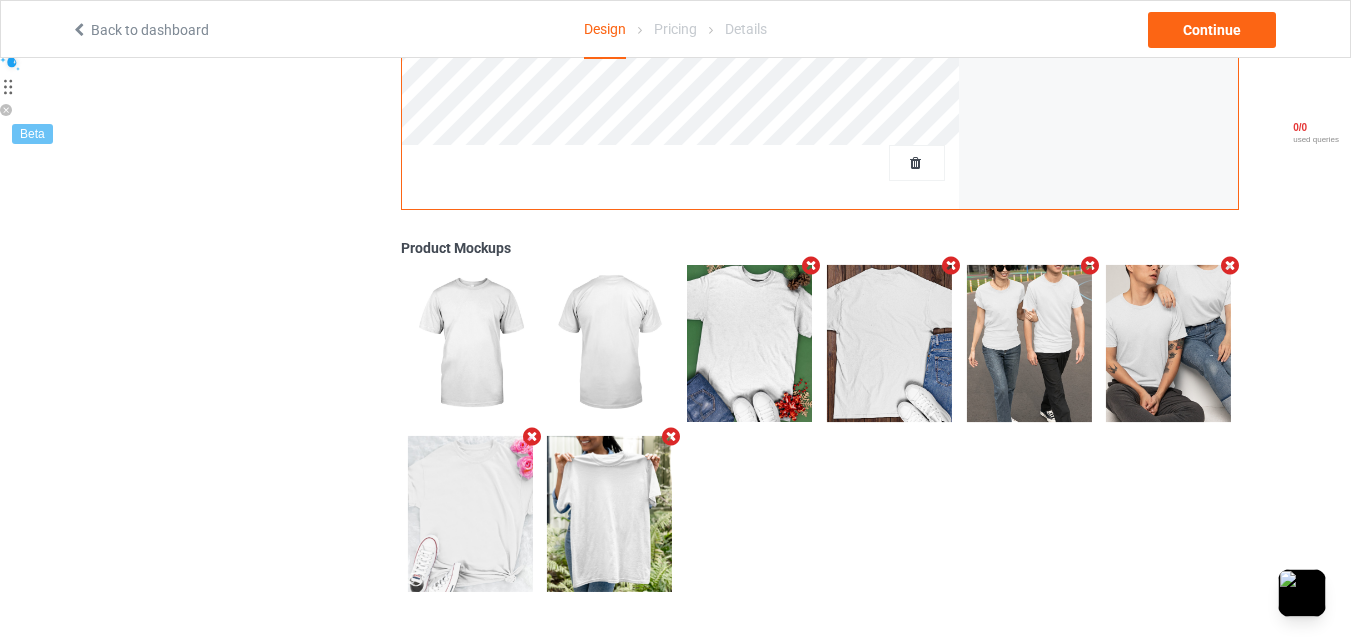scroll, scrollTop: 0, scrollLeft: 0, axis: both 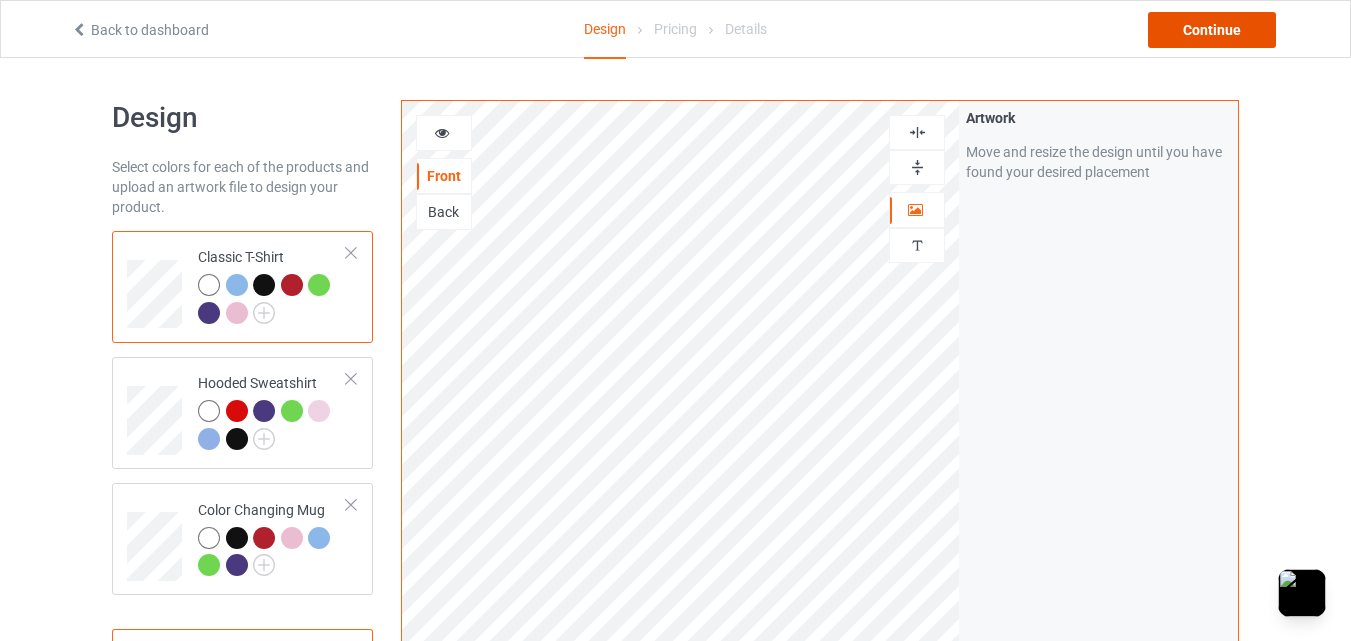 click on "Continue" at bounding box center (1212, 30) 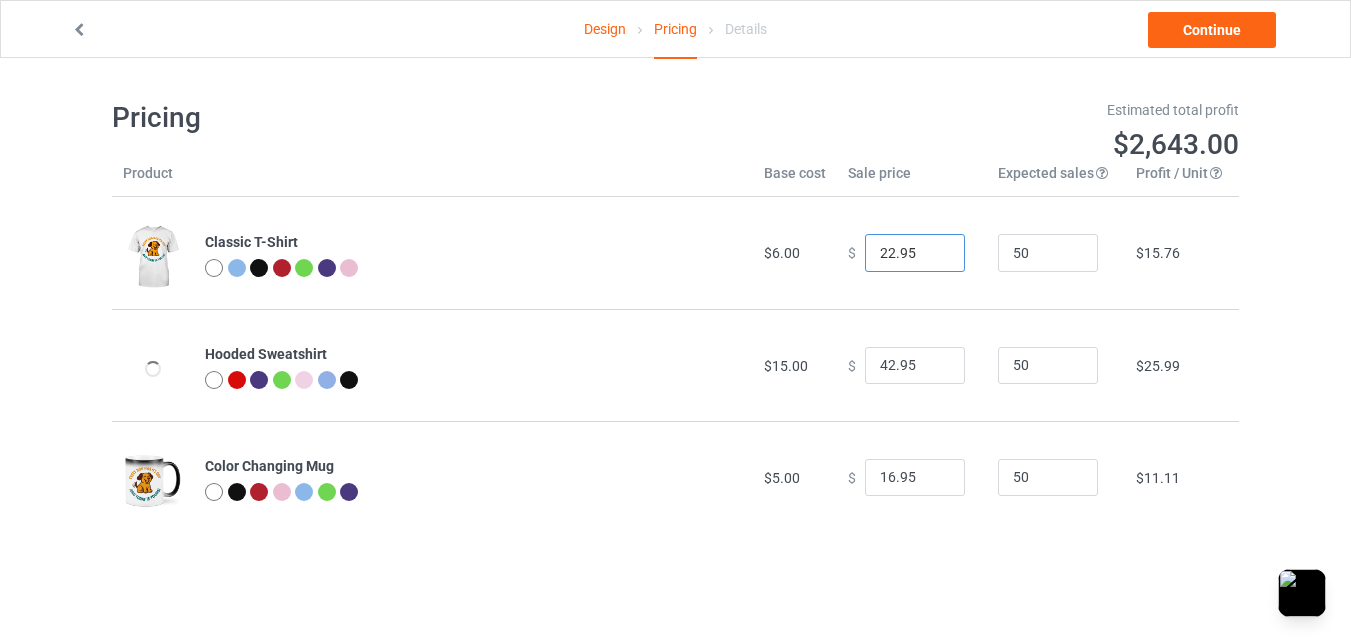 click on "22.95" at bounding box center (915, 253) 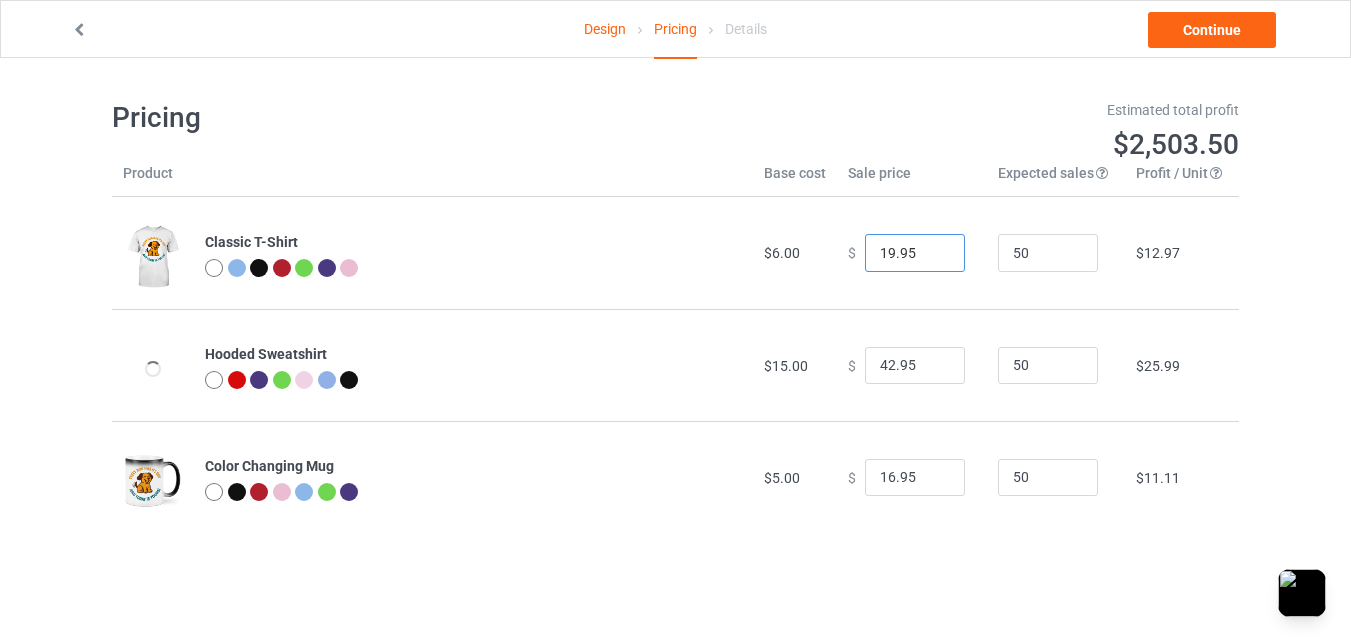 type on "19.95" 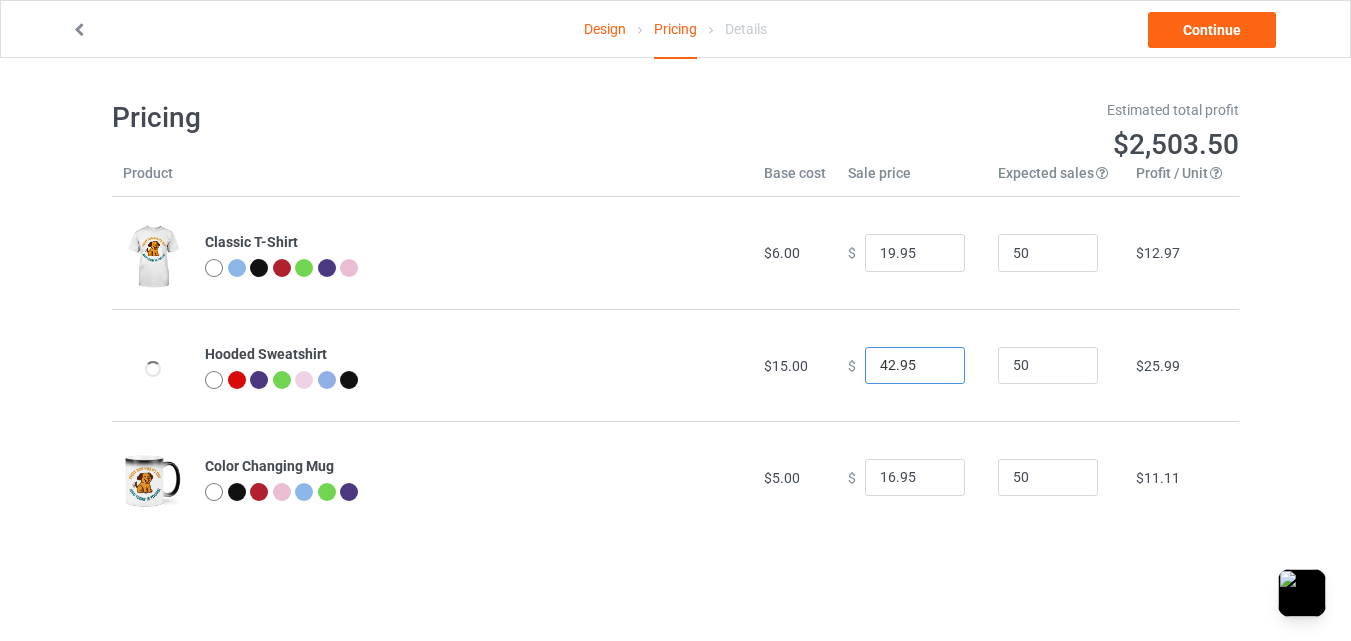 click on "42.95" at bounding box center (915, 366) 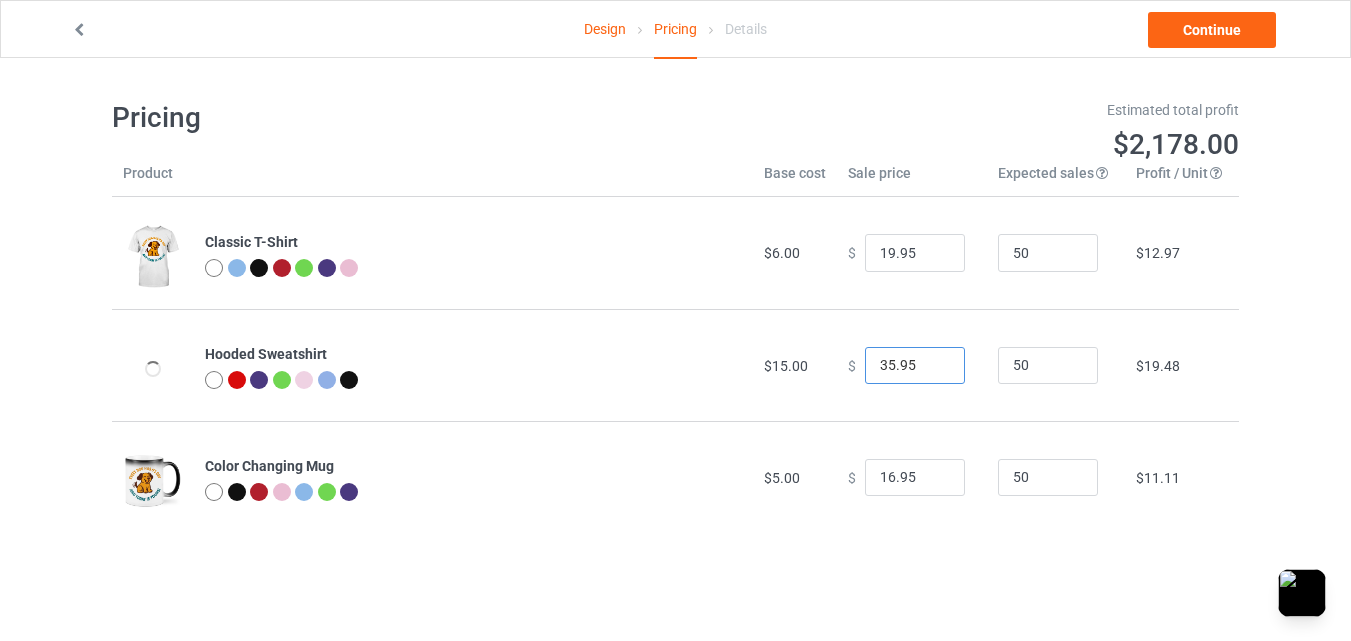 type on "35.95" 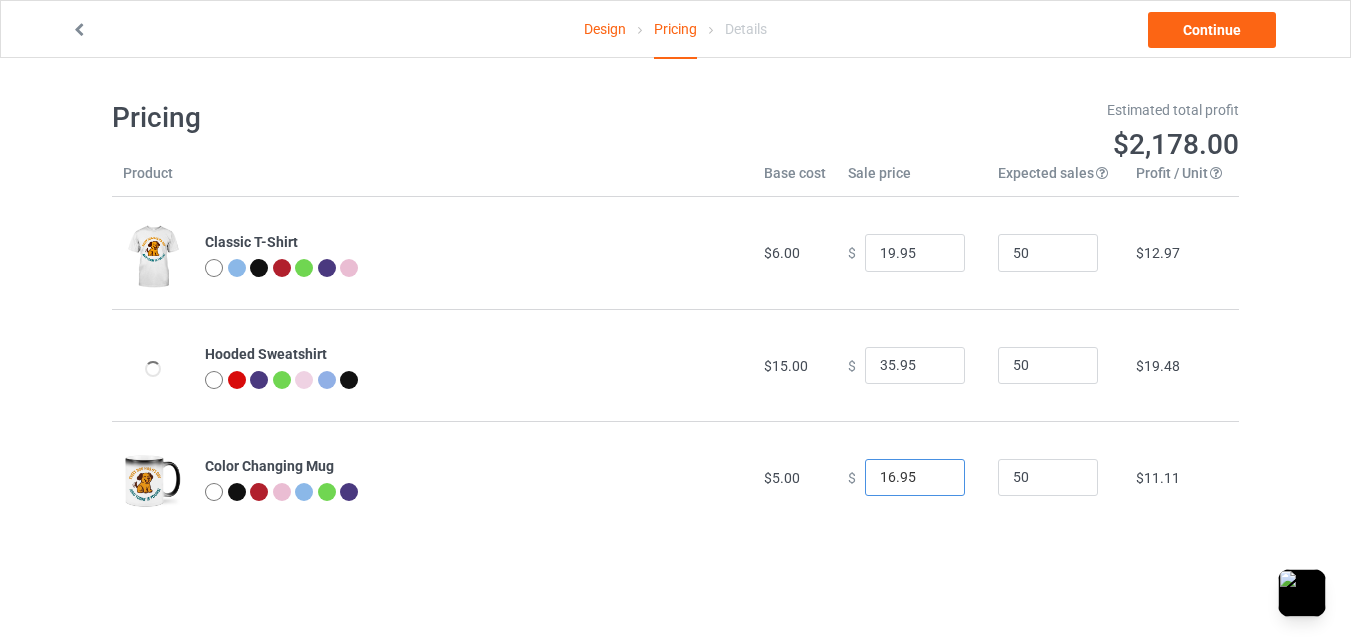 click on "16.95" at bounding box center (915, 478) 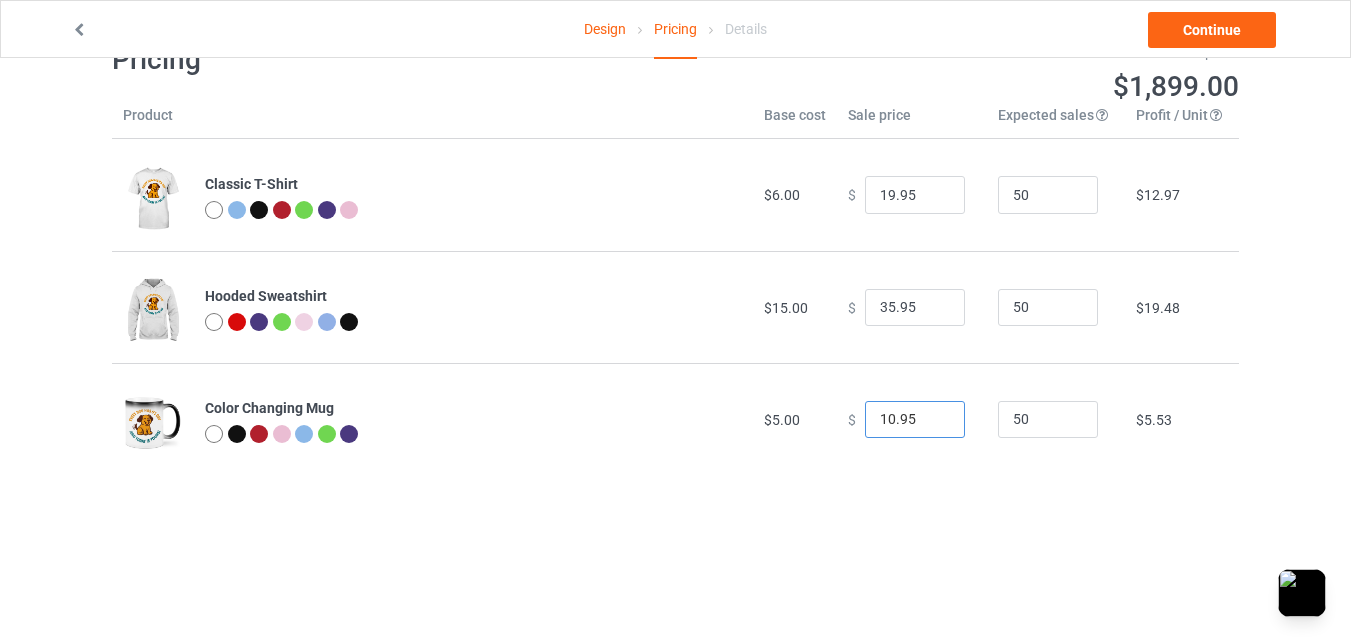 scroll, scrollTop: 0, scrollLeft: 0, axis: both 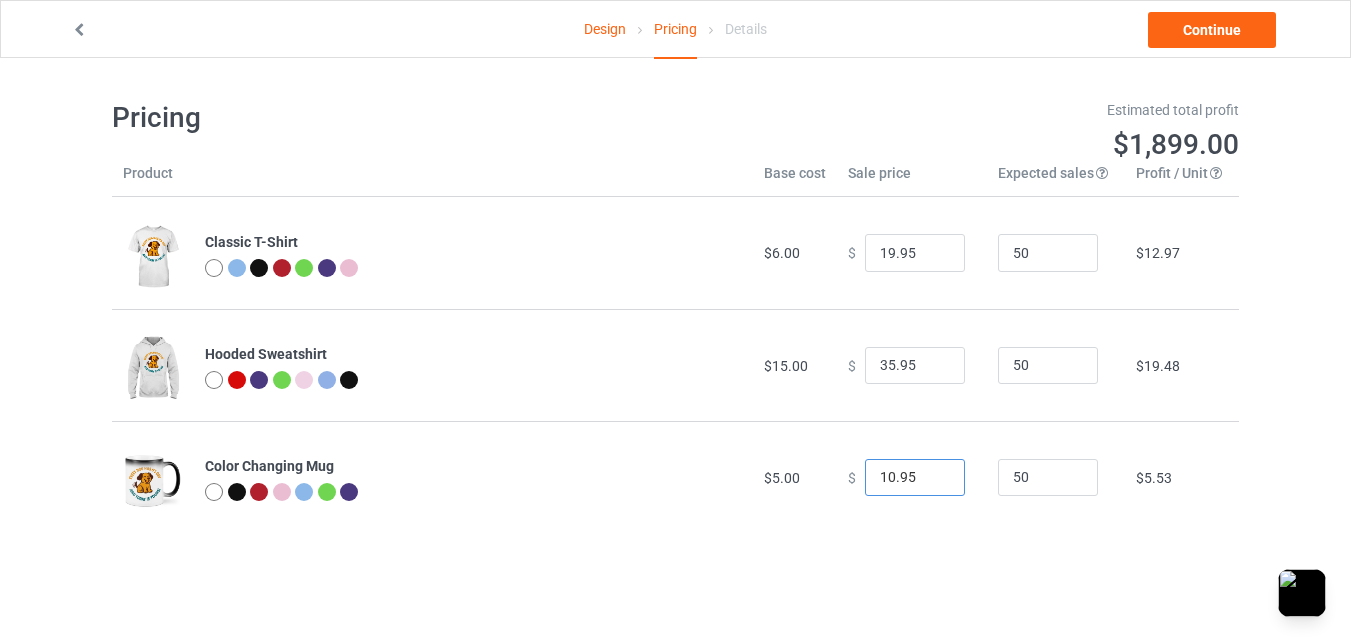 type on "10.95" 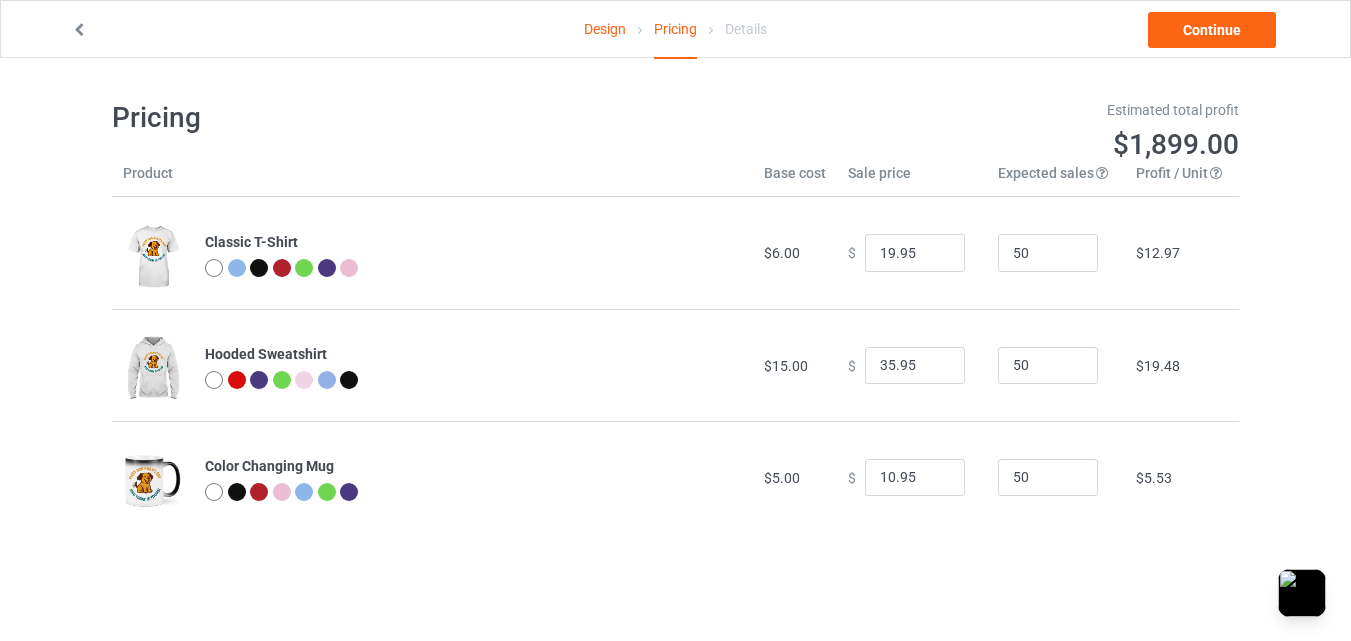 click on "Design Pricing Details Continue Pricing Estimated total profit $1,899.00 Product Base cost Sale price Expected sales   Your expected sales will change your profit estimate (on the right), but will not affect the actual amount of profit you earn. Profit / Unit   Your profit is your sale price minus your base cost and processing fee. Classic T-Shirt $6.00 $     19.95 50 $12.97 Hooded Sweatshirt $15.00 $     35.95 50 $19.48 Color Changing Mug $5.00 $     10.95 50 $5.53" at bounding box center (675, 316) 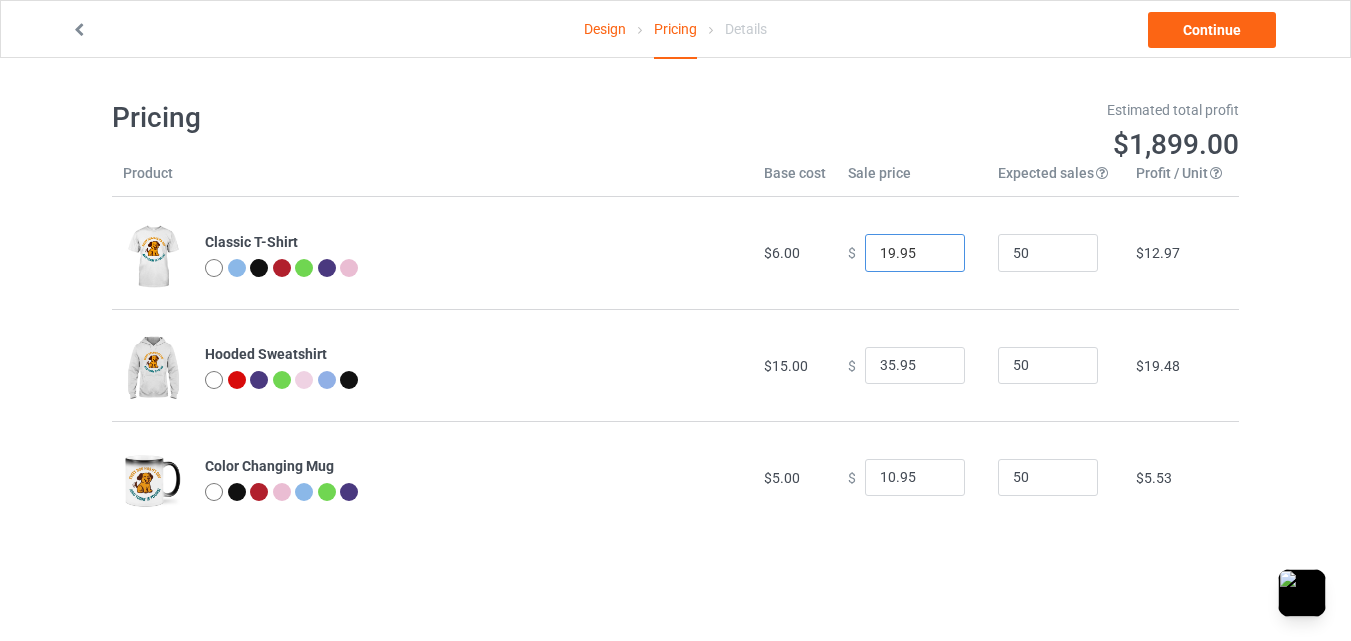 click on "19.95" at bounding box center (915, 253) 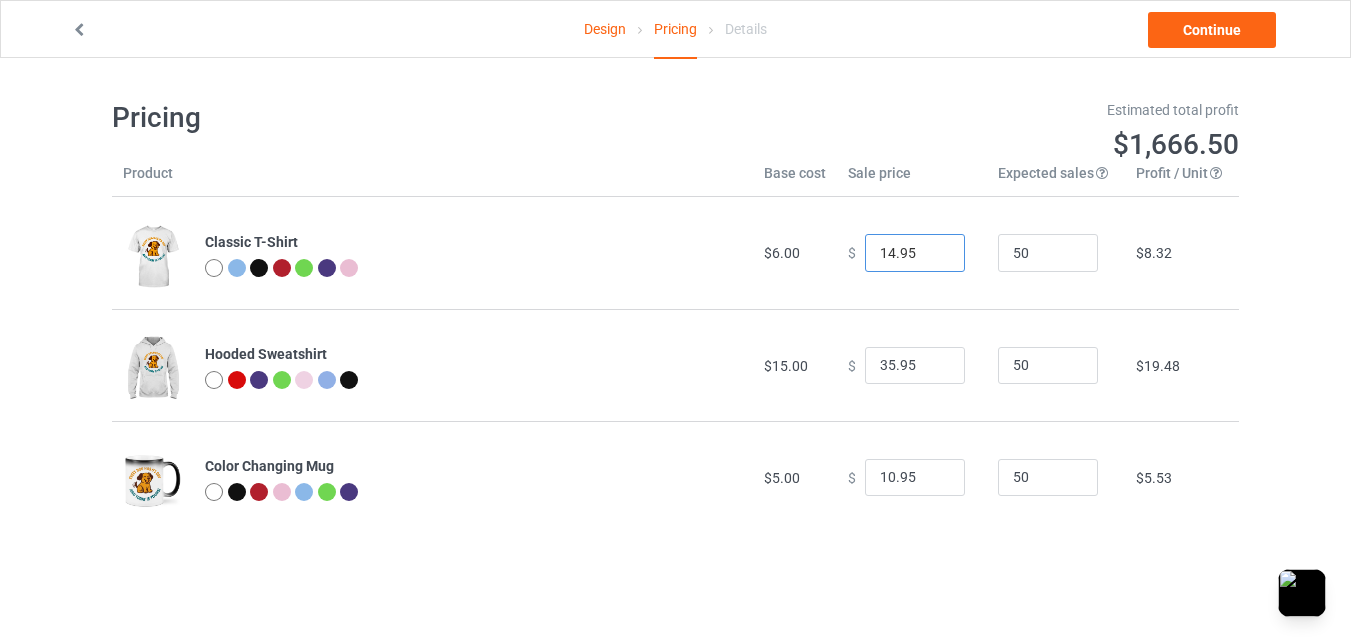 type on "14.95" 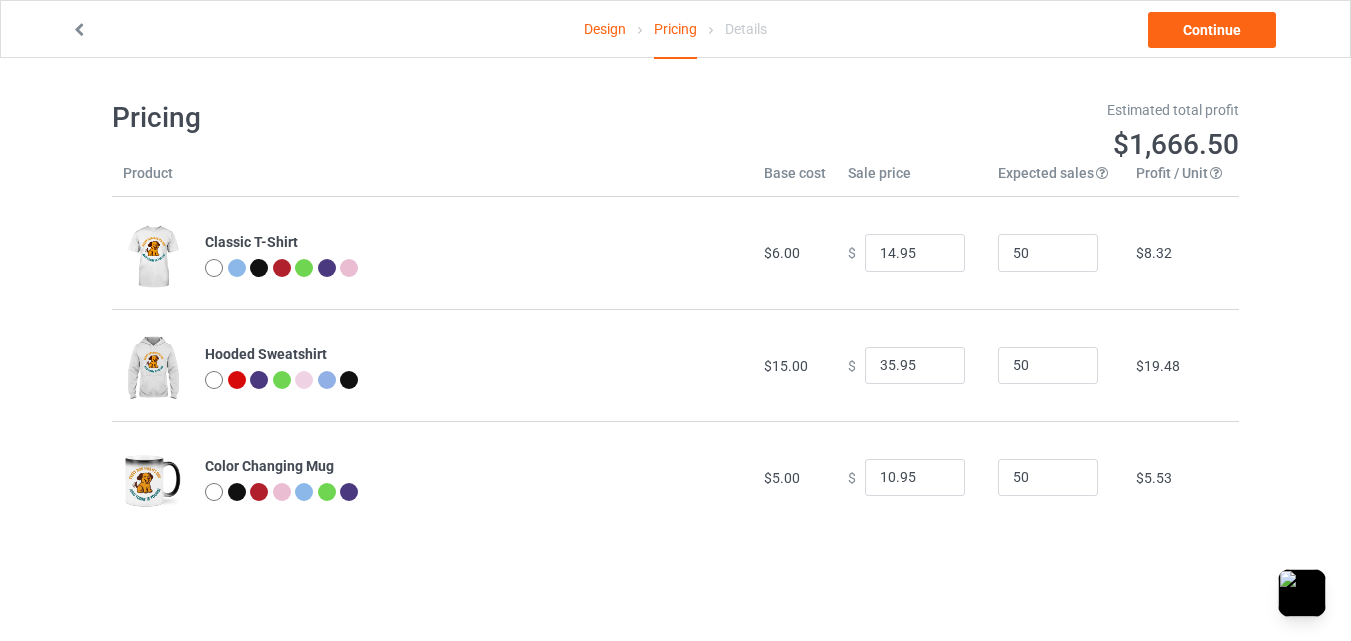 click on "Design Pricing Details Continue Pricing Estimated total profit $1,666.50 Product Base cost Sale price Expected sales   Your expected sales will change your profit estimate (on the right), but will not affect the actual amount of profit you earn. Profit / Unit   Your profit is your sale price minus your base cost and processing fee. Classic T-Shirt $6.00 $     14.95 50 $8.32 Hooded Sweatshirt $15.00 $     35.95 50 $19.48 Color Changing Mug $5.00 $     10.95 50 $5.53" at bounding box center (675, 316) 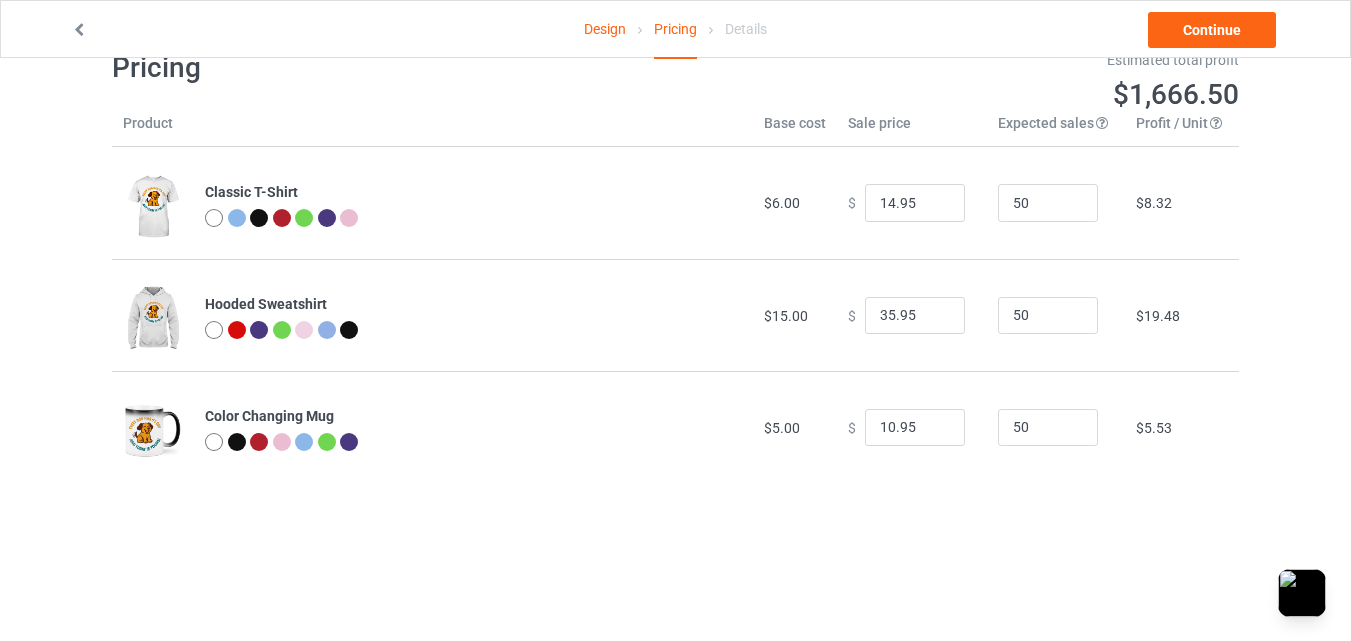 scroll, scrollTop: 0, scrollLeft: 0, axis: both 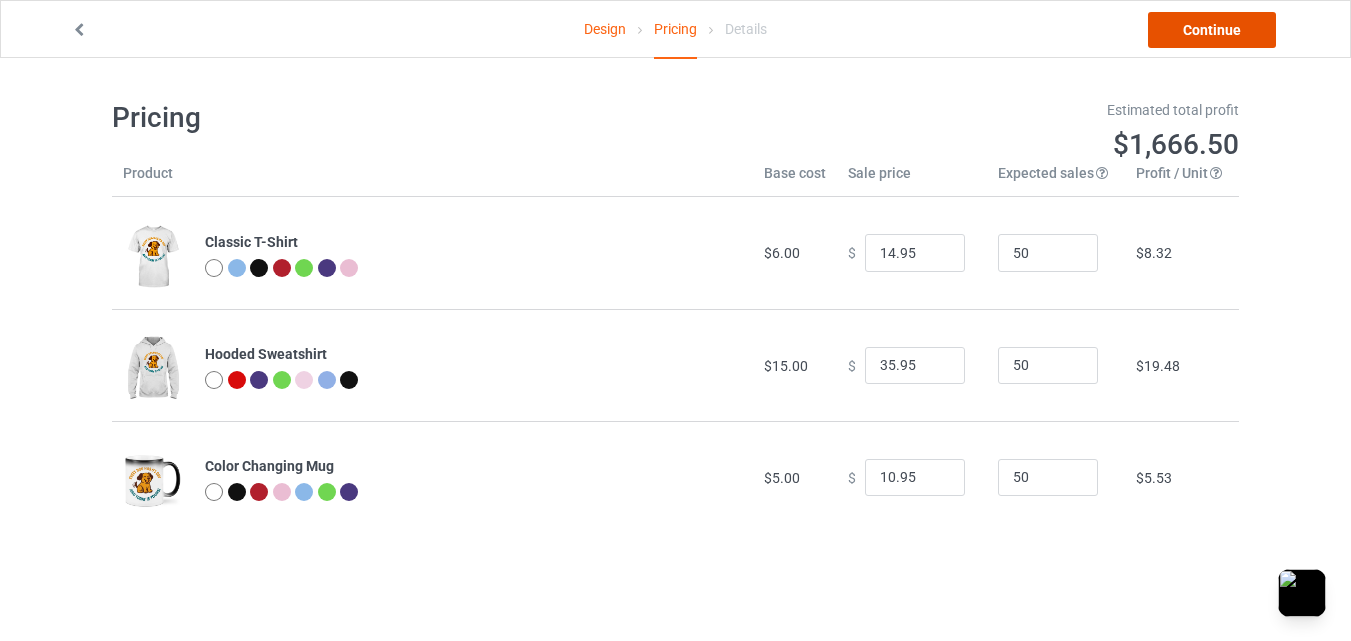 click on "Continue" at bounding box center [1212, 30] 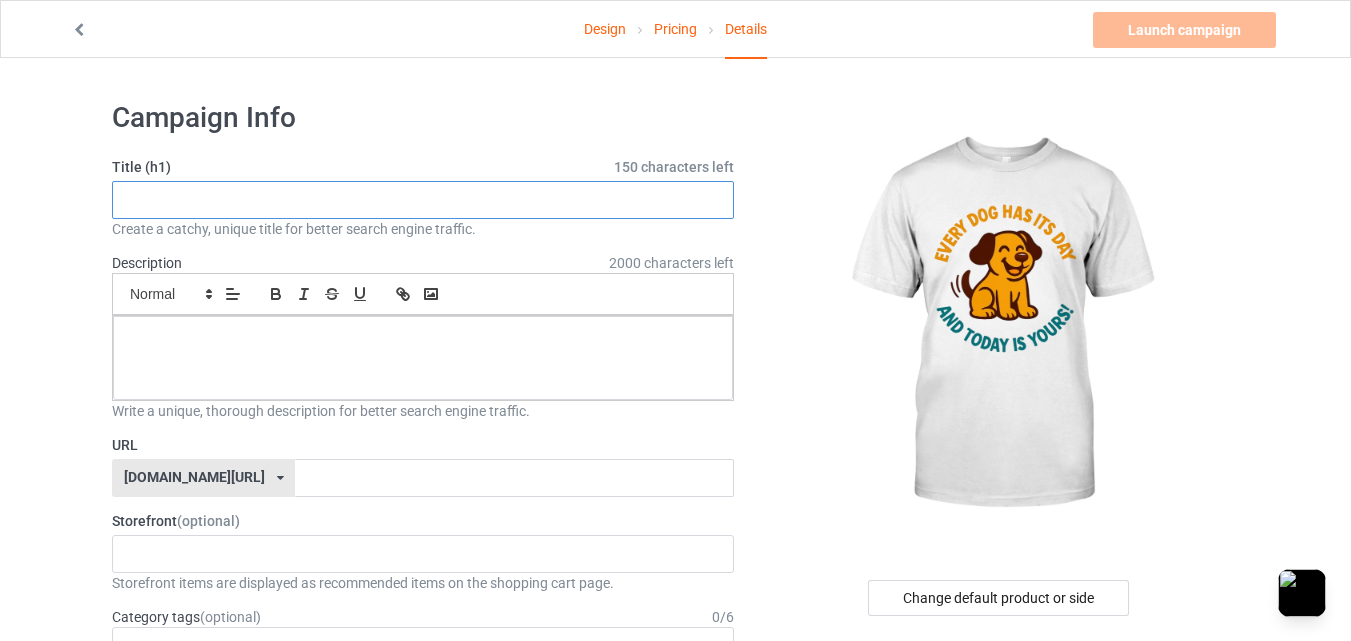 paste on "Every dog has its day, and [DATE] is yours!" 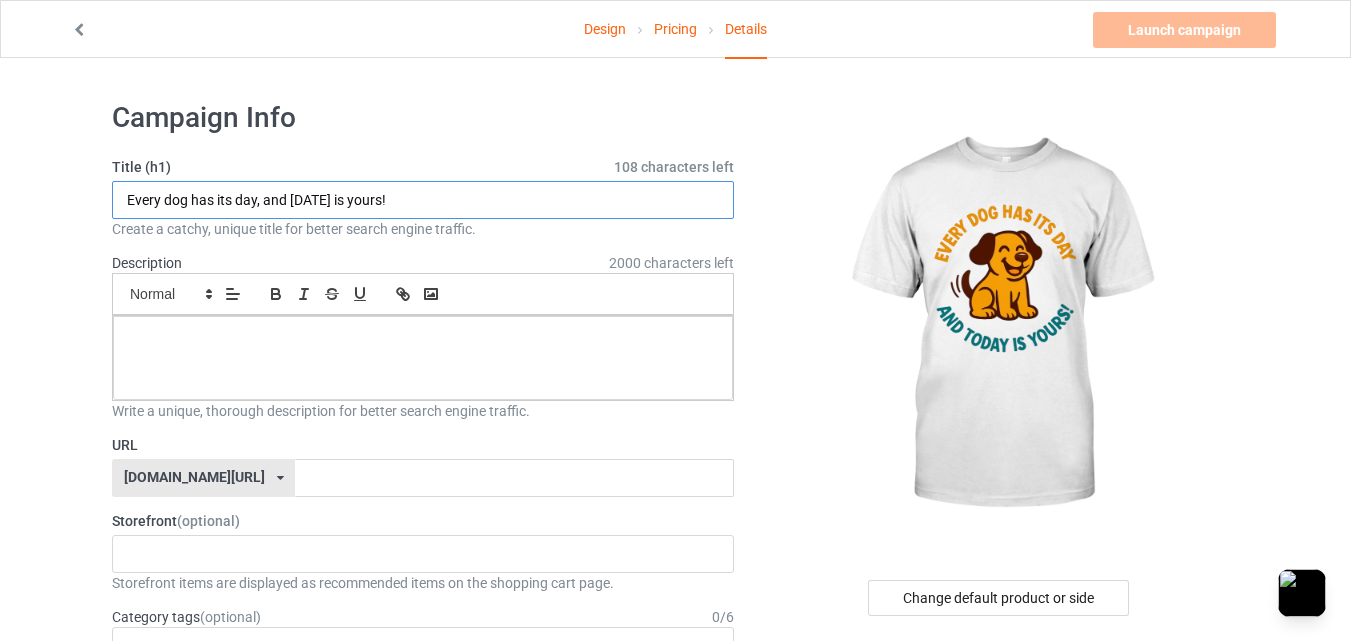 type on "Every dog has its day, and [DATE] is yours!" 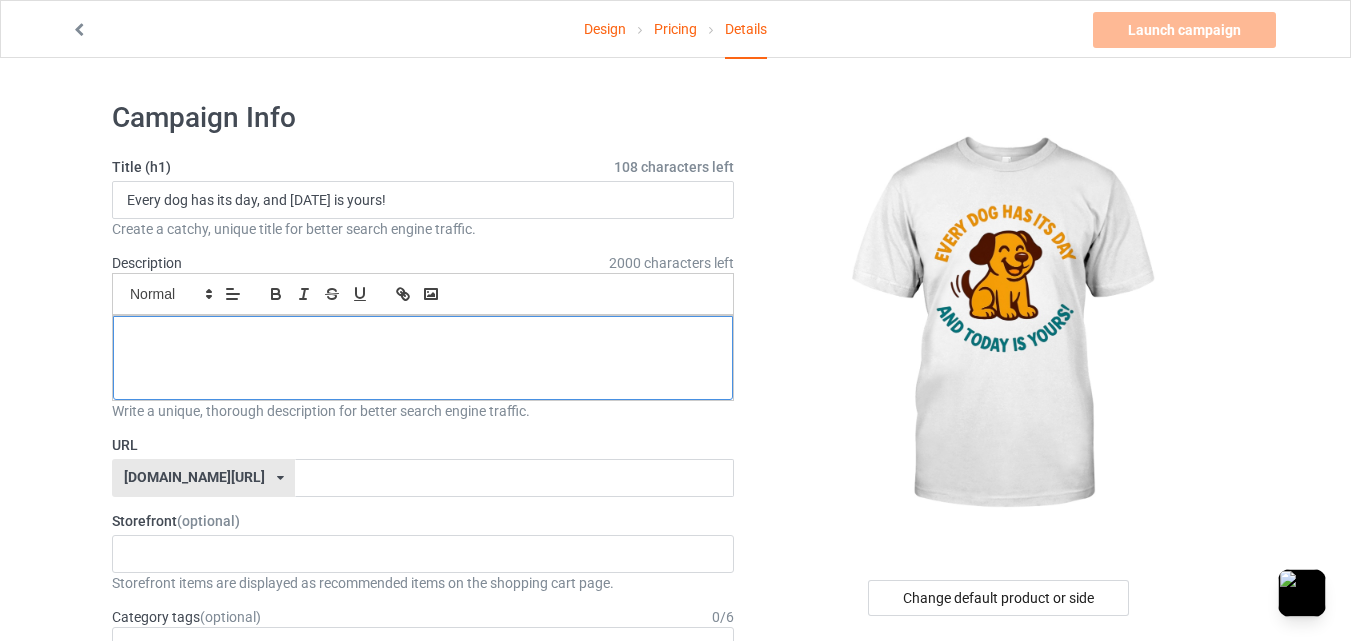click at bounding box center (423, 358) 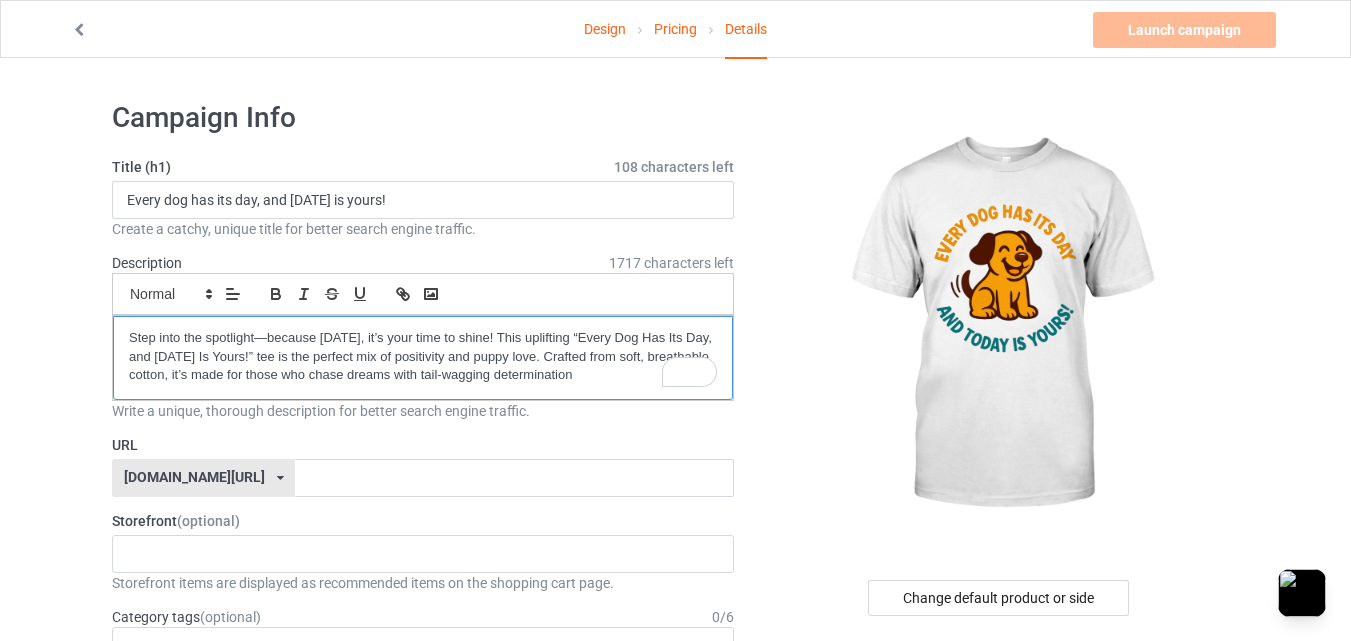 scroll, scrollTop: 0, scrollLeft: 0, axis: both 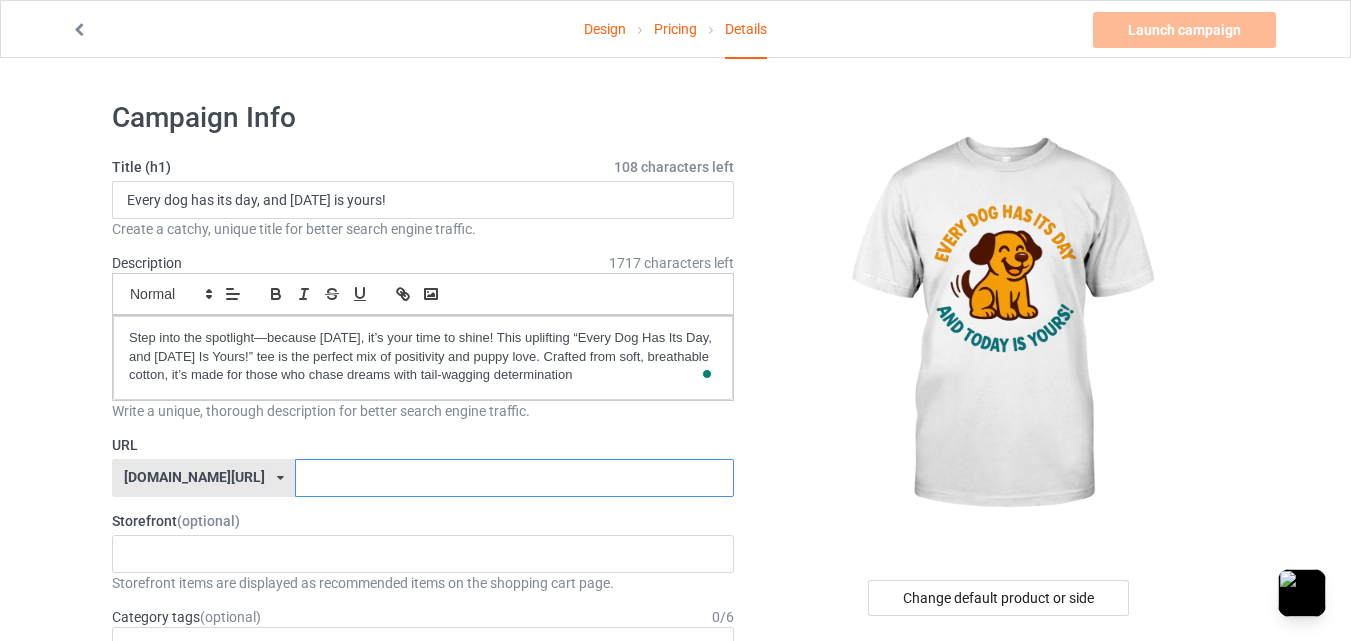 click at bounding box center (514, 478) 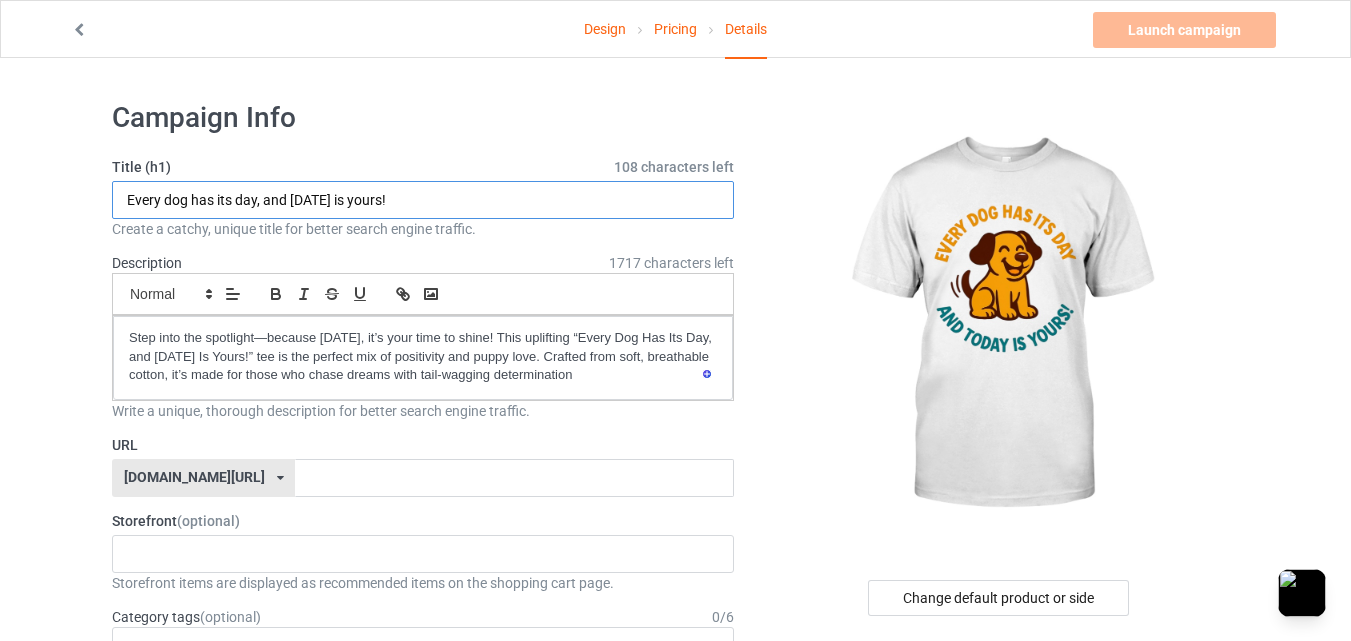 drag, startPoint x: 127, startPoint y: 198, endPoint x: 257, endPoint y: 201, distance: 130.0346 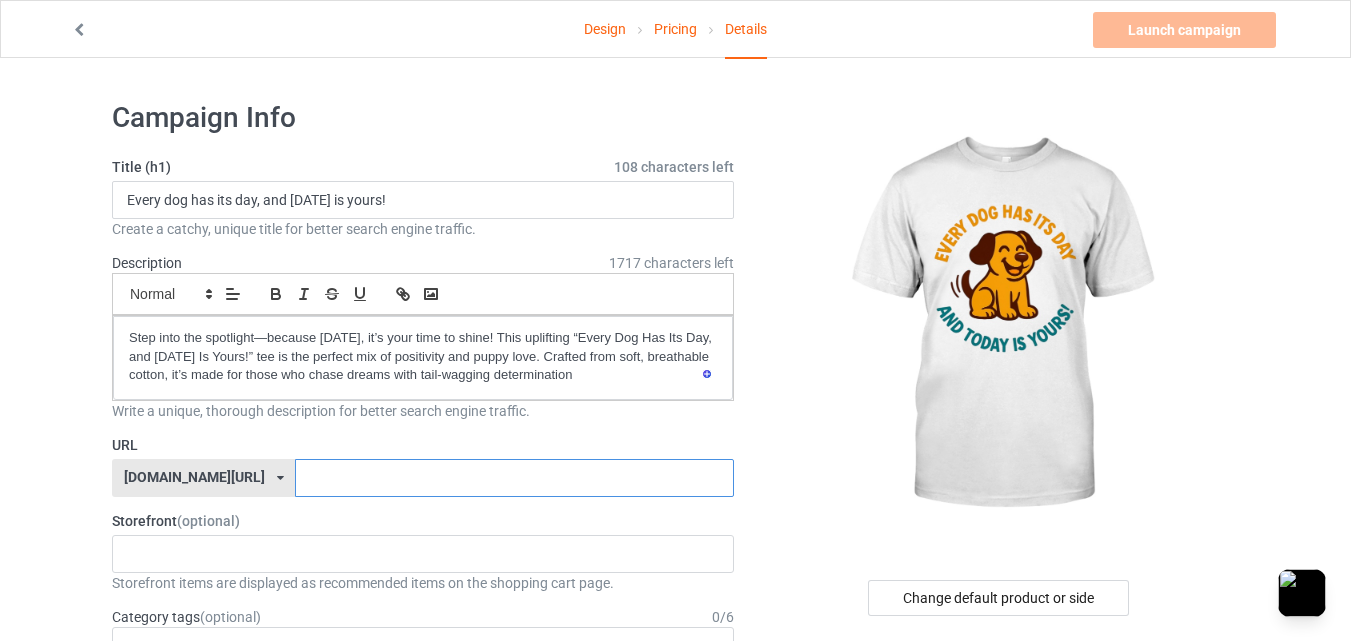 paste on "Every dog has its day" 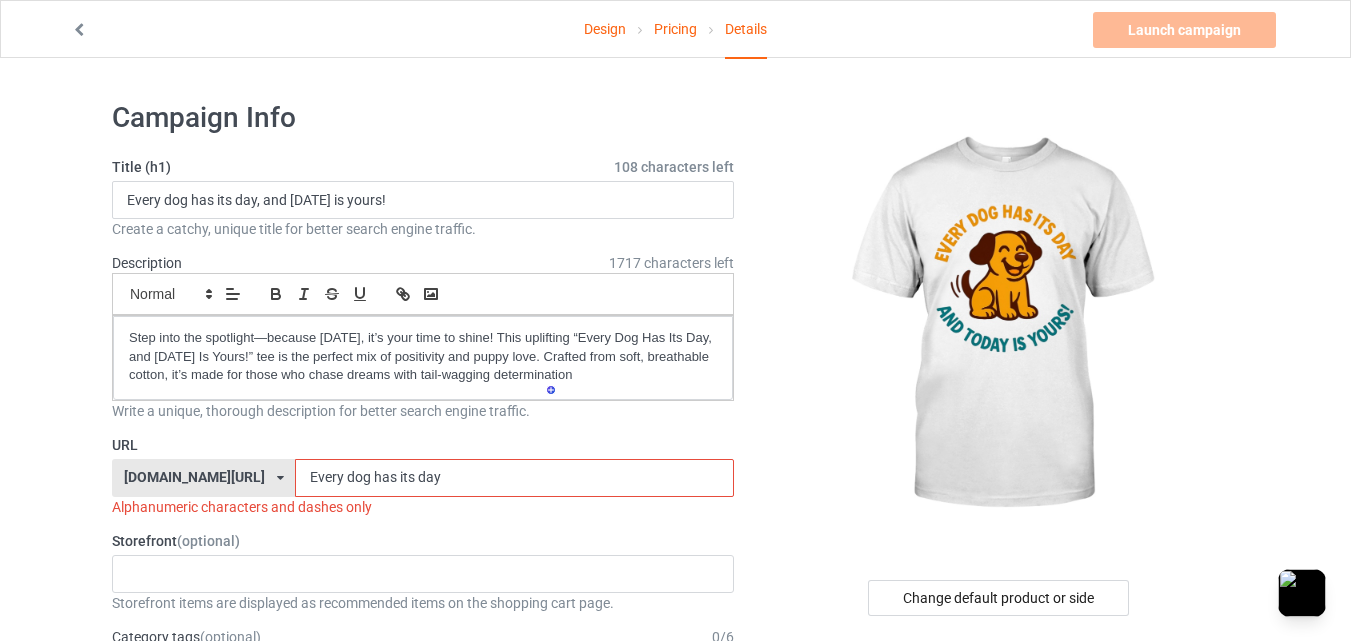 click on "Every dog has its day" at bounding box center (514, 478) 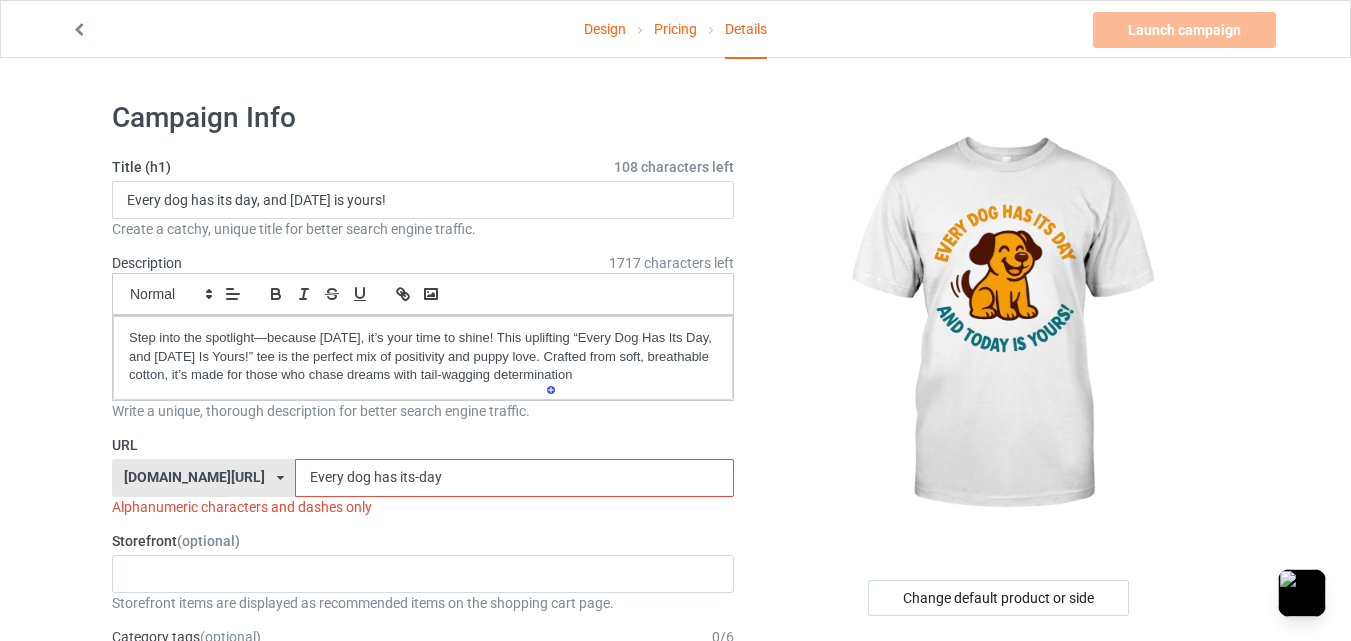 click on "Every dog has its-day" at bounding box center [514, 478] 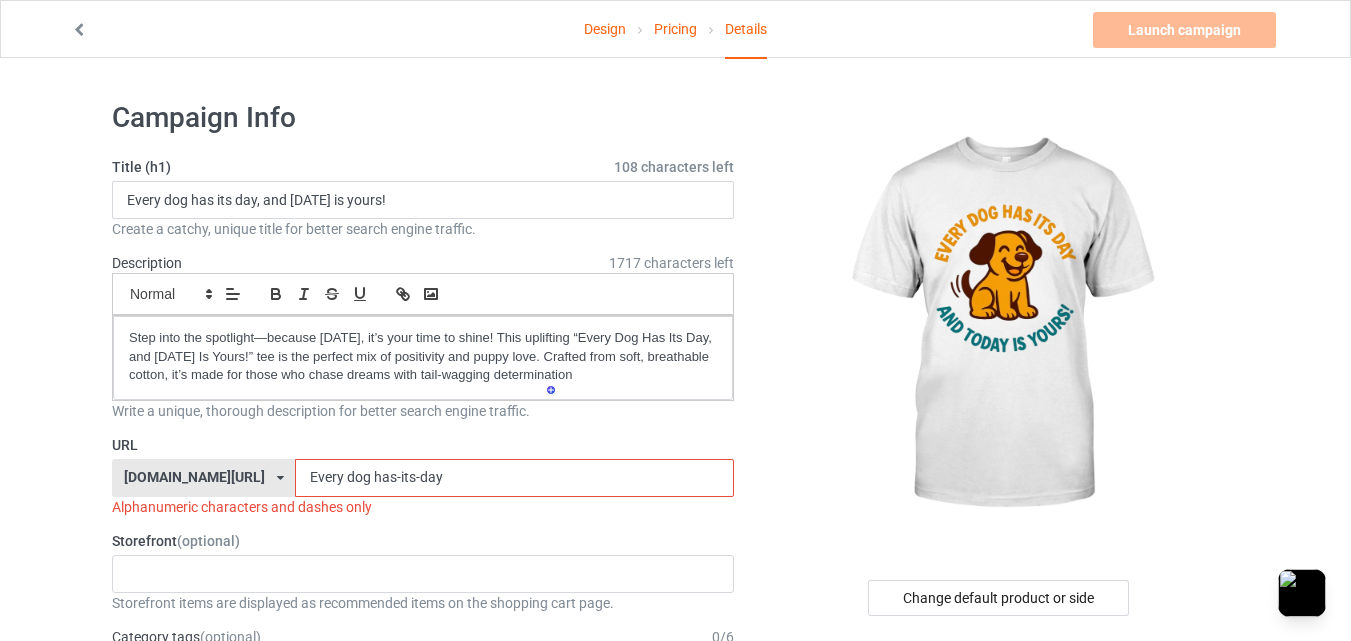 click on "Every dog has-its-day" at bounding box center [514, 478] 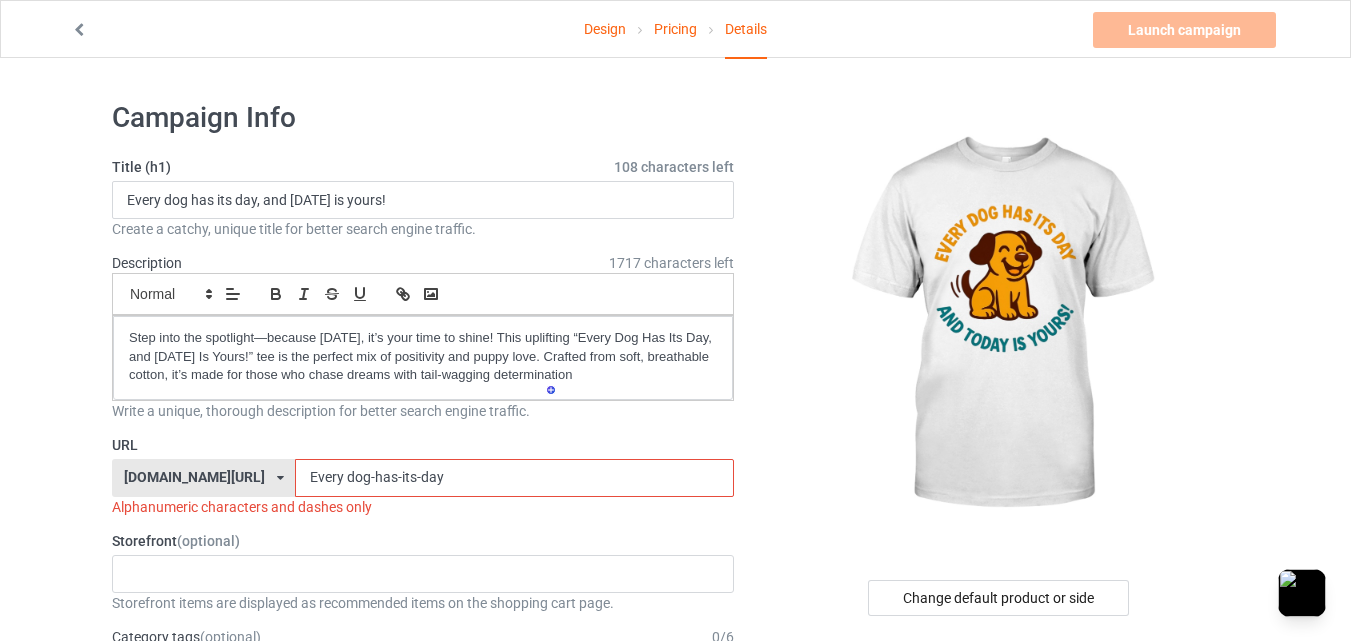 click on "Every dog-has-its-day" at bounding box center [514, 478] 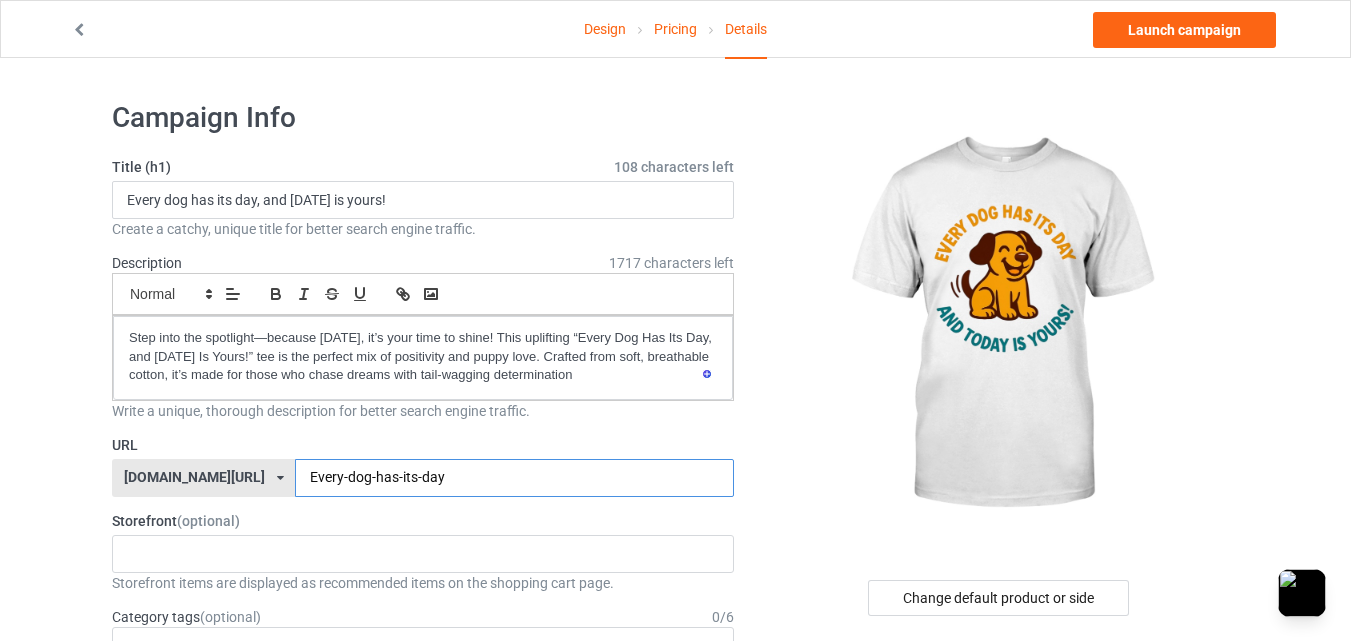 type on "Every-dog-has-its-day" 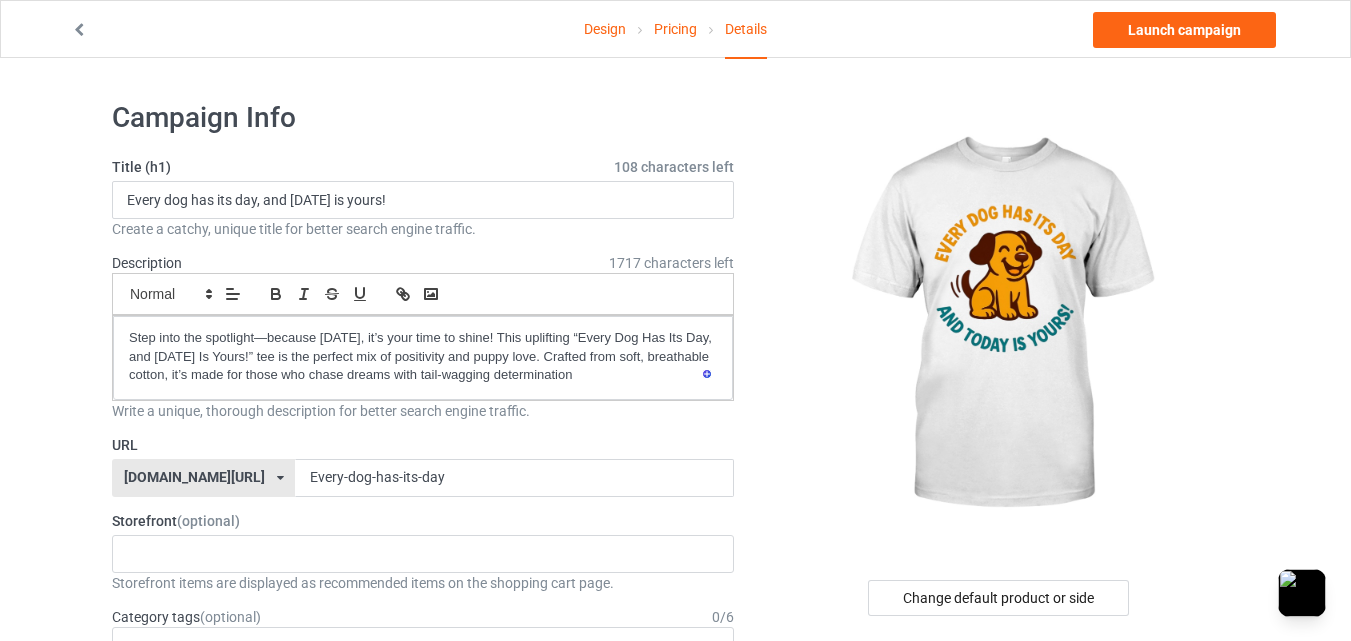 click at bounding box center (1000, 325) 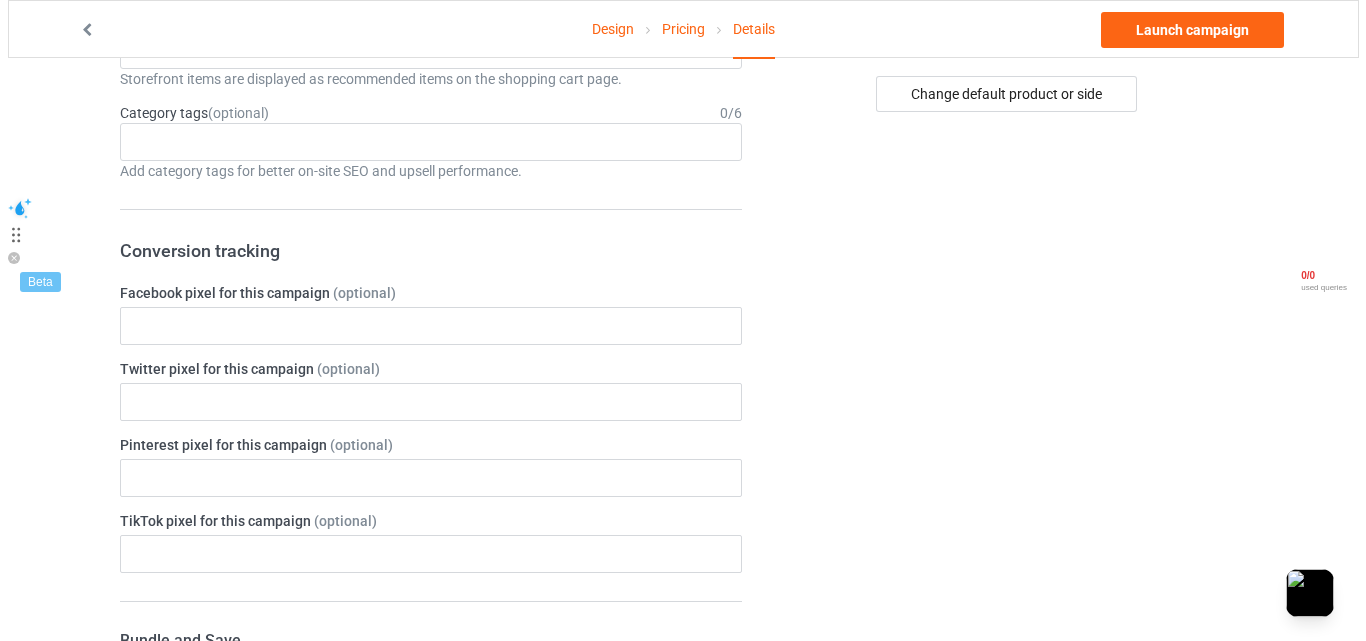 scroll, scrollTop: 0, scrollLeft: 0, axis: both 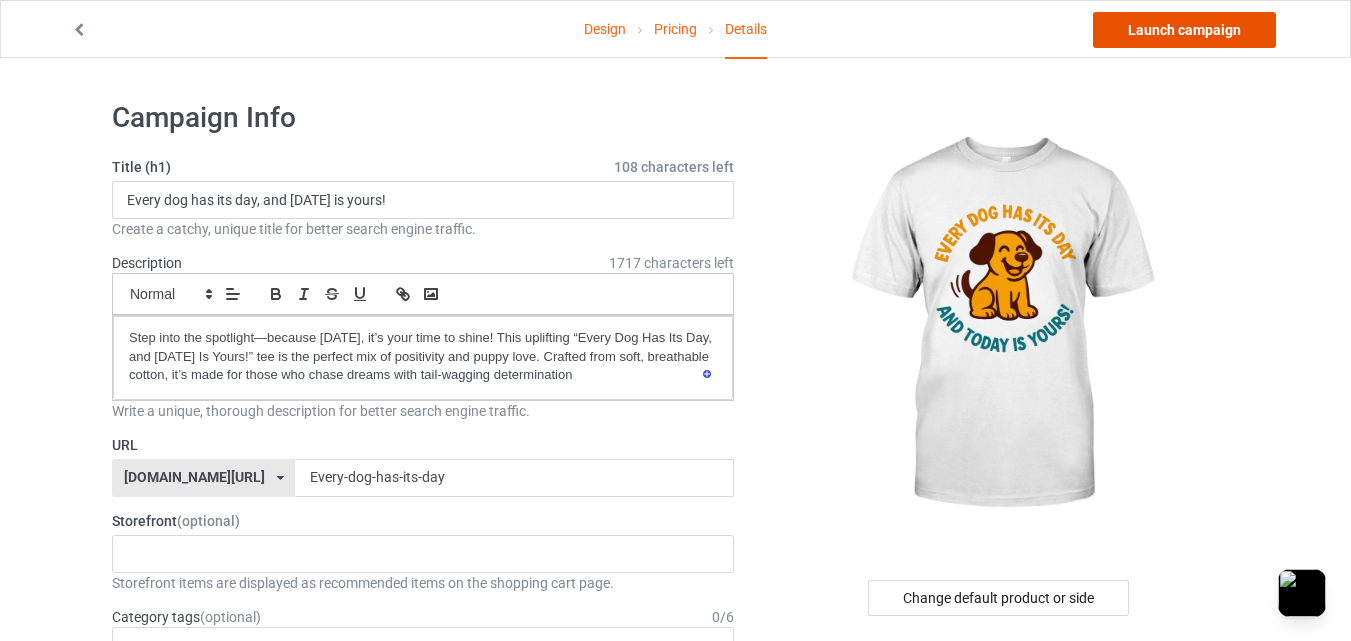 click on "Launch campaign" at bounding box center [1184, 30] 